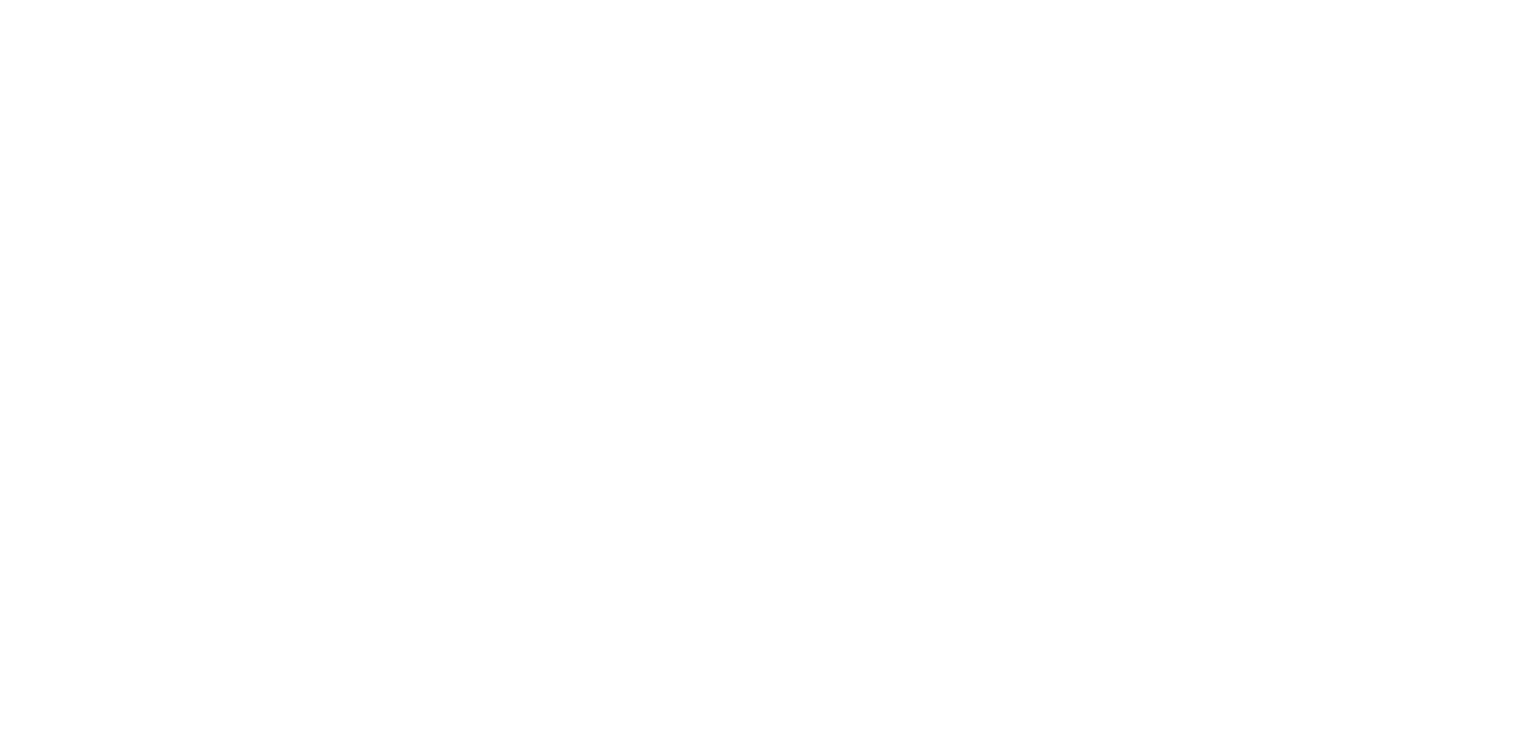 scroll, scrollTop: 0, scrollLeft: 0, axis: both 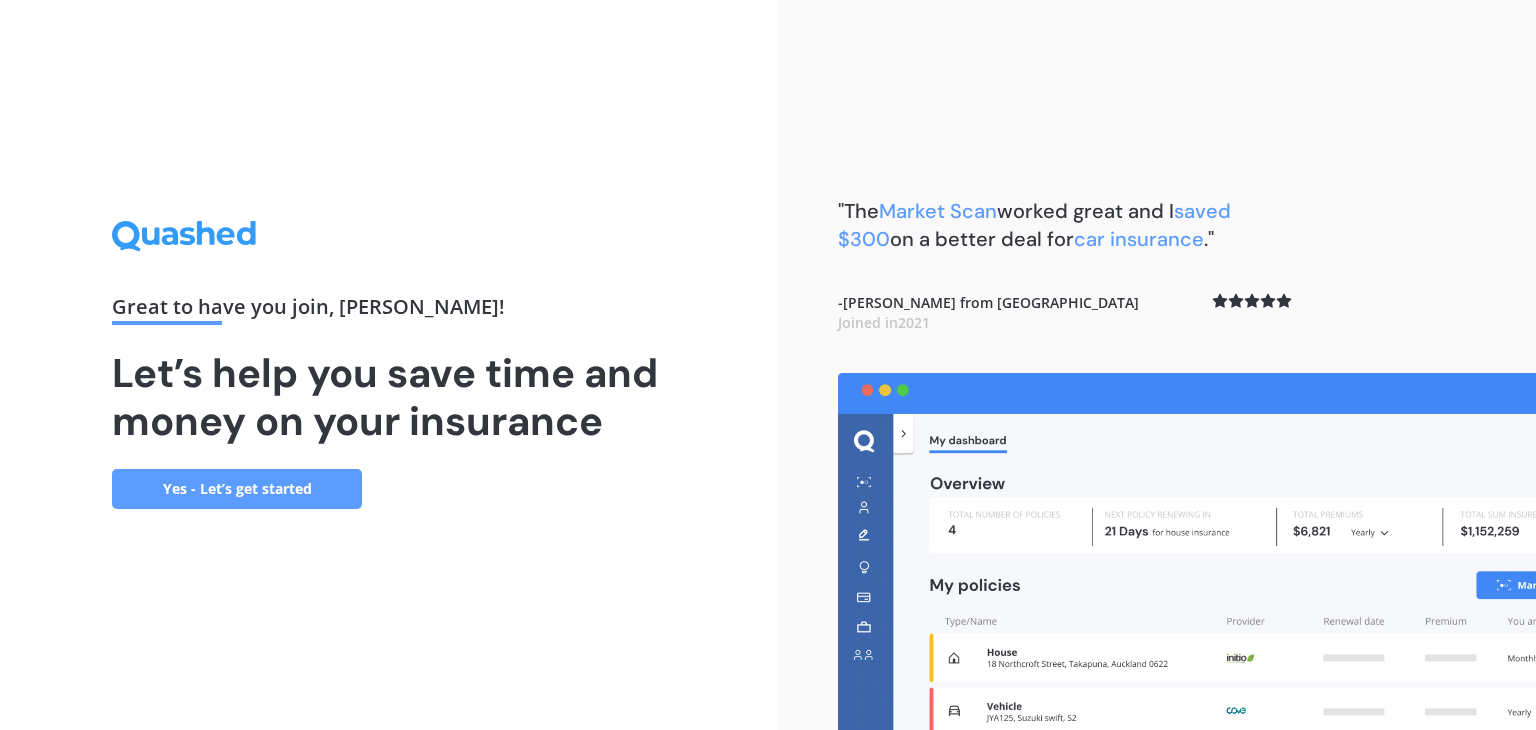 click on "Yes - Let’s get started" at bounding box center (237, 489) 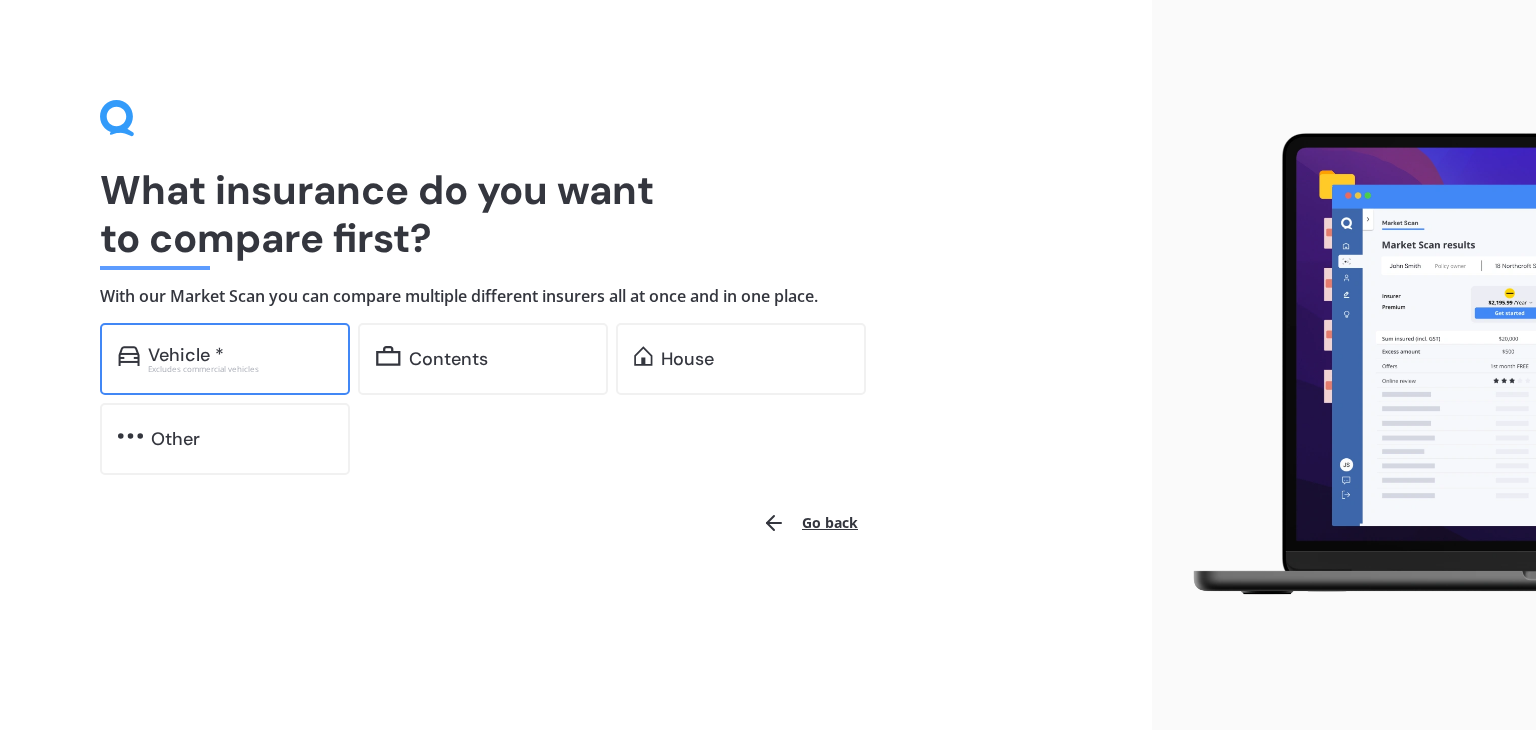 click on "Vehicle *" at bounding box center [186, 355] 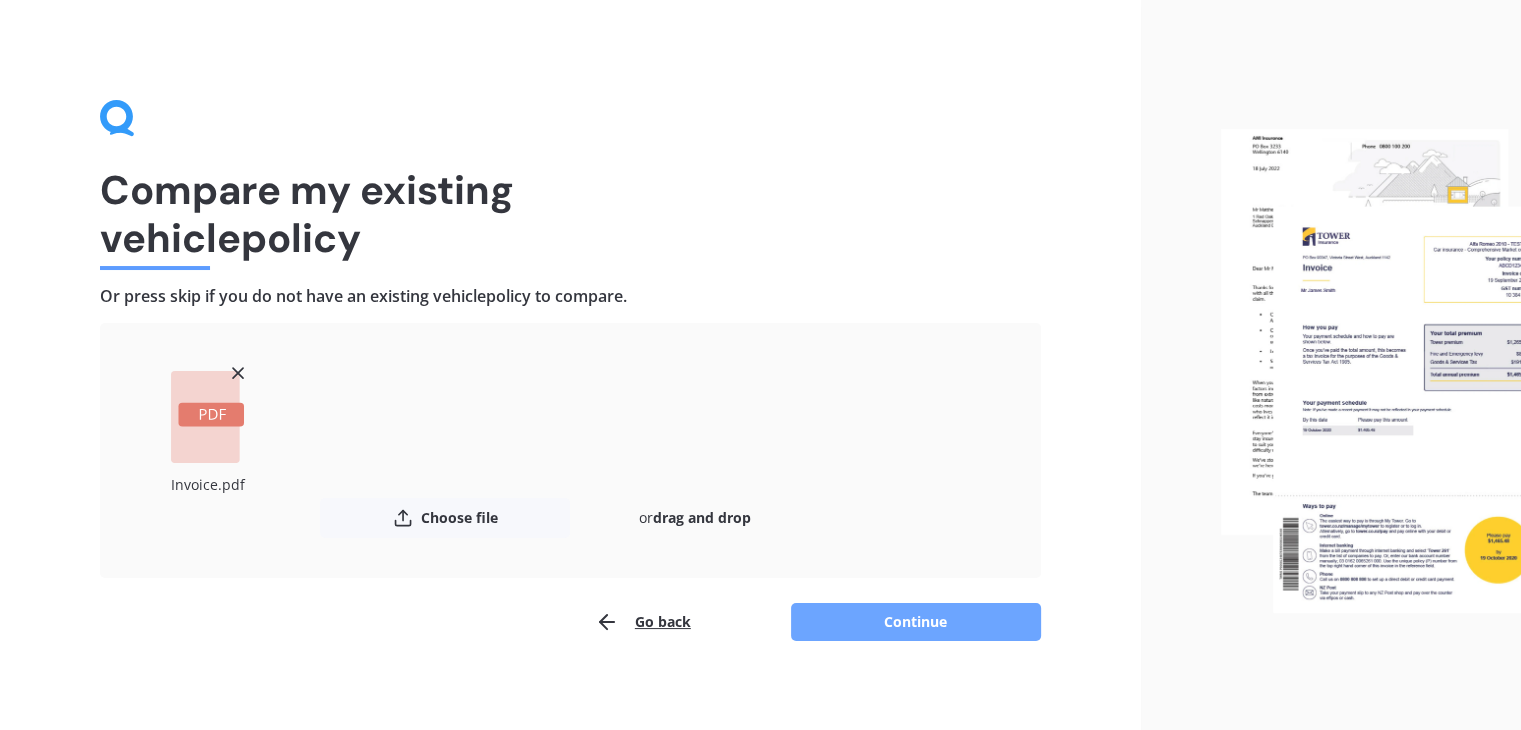 click on "Continue" at bounding box center [916, 622] 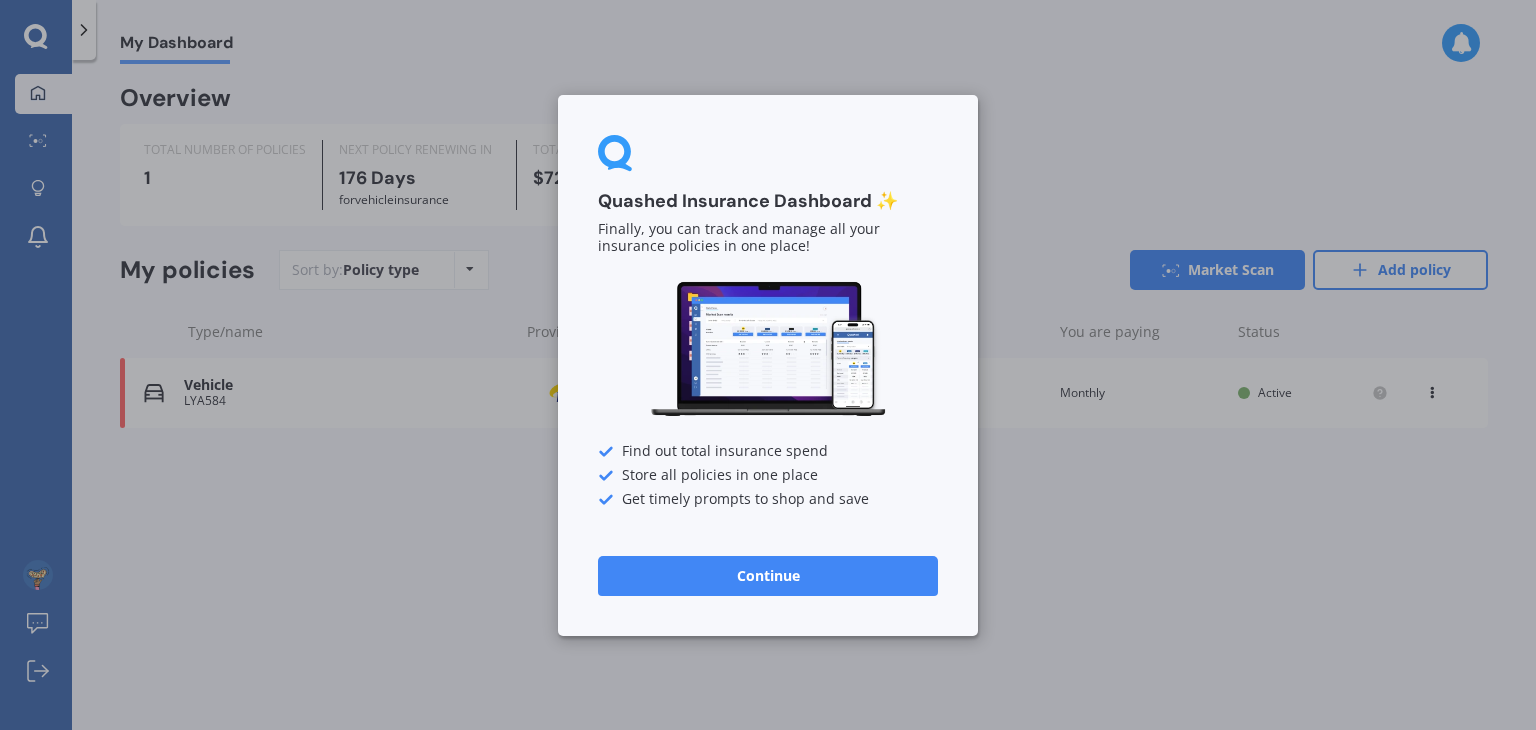 click on "Continue" at bounding box center [768, 575] 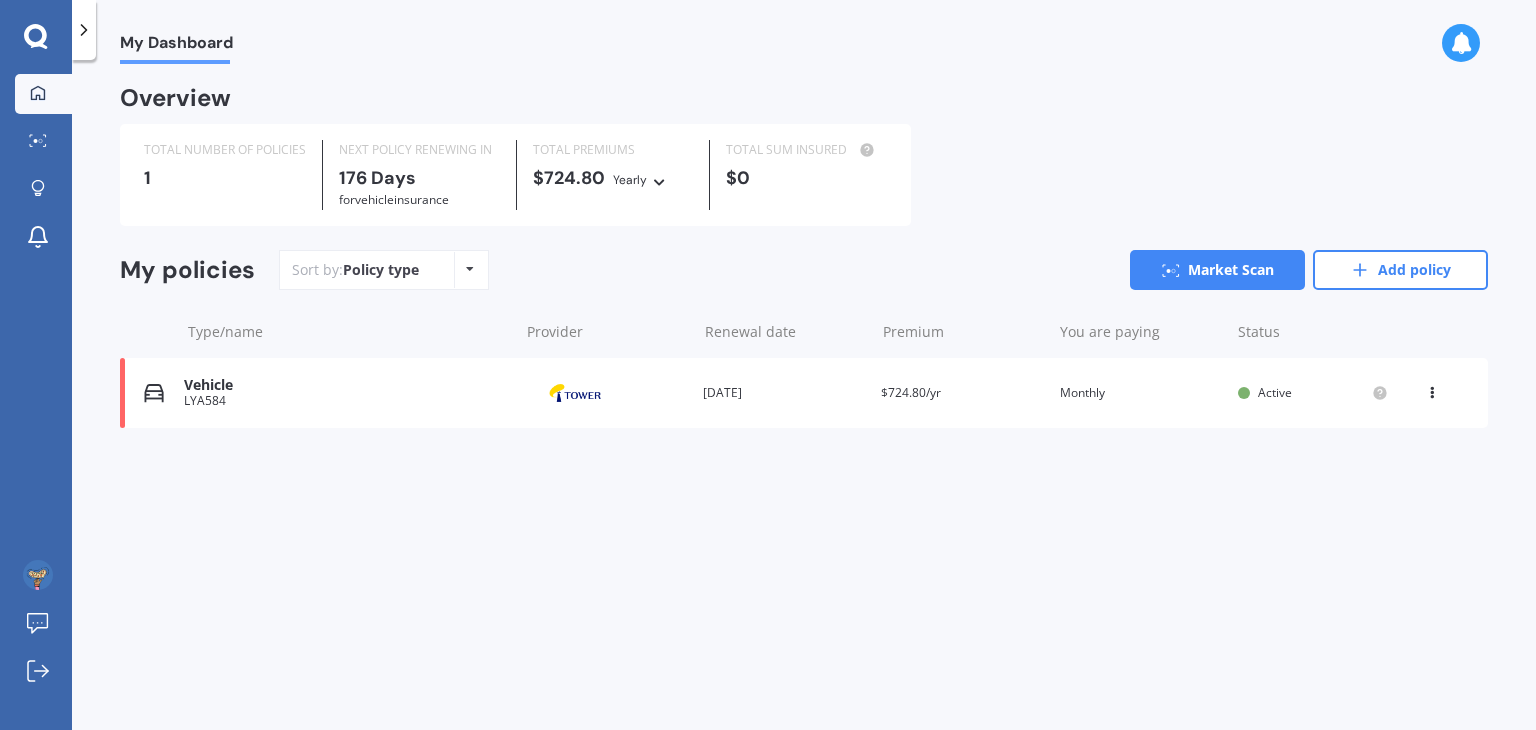 drag, startPoint x: 204, startPoint y: 397, endPoint x: 384, endPoint y: 507, distance: 210.95023 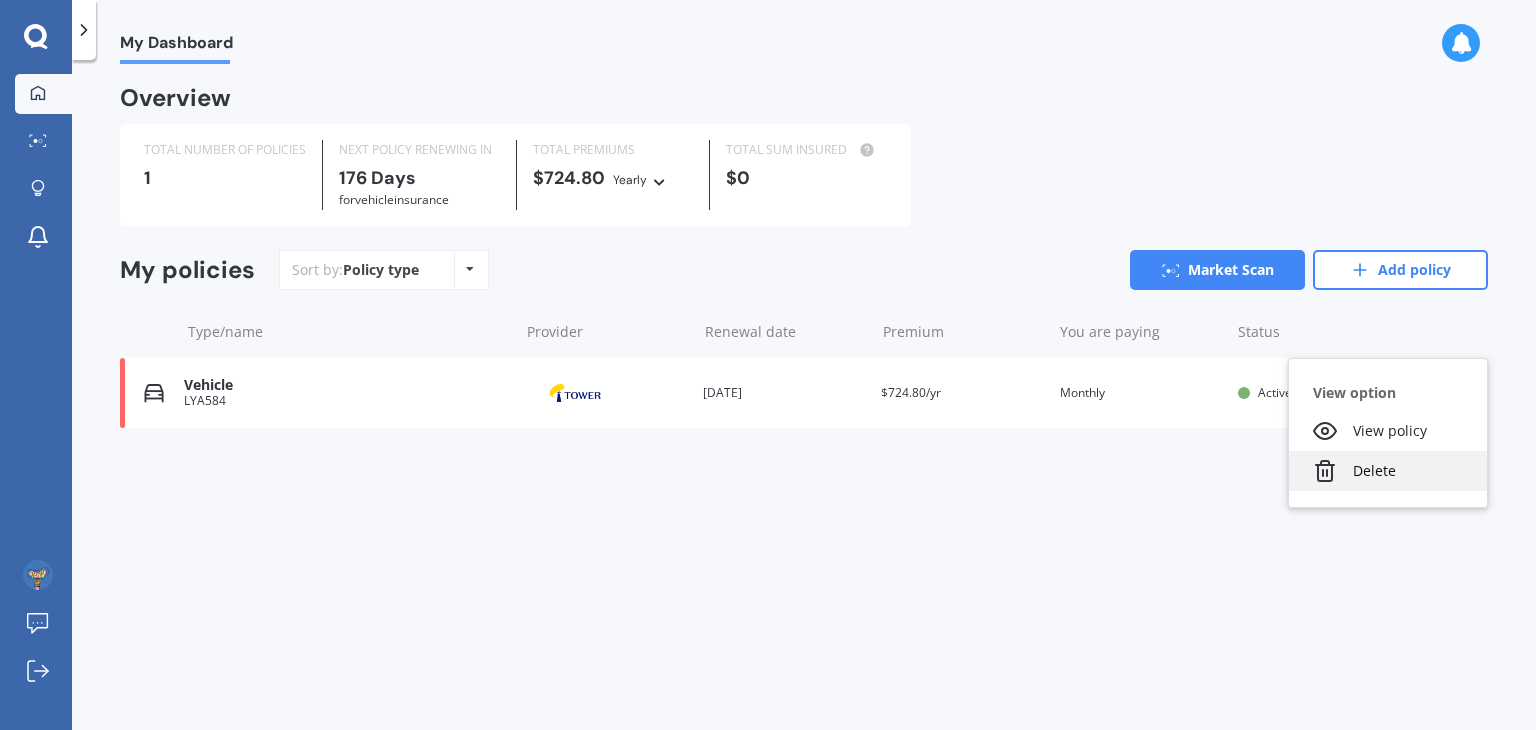 click on "Delete" at bounding box center (1388, 471) 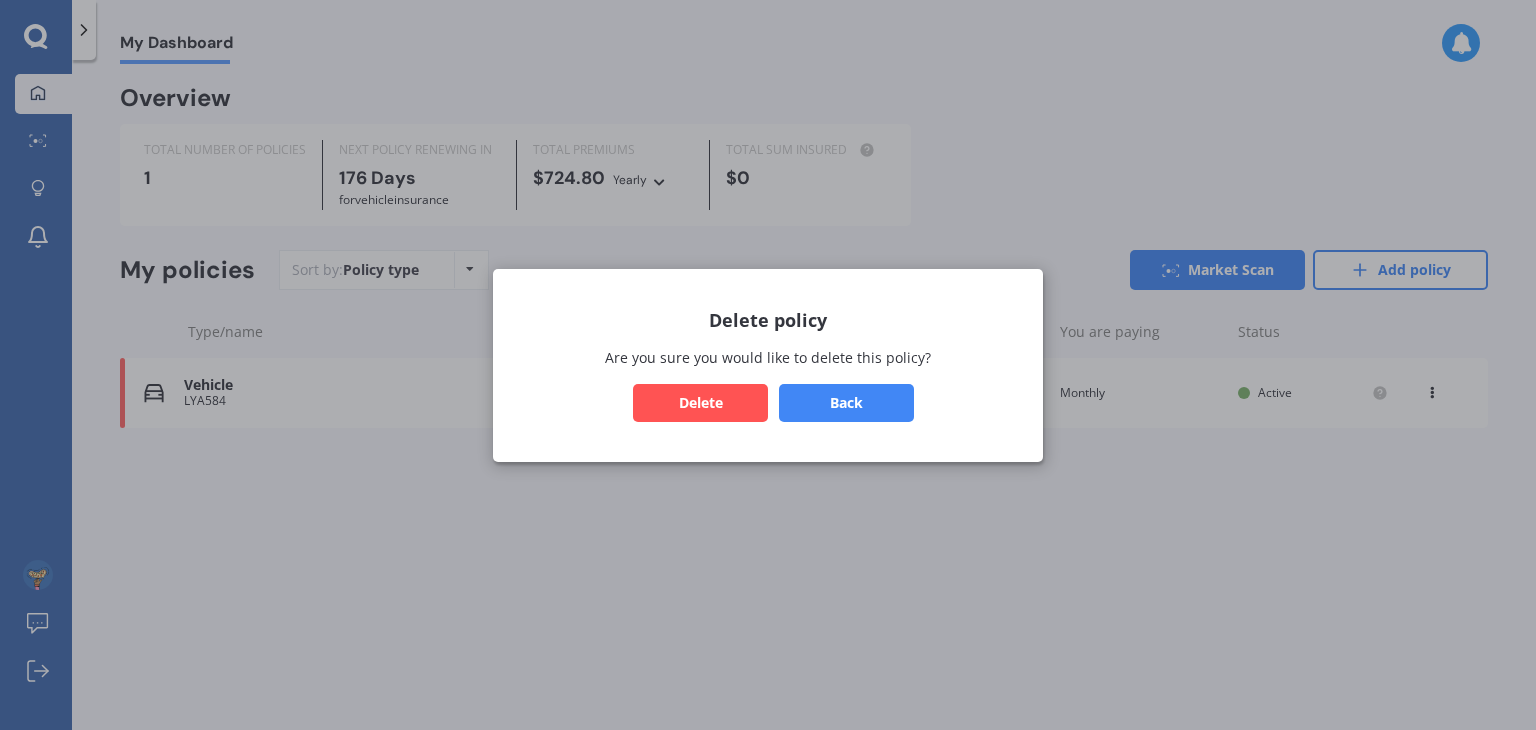 click on "Delete" at bounding box center (700, 402) 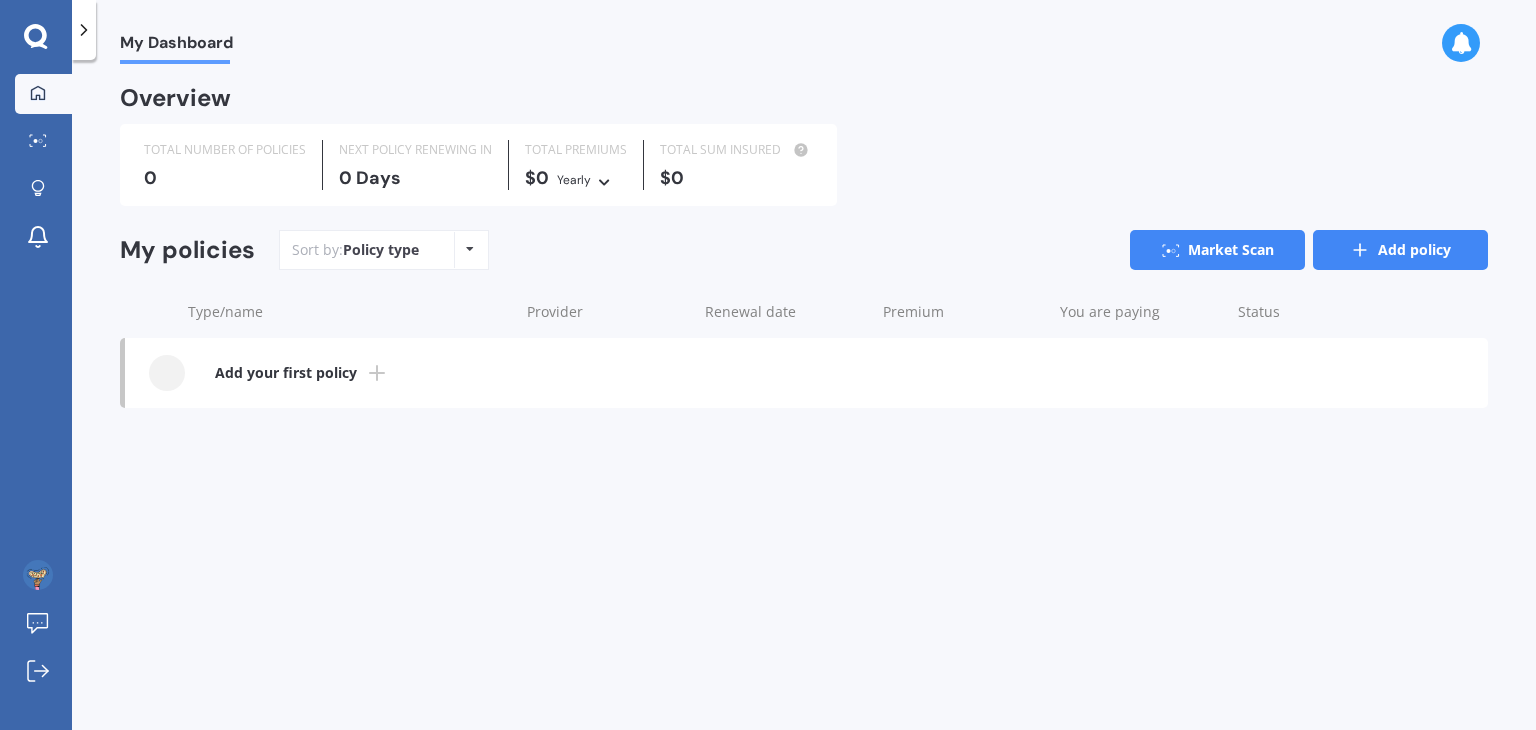 click 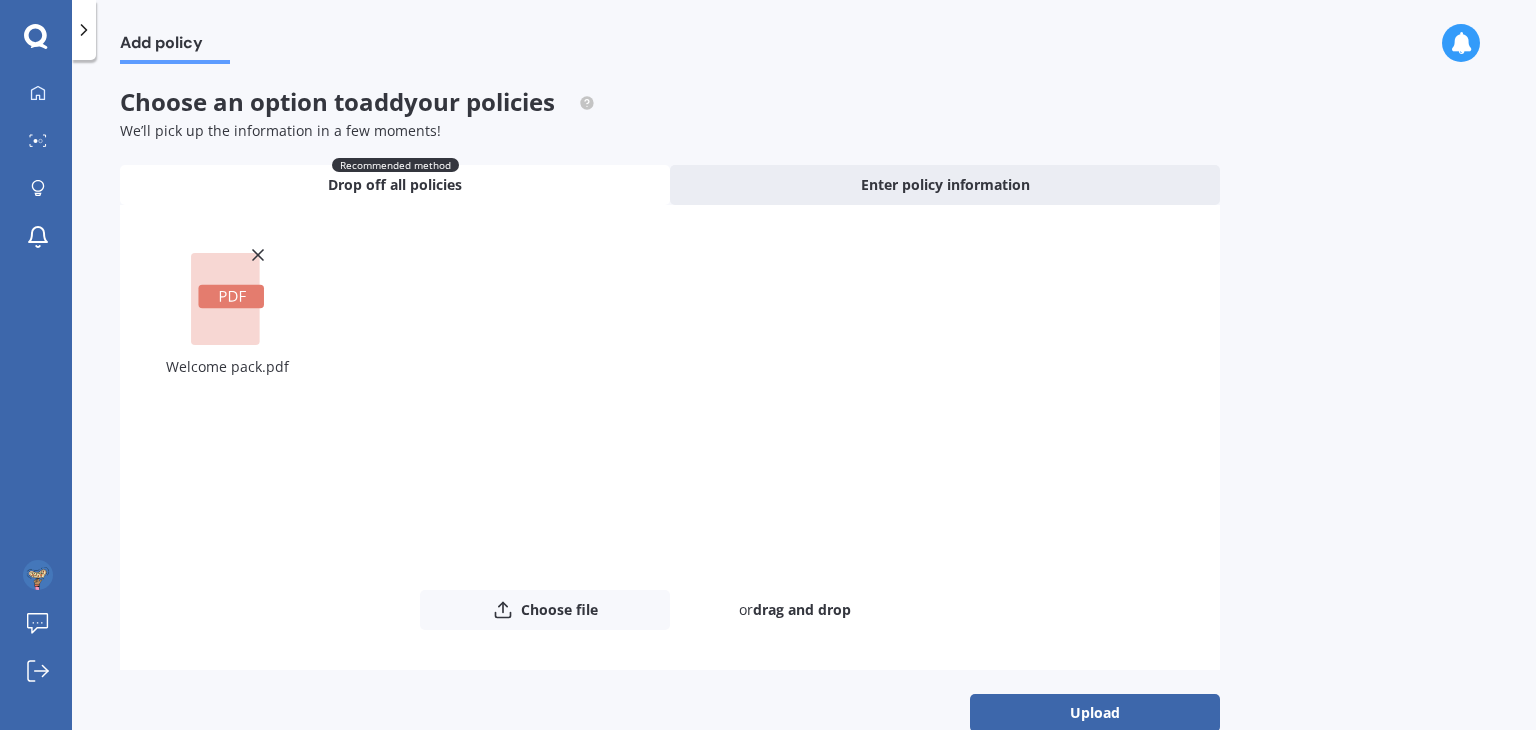 click on "Upload" at bounding box center [1095, 713] 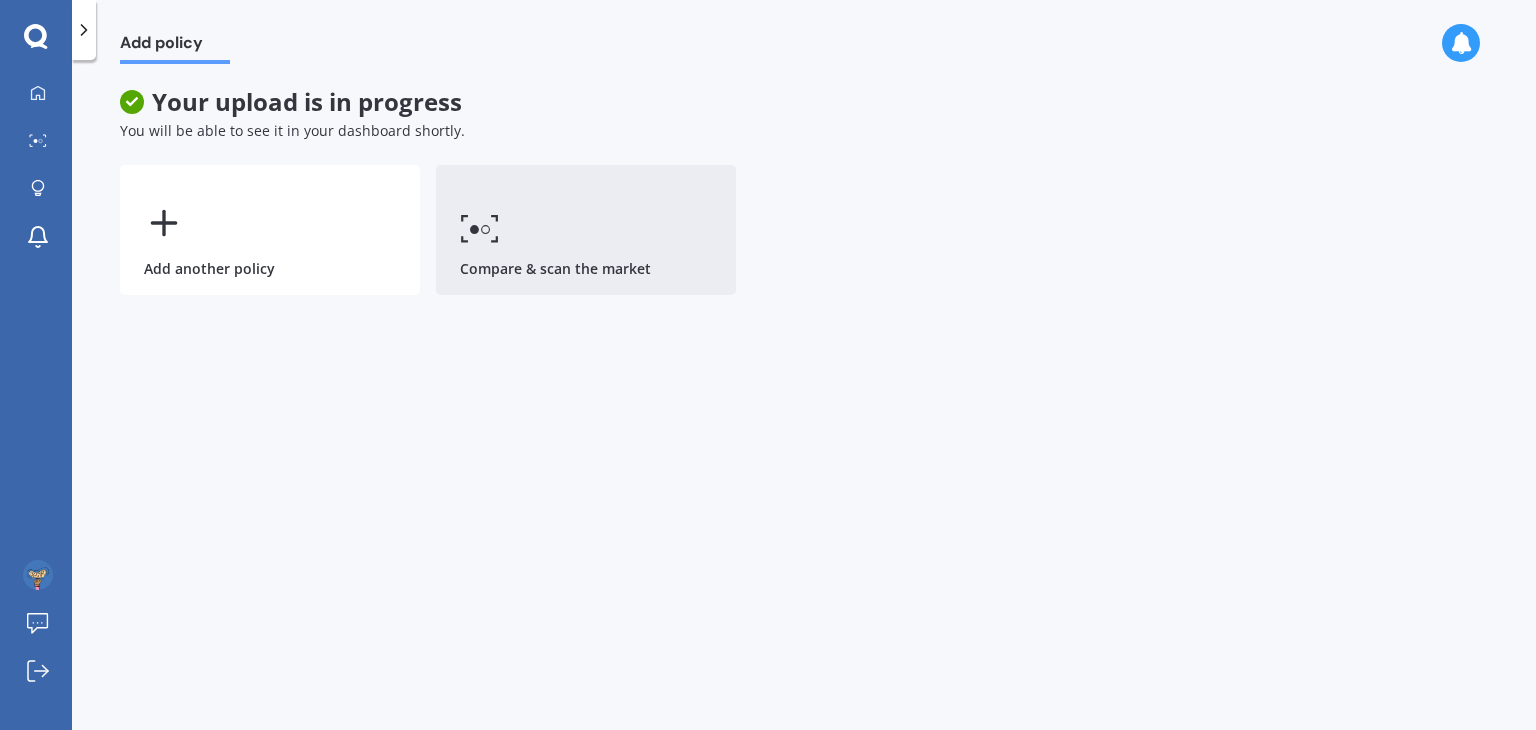 click on "Compare & scan the market" at bounding box center (586, 230) 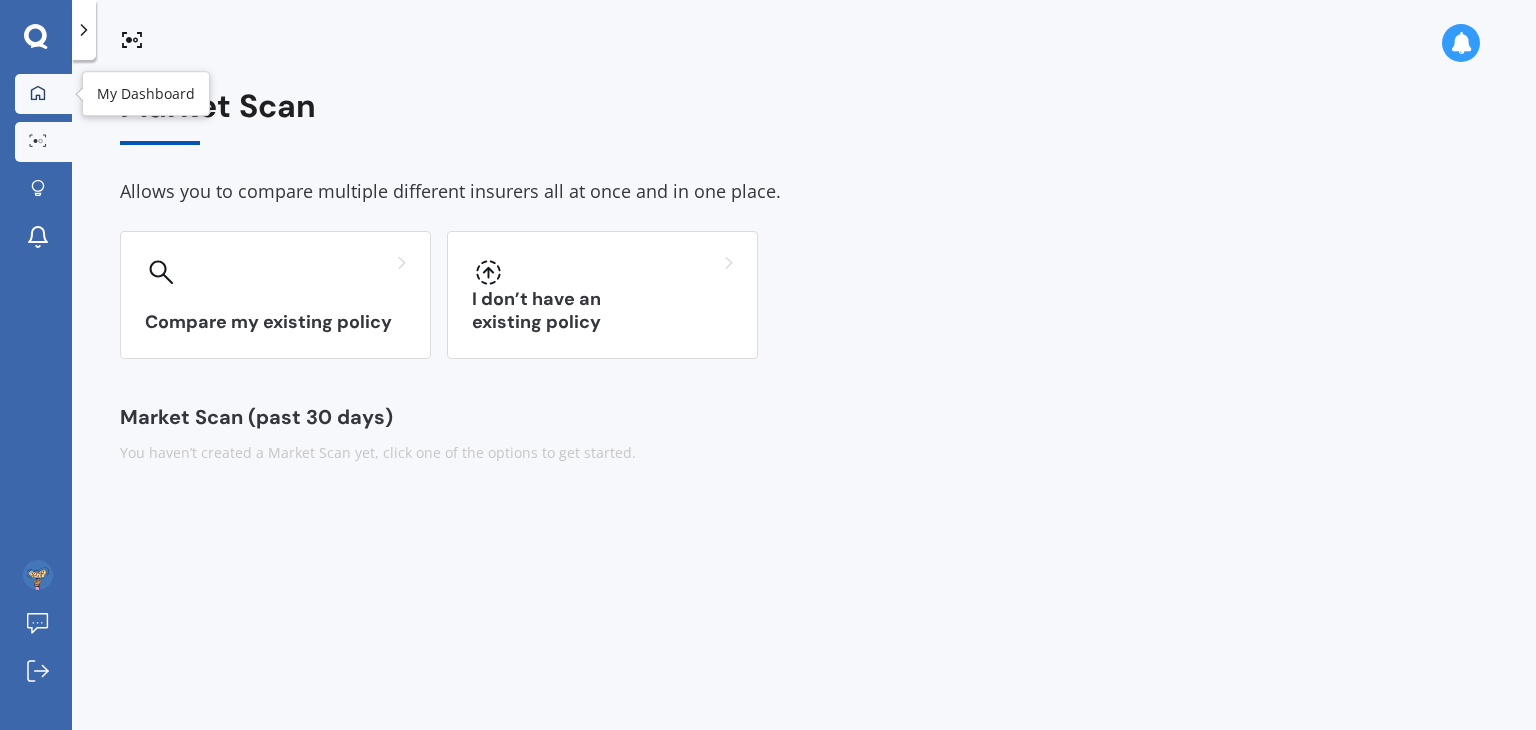 click at bounding box center [38, 94] 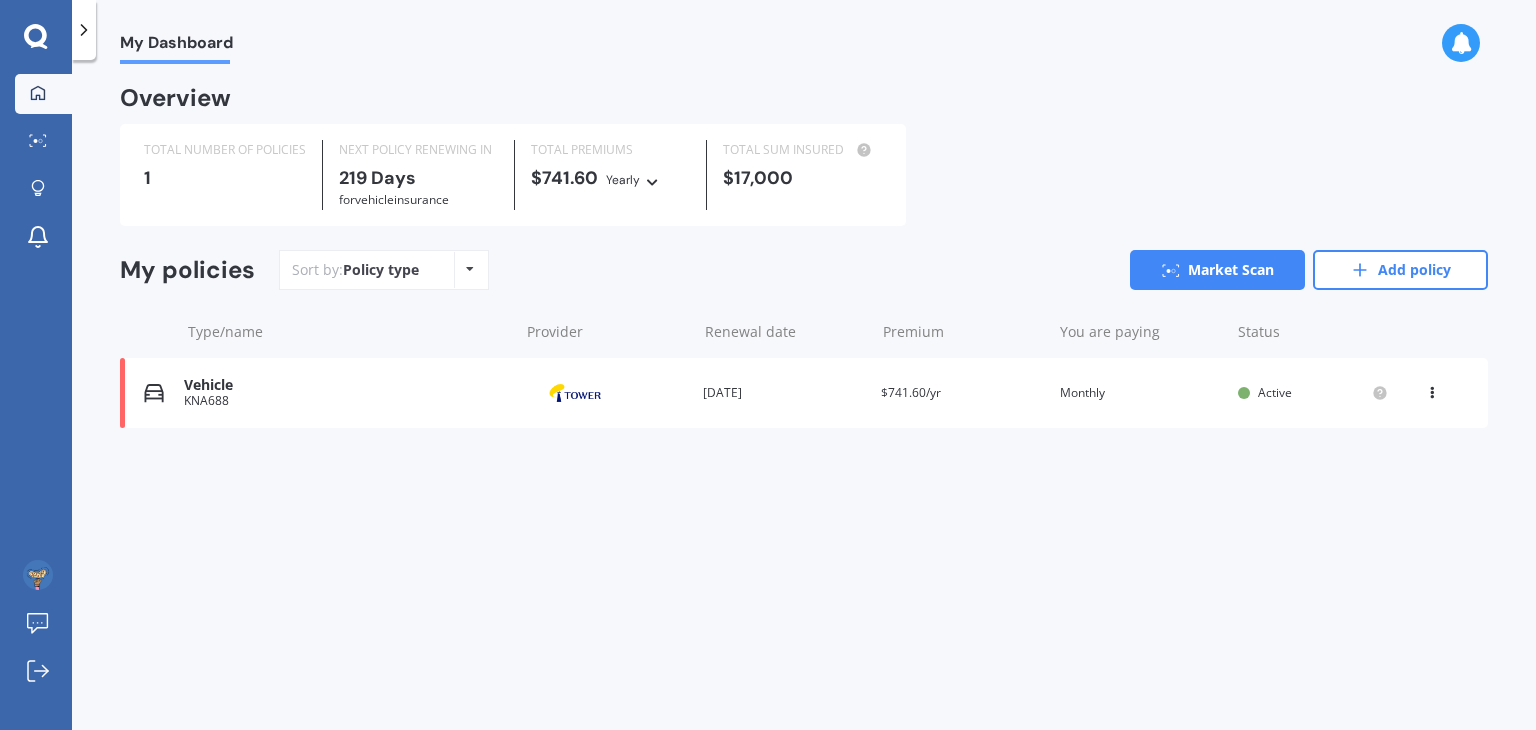 click at bounding box center [1432, 389] 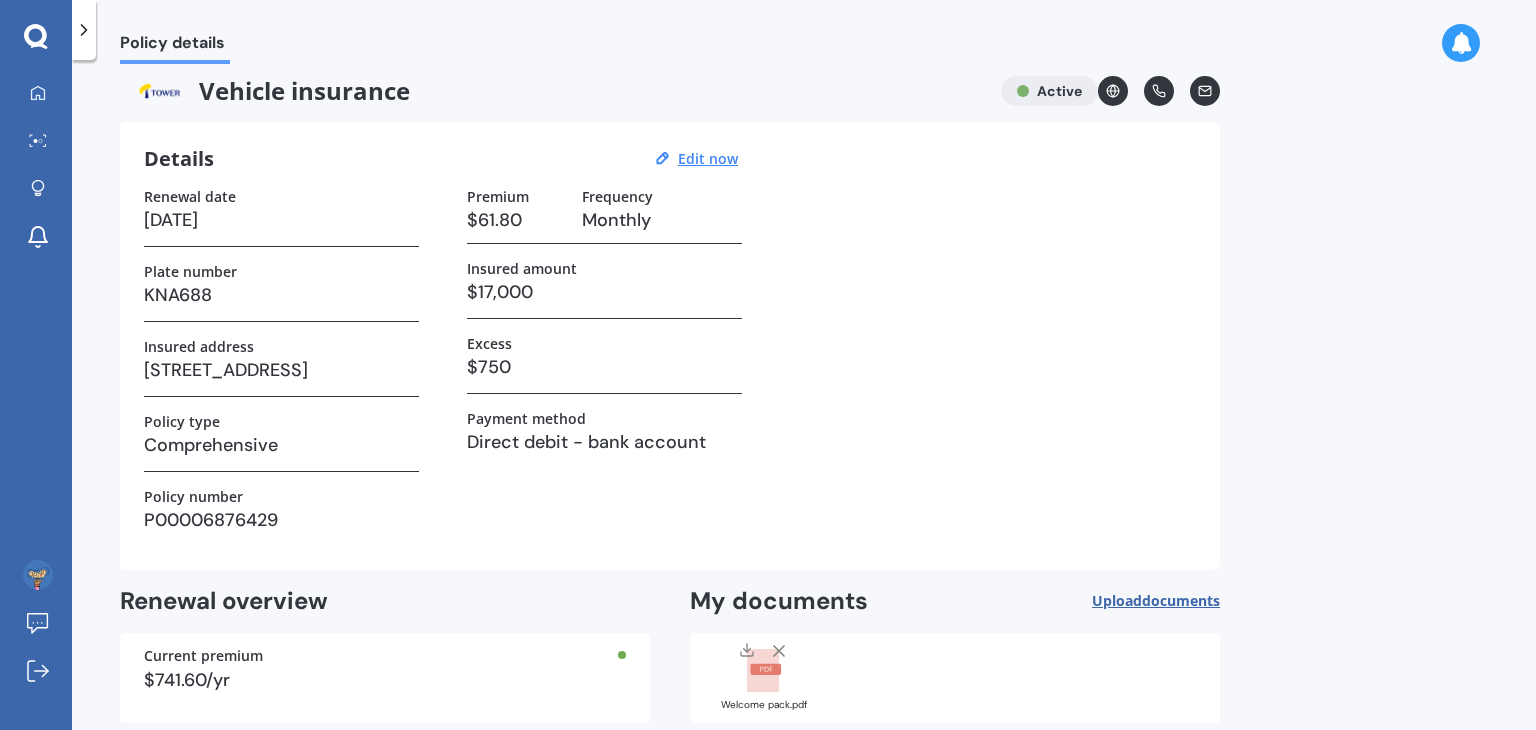 scroll, scrollTop: 0, scrollLeft: 0, axis: both 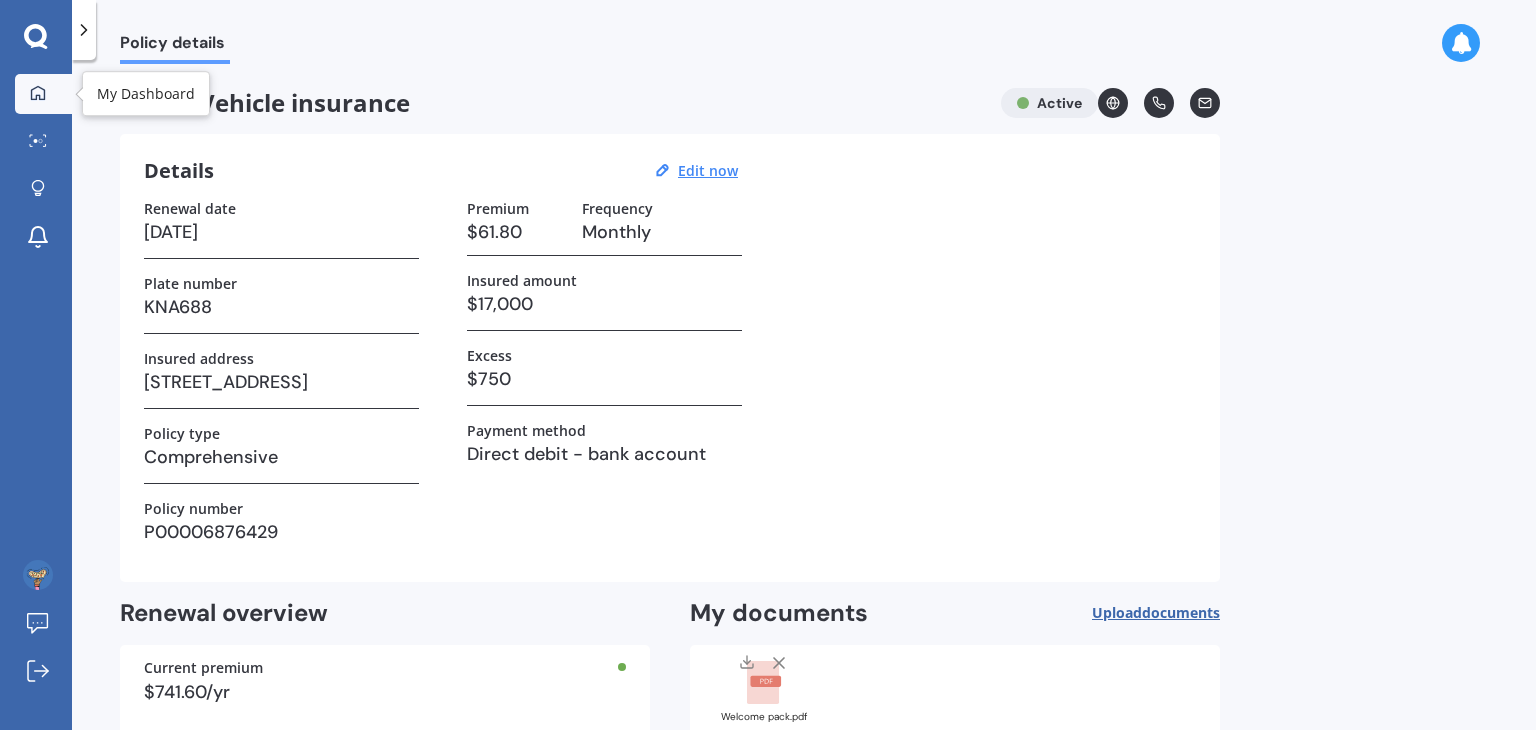 click 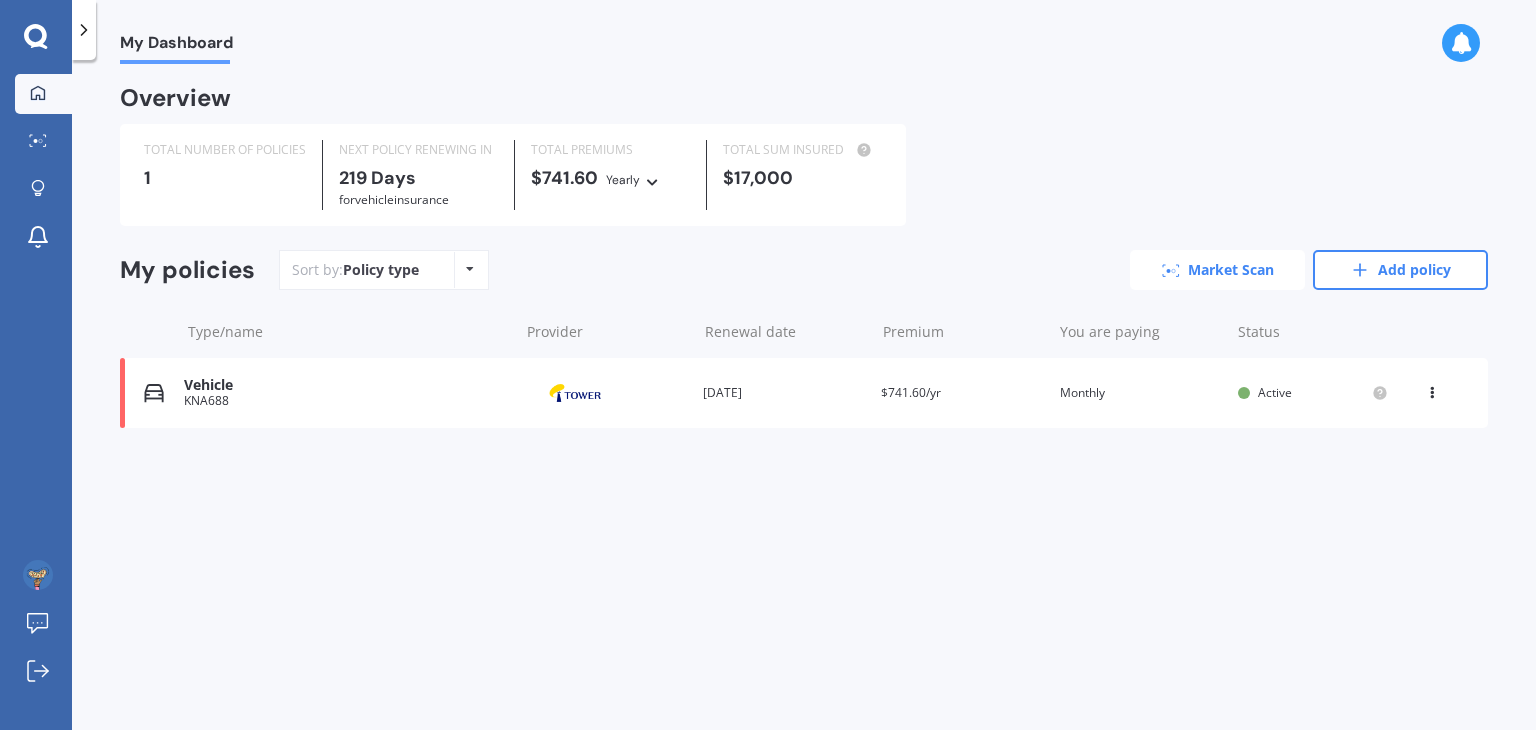click on "Market Scan" at bounding box center (1217, 270) 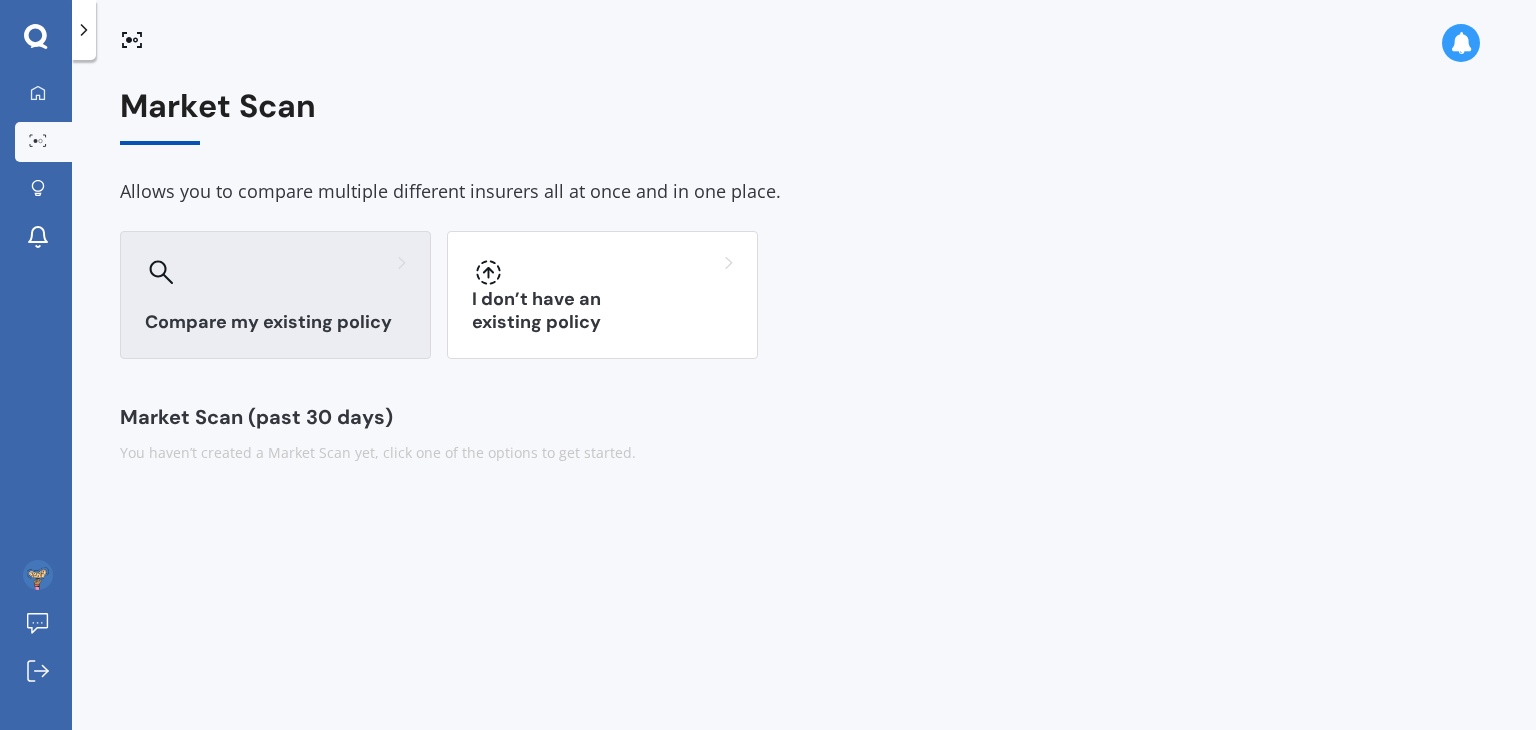 click on "Compare my existing policy" at bounding box center [275, 295] 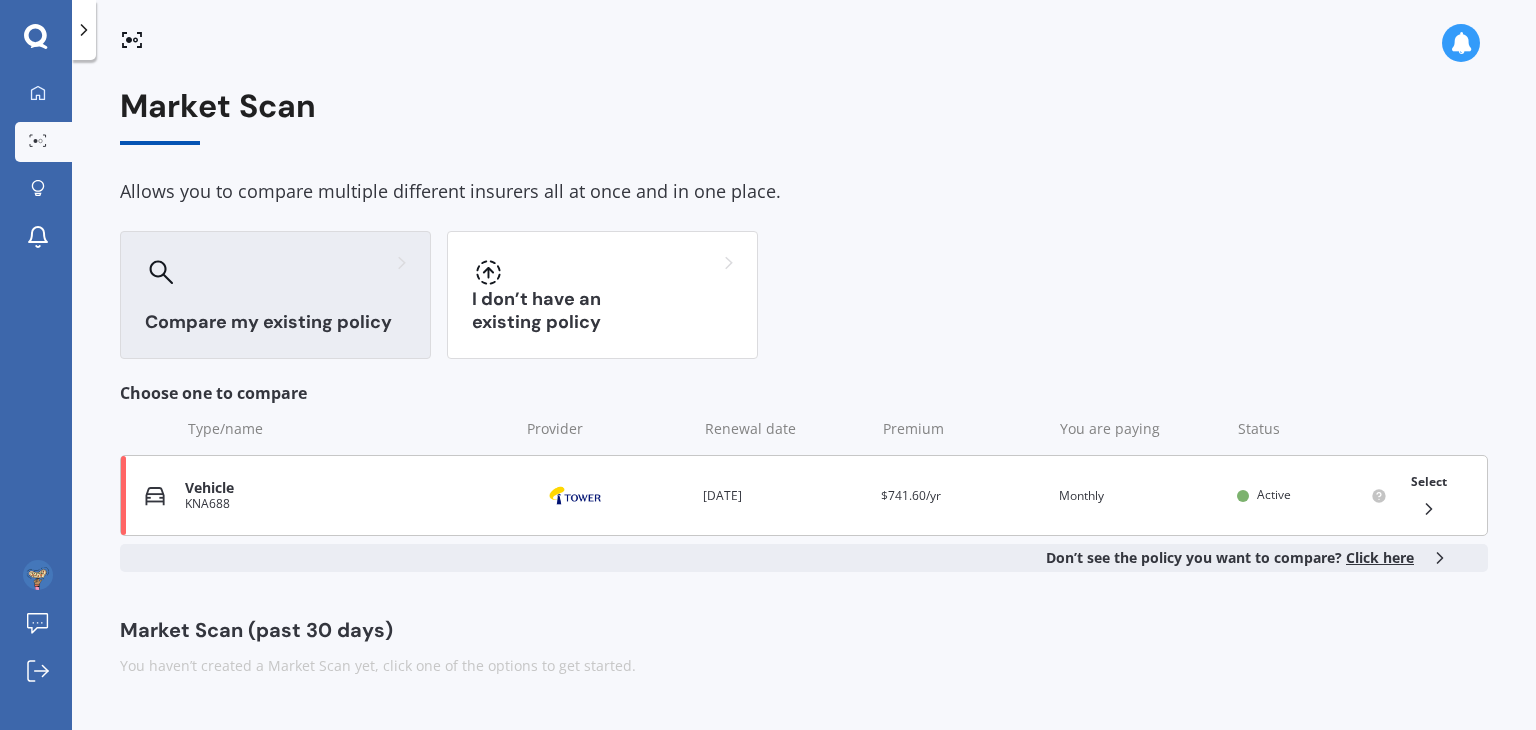 click on "KNA688" at bounding box center [347, 504] 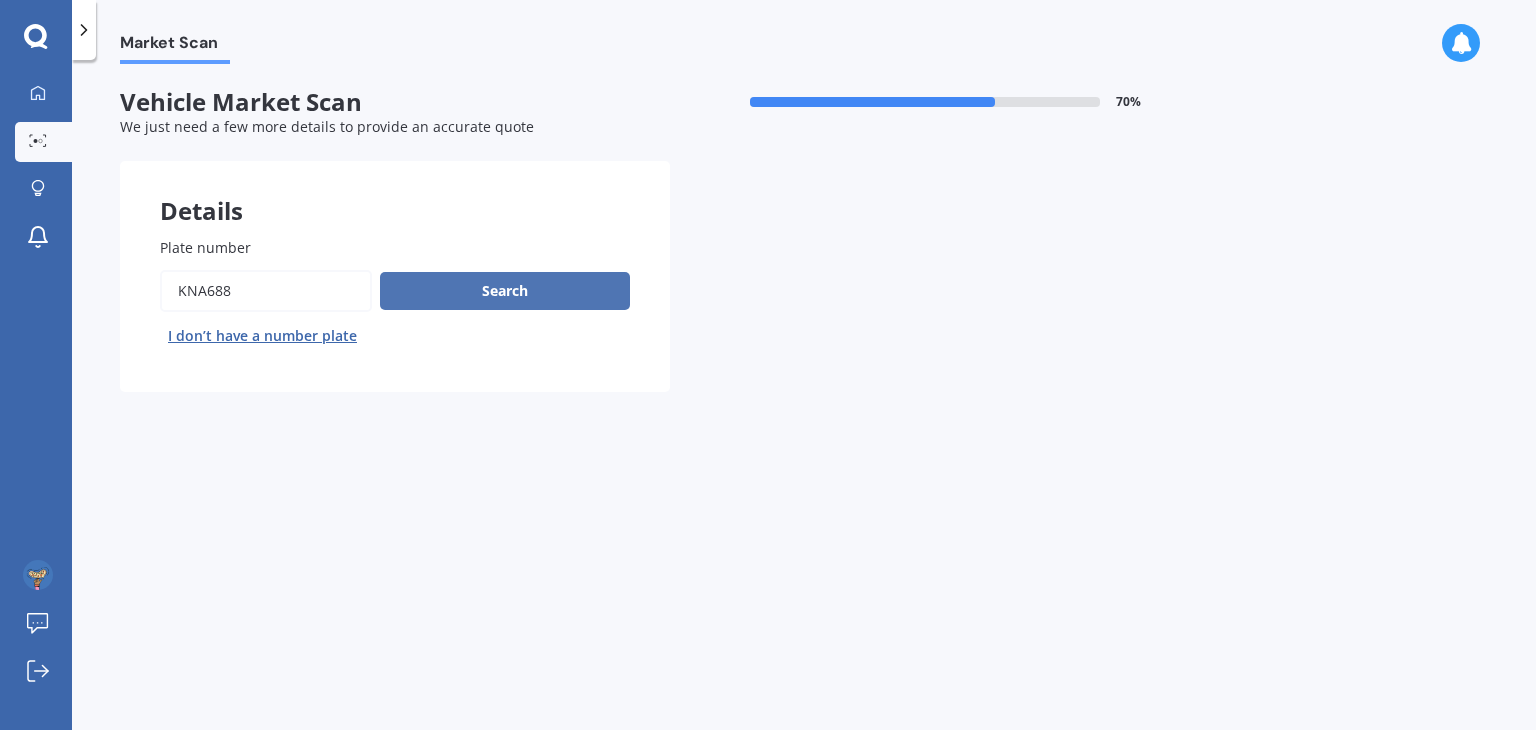 click on "Search" at bounding box center [505, 291] 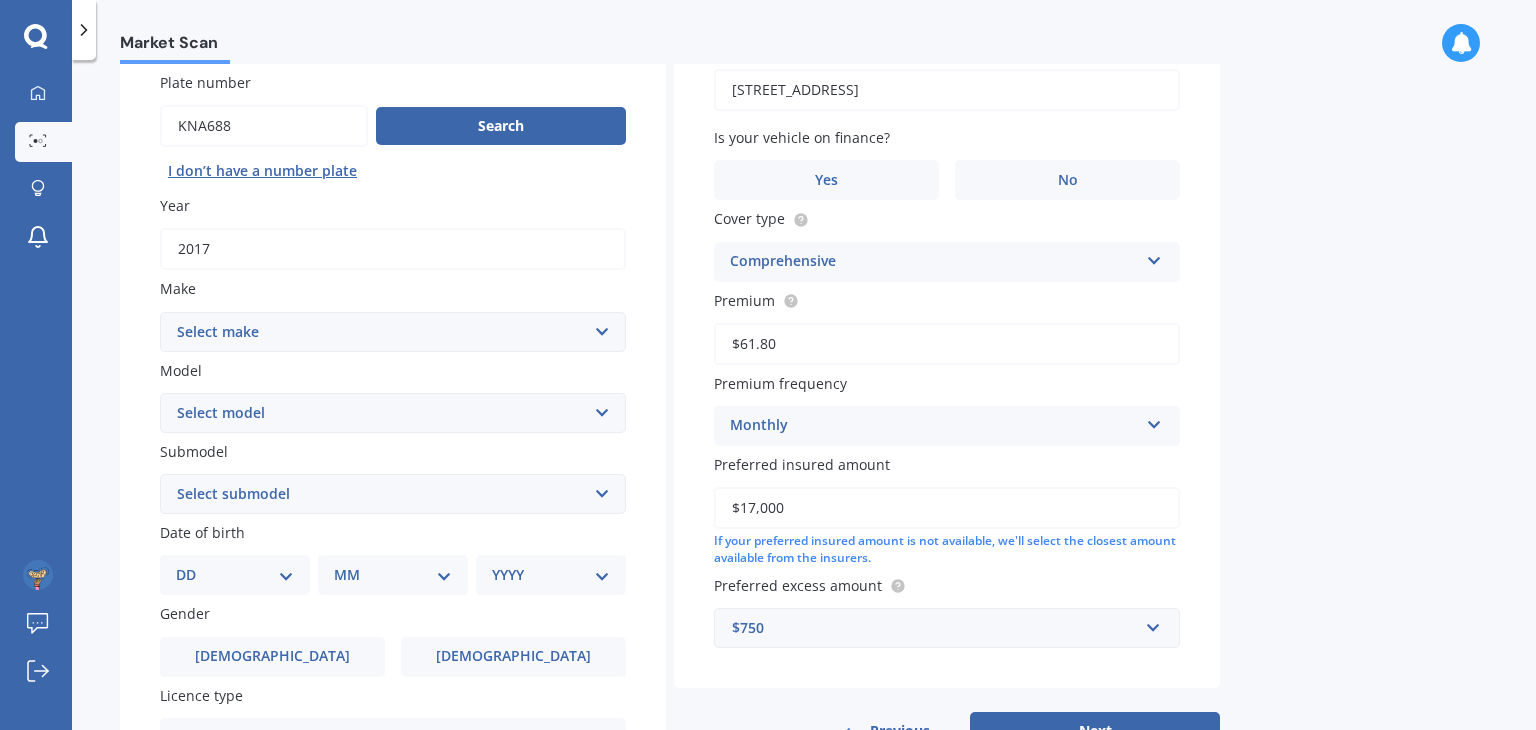 scroll, scrollTop: 200, scrollLeft: 0, axis: vertical 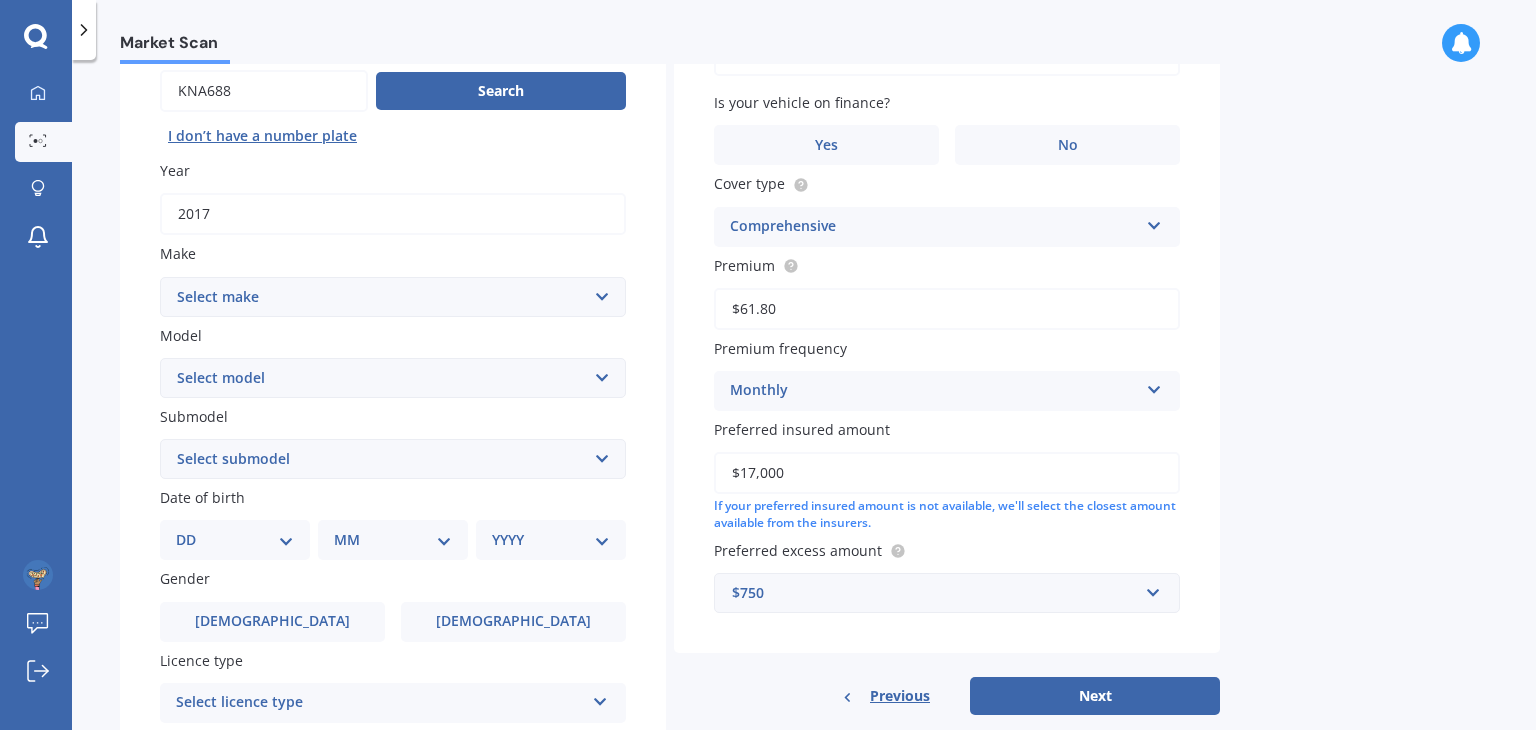 click on "Select make AC ALFA ROMEO ASTON [PERSON_NAME] AUDI AUSTIN BEDFORD Bentley BMW BYD CADILLAC CAN-AM CHERY CHEVROLET CHRYSLER Citroen CRUISEAIR CUPRA DAEWOO DAIHATSU DAIMLER DAMON DIAHATSU DODGE EXOCET FACTORY FIVE FERRARI FIAT Fiord FLEETWOOD FORD FOTON FRASER GEELY GENESIS GEORGIE BOY GMC GREAT WALL GWM [PERSON_NAME] HINO [PERSON_NAME] HOLIDAY RAMBLER HONDA HUMMER HYUNDAI INFINITI ISUZU IVECO JAC JAECOO JAGUAR JEEP KGM KIA LADA LAMBORGHINI LANCIA LANDROVER LDV LEXUS LINCOLN LOTUS LUNAR M.G M.G. MAHINDRA MASERATI MAZDA MCLAREN MERCEDES AMG Mercedes Benz MERCEDES-AMG MERCURY MINI MITSUBISHI [PERSON_NAME] NEWMAR Nissan OMODA OPEL OXFORD PEUGEOT Plymouth Polestar PONTIAC PORSCHE PROTON RAM Range Rover Rayne RENAULT ROLLS ROYCE ROVER SAAB SATURN SEAT SHELBY SKODA SMART SSANGYONG SUBARU SUZUKI TATA TESLA TIFFIN Toyota TRIUMPH TVR Vauxhall VOLKSWAGEN VOLVO WESTFIELD WINNEBAGO ZX" at bounding box center [393, 297] 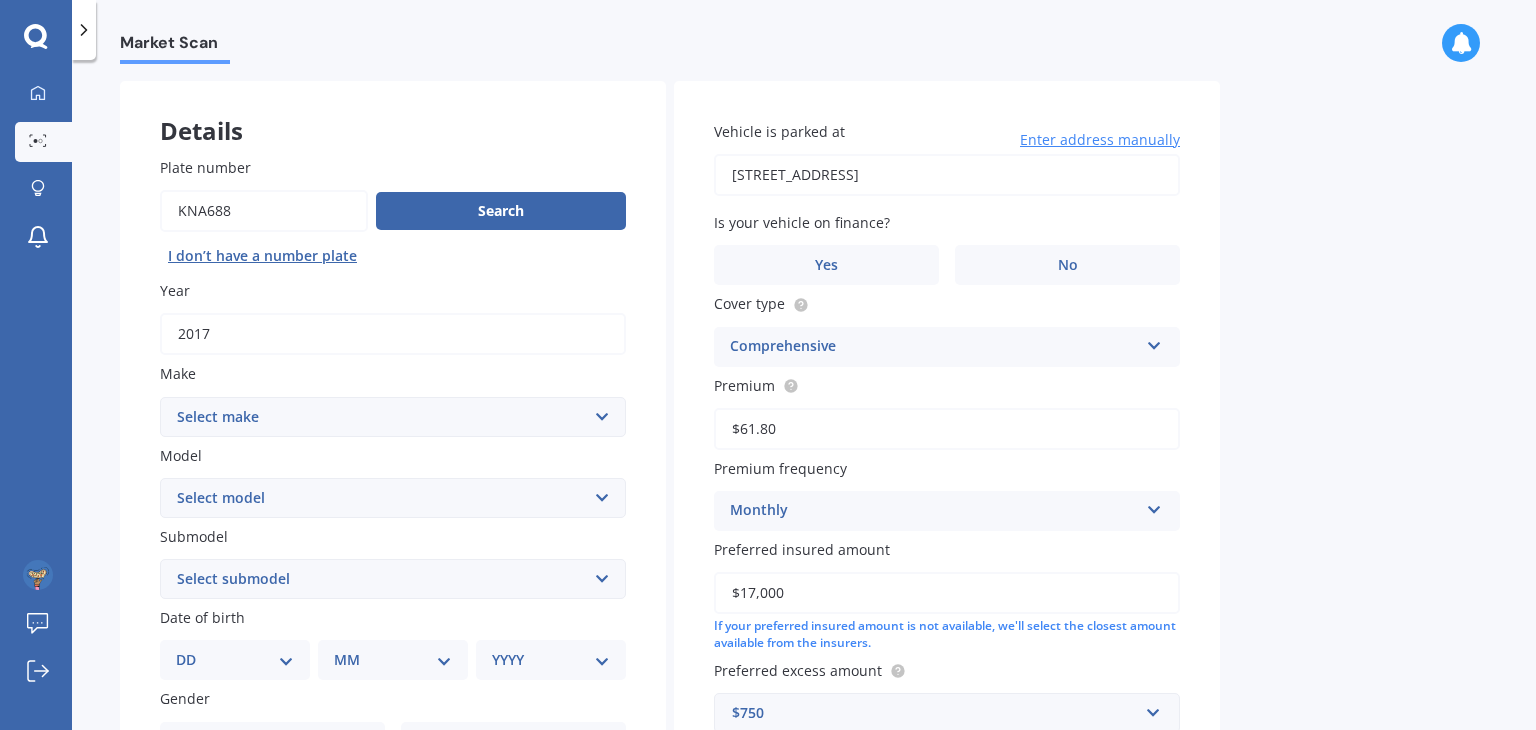 scroll, scrollTop: 200, scrollLeft: 0, axis: vertical 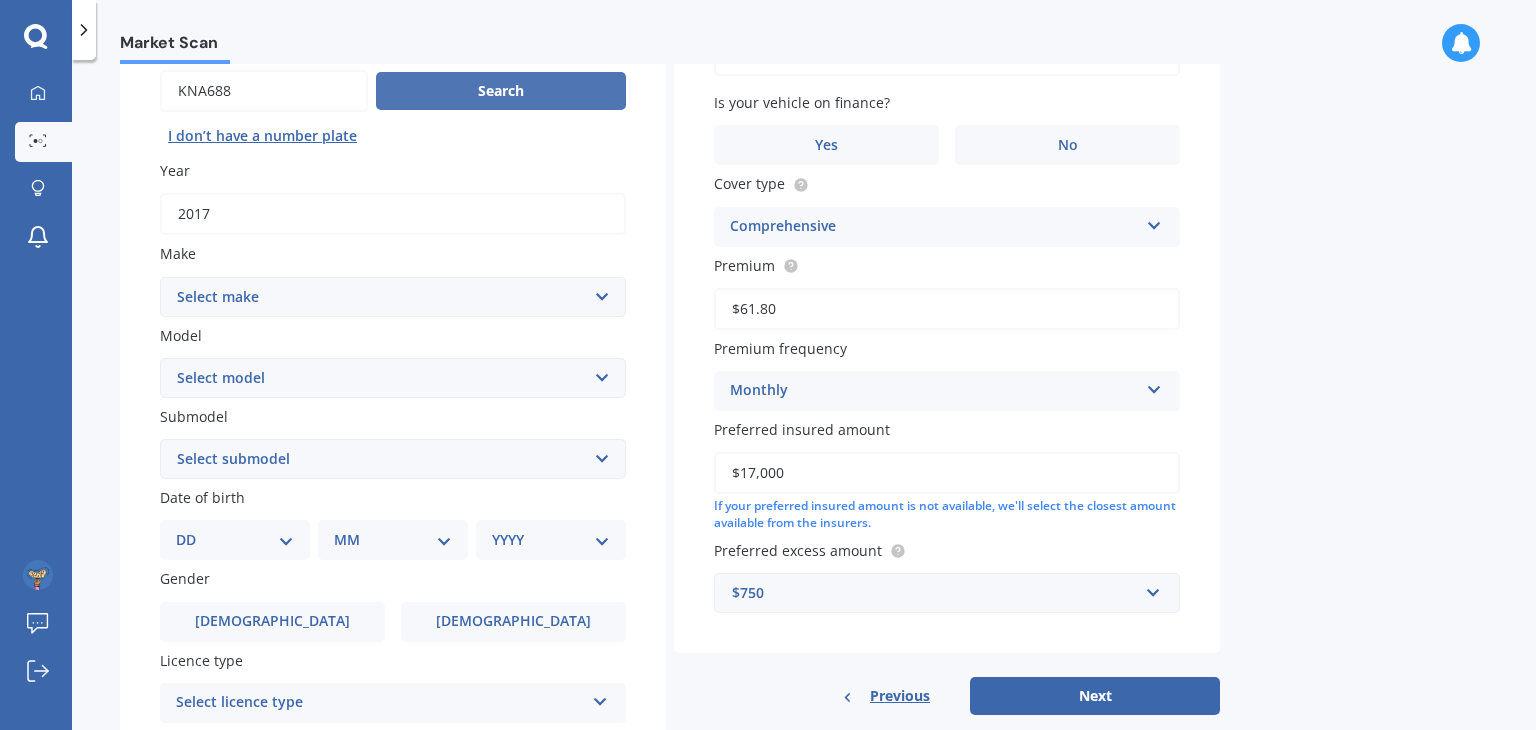 click on "Search" at bounding box center (501, 91) 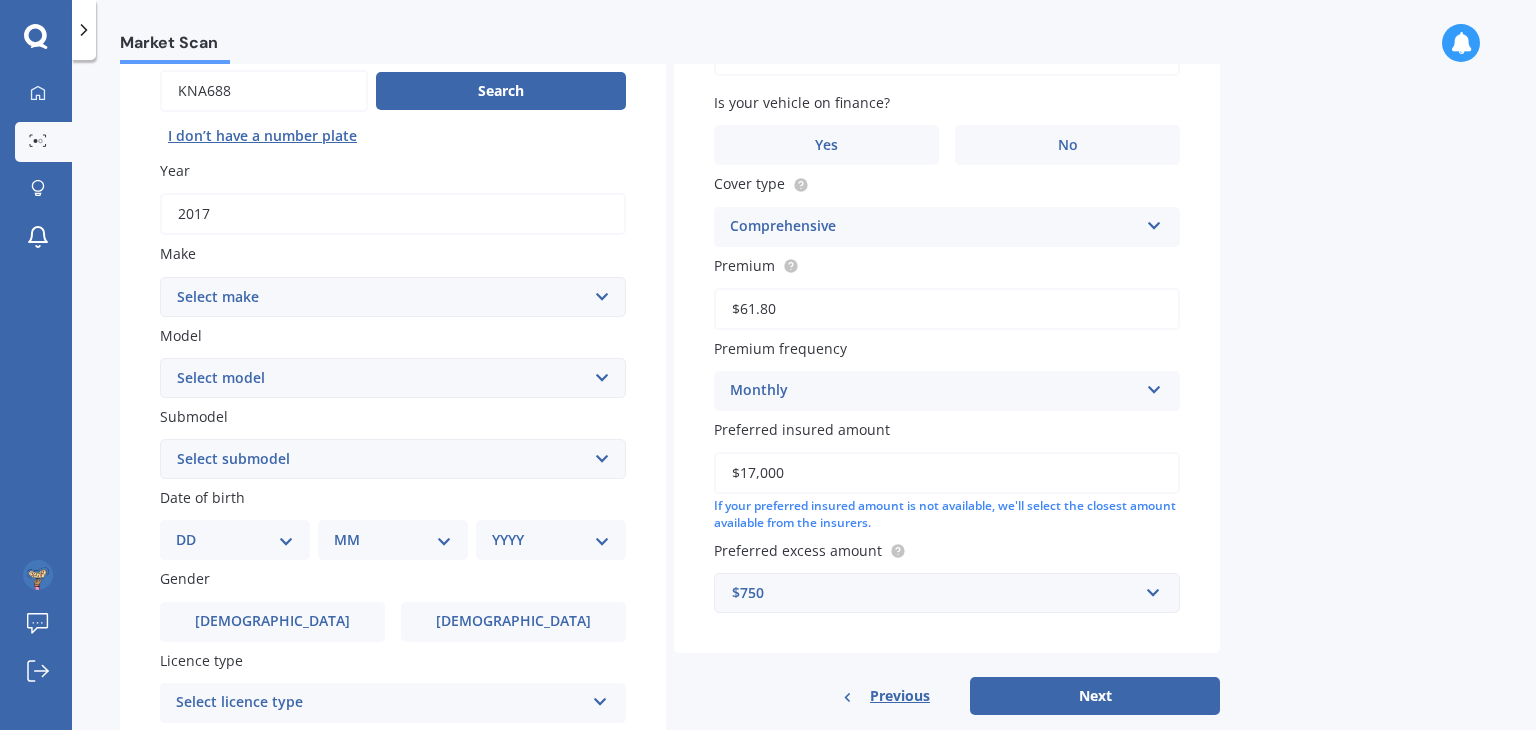 click on "Select make AC ALFA ROMEO ASTON [PERSON_NAME] AUDI AUSTIN BEDFORD Bentley BMW BYD CADILLAC CAN-AM CHERY CHEVROLET CHRYSLER Citroen CRUISEAIR CUPRA DAEWOO DAIHATSU DAIMLER DAMON DIAHATSU DODGE EXOCET FACTORY FIVE FERRARI FIAT Fiord FLEETWOOD FORD FOTON FRASER GEELY GENESIS GEORGIE BOY GMC GREAT WALL GWM [PERSON_NAME] HINO [PERSON_NAME] HOLIDAY RAMBLER HONDA HUMMER HYUNDAI INFINITI ISUZU IVECO JAC JAECOO JAGUAR JEEP KGM KIA LADA LAMBORGHINI LANCIA LANDROVER LDV LEXUS LINCOLN LOTUS LUNAR M.G M.G. MAHINDRA MASERATI MAZDA MCLAREN MERCEDES AMG Mercedes Benz MERCEDES-AMG MERCURY MINI MITSUBISHI [PERSON_NAME] NEWMAR Nissan OMODA OPEL OXFORD PEUGEOT Plymouth Polestar PONTIAC PORSCHE PROTON RAM Range Rover Rayne RENAULT ROLLS ROYCE ROVER SAAB SATURN SEAT SHELBY SKODA SMART SSANGYONG SUBARU SUZUKI TATA TESLA TIFFIN Toyota TRIUMPH TVR Vauxhall VOLKSWAGEN VOLVO WESTFIELD WINNEBAGO ZX" at bounding box center (393, 297) 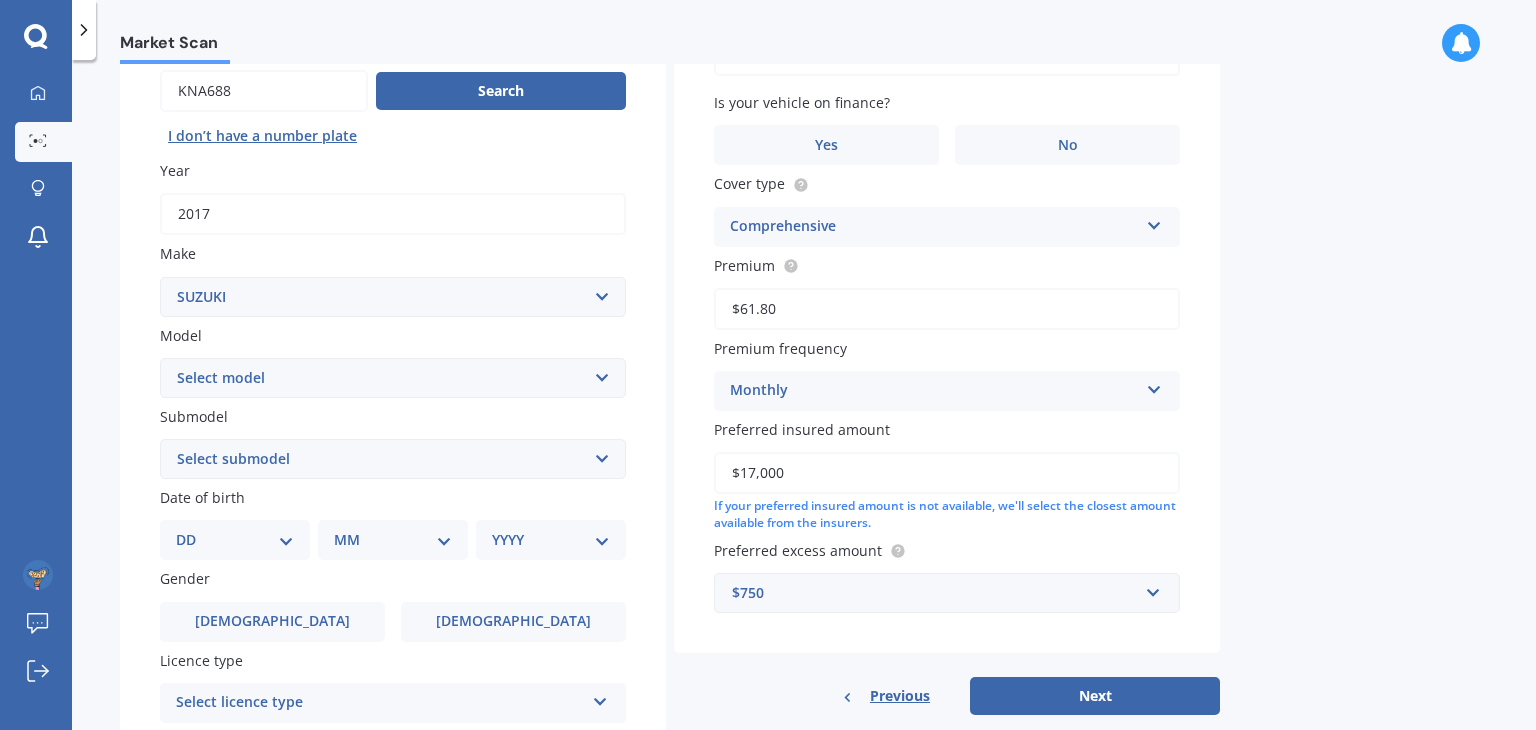 click on "Select make AC ALFA ROMEO ASTON [PERSON_NAME] AUDI AUSTIN BEDFORD Bentley BMW BYD CADILLAC CAN-AM CHERY CHEVROLET CHRYSLER Citroen CRUISEAIR CUPRA DAEWOO DAIHATSU DAIMLER DAMON DIAHATSU DODGE EXOCET FACTORY FIVE FERRARI FIAT Fiord FLEETWOOD FORD FOTON FRASER GEELY GENESIS GEORGIE BOY GMC GREAT WALL GWM [PERSON_NAME] HINO [PERSON_NAME] HOLIDAY RAMBLER HONDA HUMMER HYUNDAI INFINITI ISUZU IVECO JAC JAECOO JAGUAR JEEP KGM KIA LADA LAMBORGHINI LANCIA LANDROVER LDV LEXUS LINCOLN LOTUS LUNAR M.G M.G. MAHINDRA MASERATI MAZDA MCLAREN MERCEDES AMG Mercedes Benz MERCEDES-AMG MERCURY MINI MITSUBISHI [PERSON_NAME] NEWMAR Nissan OMODA OPEL OXFORD PEUGEOT Plymouth Polestar PONTIAC PORSCHE PROTON RAM Range Rover Rayne RENAULT ROLLS ROYCE ROVER SAAB SATURN SEAT SHELBY SKODA SMART SSANGYONG SUBARU SUZUKI TATA TESLA TIFFIN Toyota TRIUMPH TVR Vauxhall VOLKSWAGEN VOLVO WESTFIELD WINNEBAGO ZX" at bounding box center [393, 297] 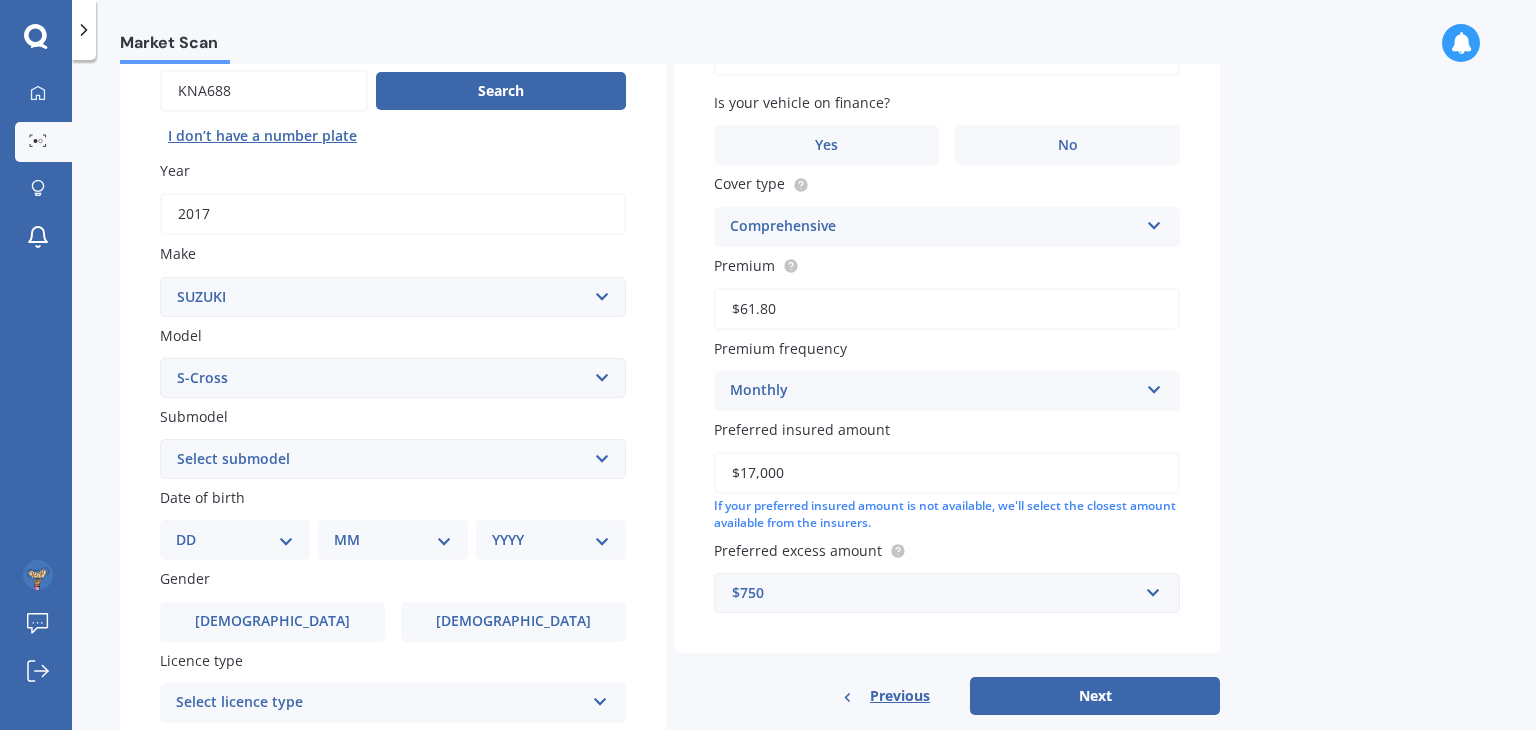 click on "Select model Aerio Alto APV Van Baleno Cappuccino Carry Truck Carry van Celerio Crescent Cruze Cultus Escudo Fronx Grand Vitara Hustler Ignis Jimny 4WD Kizashi [PERSON_NAME] S-Cross Samurai SJ410 SJ413 Solio Spacia Splash ST series Swift SX4 SX4 S-Cross Vitara Vitara Hybrid Wagon R Wagon R+ X-90 4WD XBEE Hatchback" at bounding box center (393, 378) 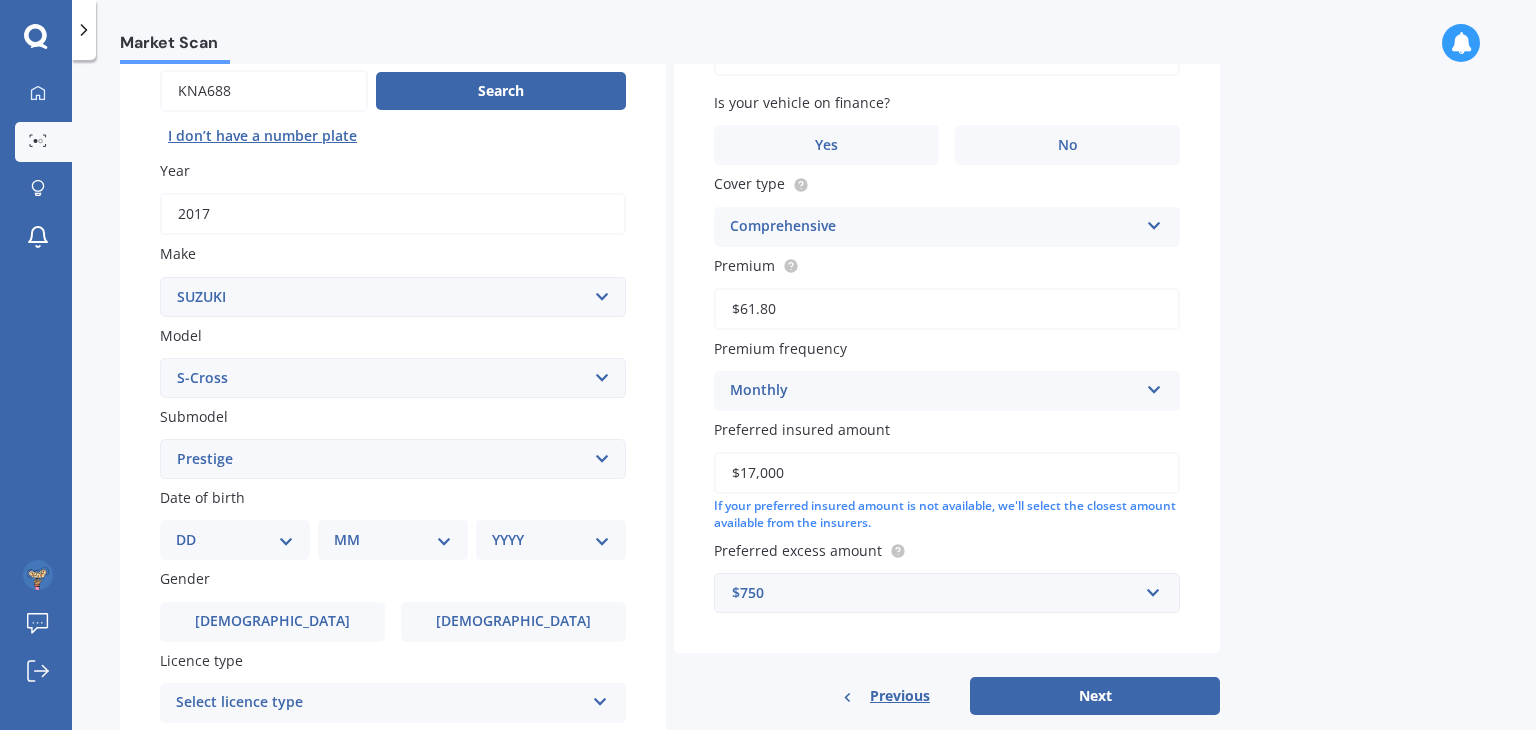 click on "Select submodel GLX Hatchback 5dr CVT 1sp 1.6i GLX Hatchback 5dr CVT 1sp AllGrip 1.6i JLX JLX 1.4PT/4WD/6AT LTD Prestige" at bounding box center (393, 459) 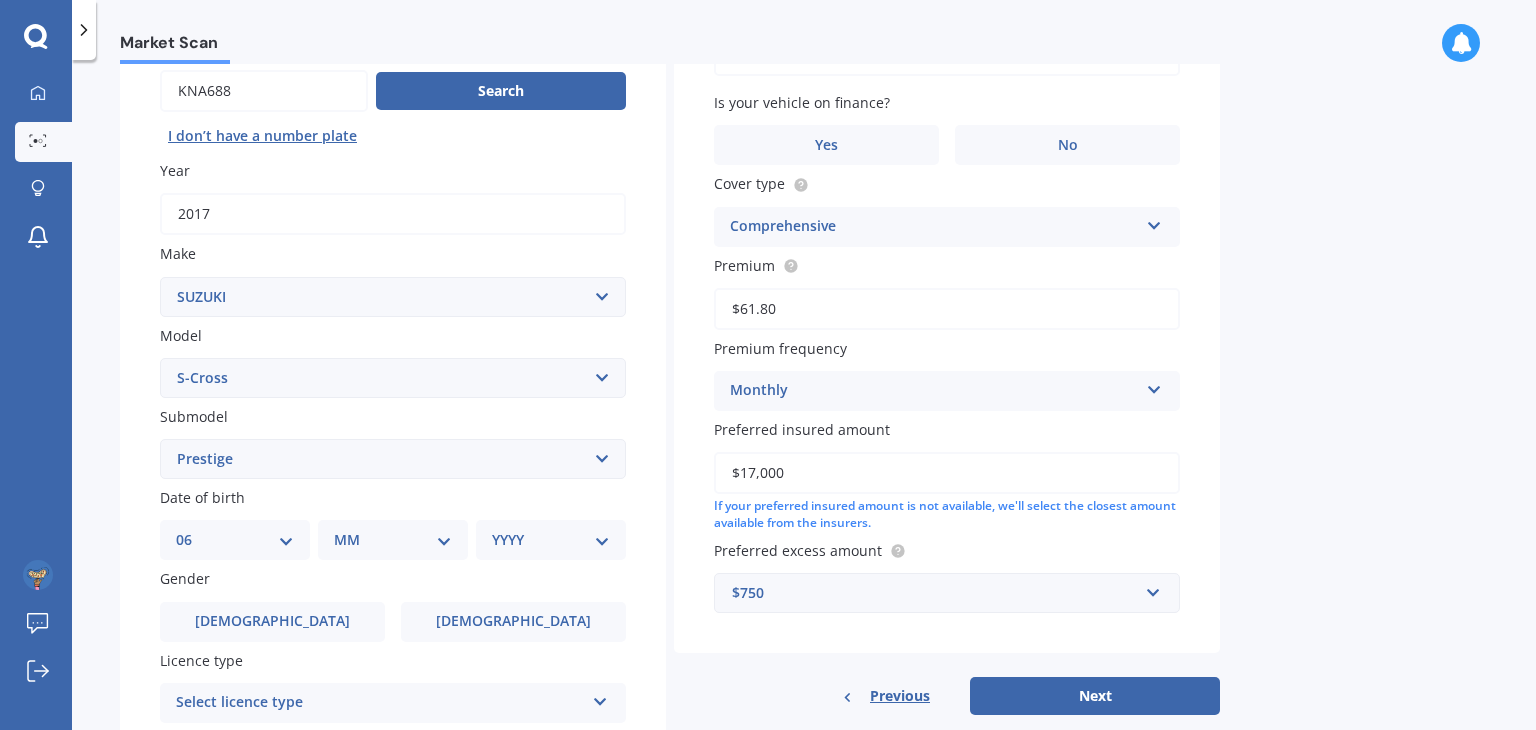 click on "DD 01 02 03 04 05 06 07 08 09 10 11 12 13 14 15 16 17 18 19 20 21 22 23 24 25 26 27 28 29 30 31" at bounding box center (235, 540) 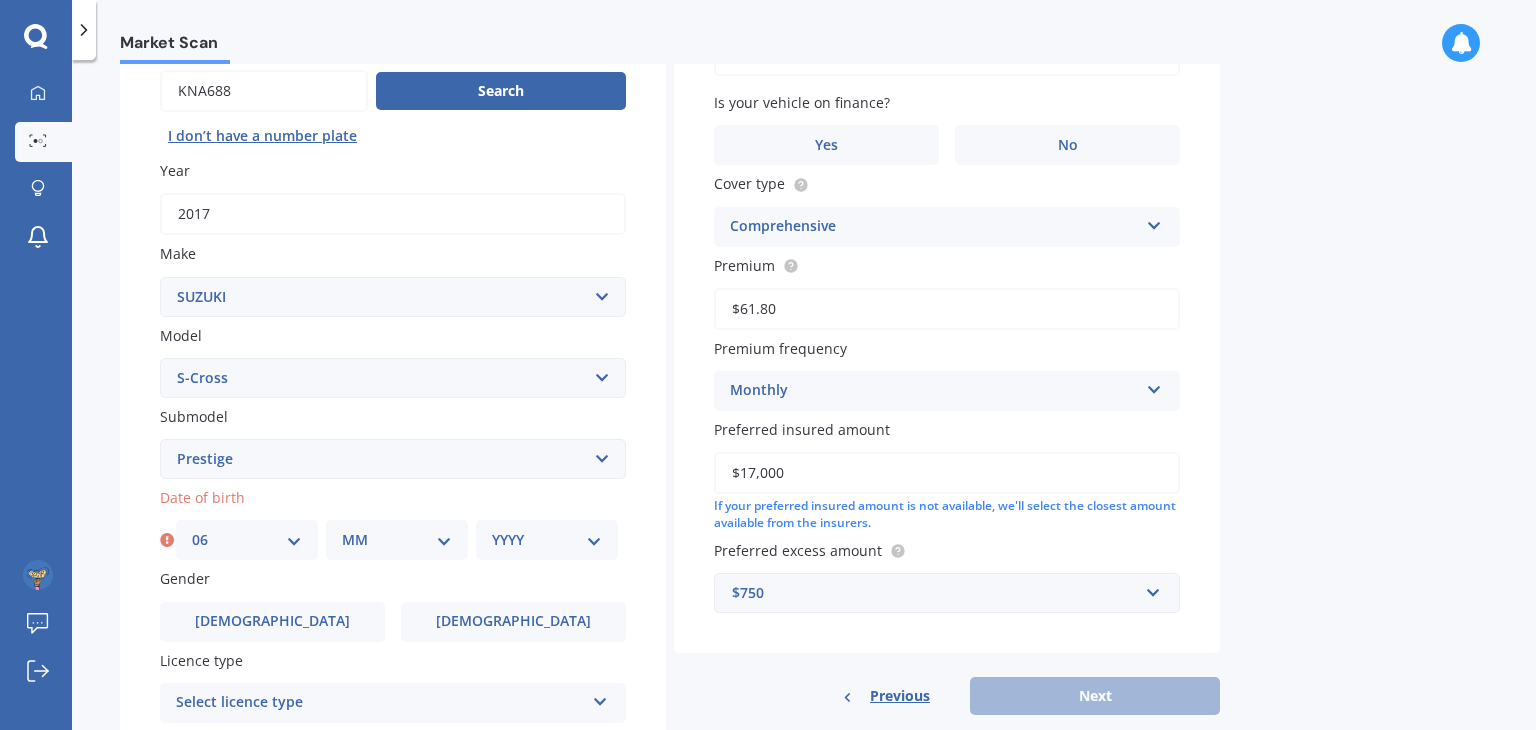 click on "MM 01 02 03 04 05 06 07 08 09 10 11 12" at bounding box center [397, 540] 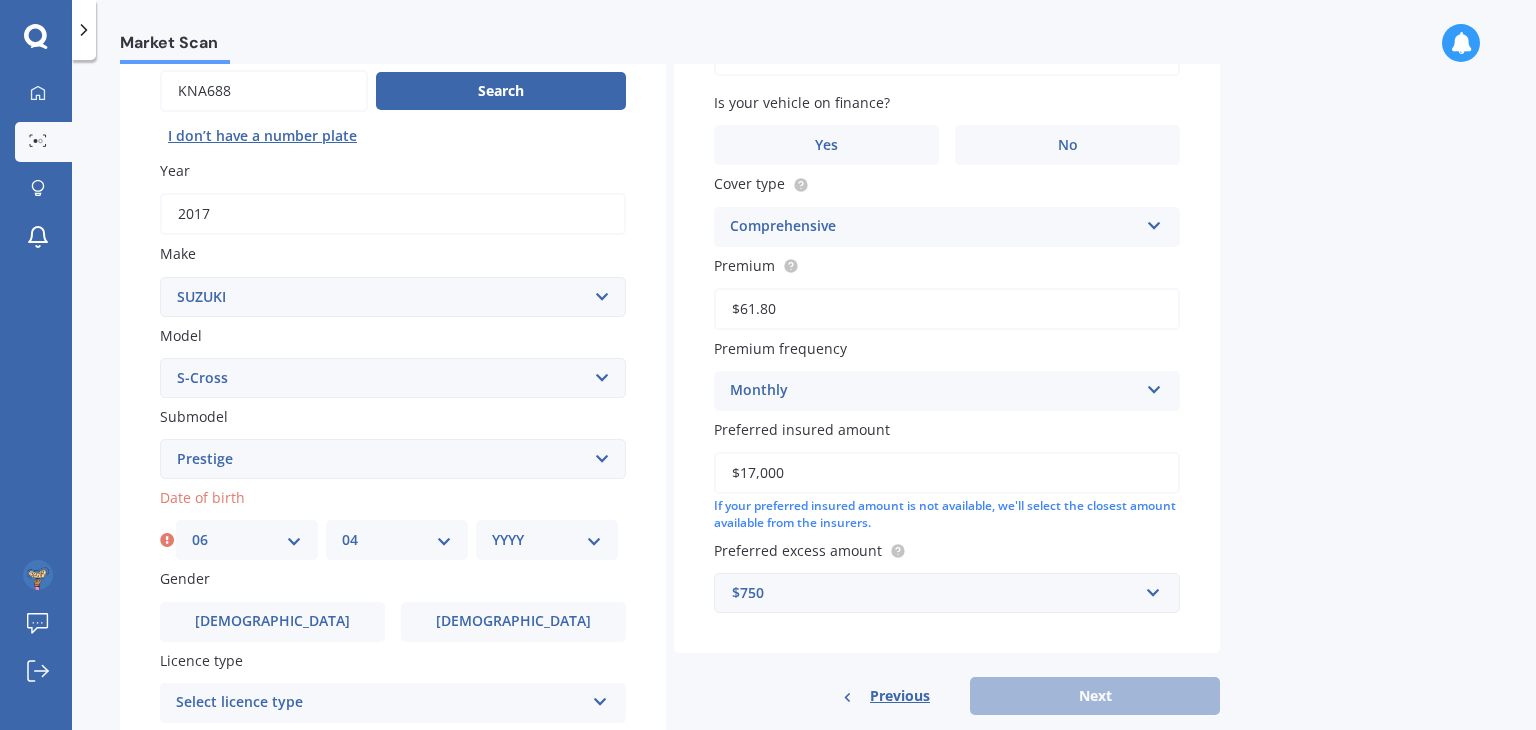 click on "MM 01 02 03 04 05 06 07 08 09 10 11 12" at bounding box center [397, 540] 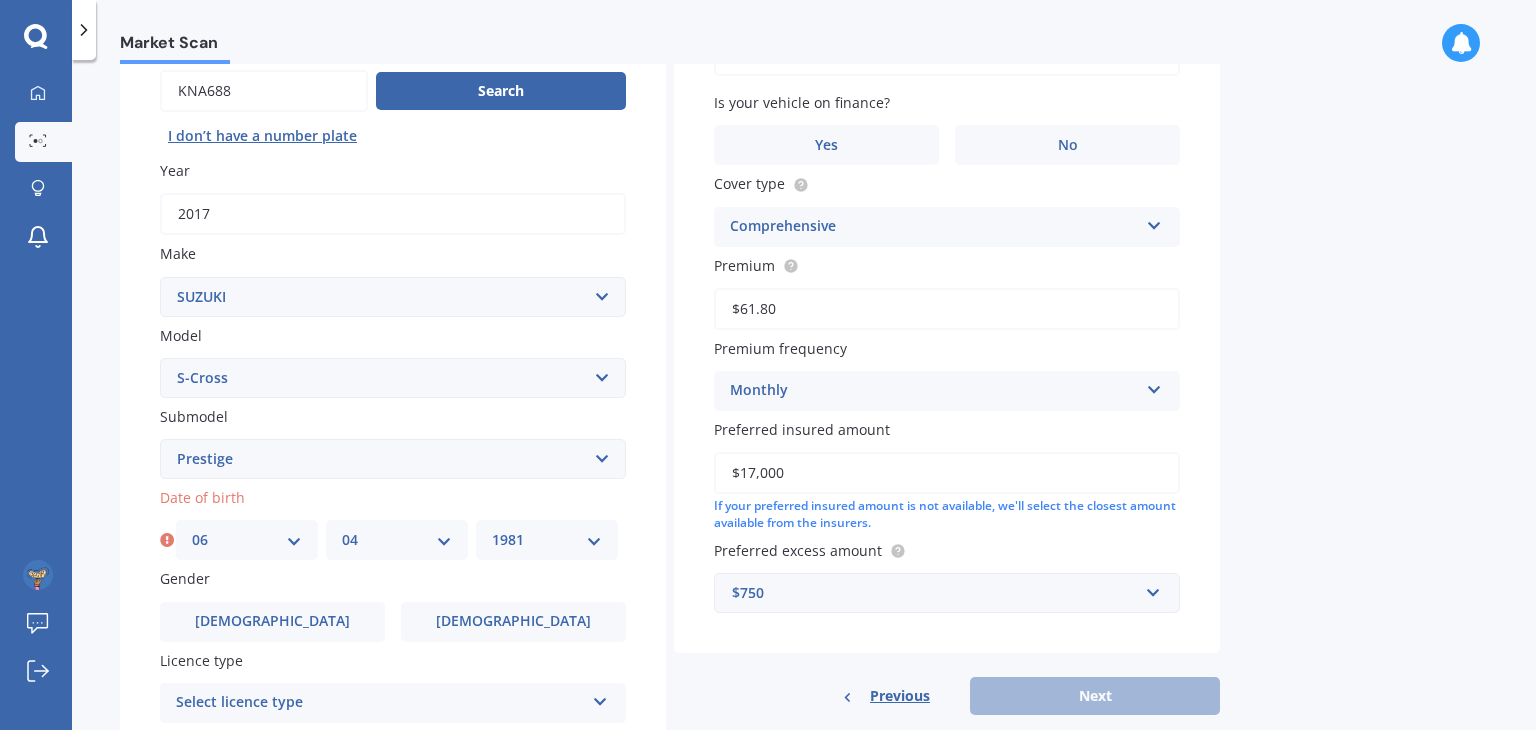 click on "YYYY 2025 2024 2023 2022 2021 2020 2019 2018 2017 2016 2015 2014 2013 2012 2011 2010 2009 2008 2007 2006 2005 2004 2003 2002 2001 2000 1999 1998 1997 1996 1995 1994 1993 1992 1991 1990 1989 1988 1987 1986 1985 1984 1983 1982 1981 1980 1979 1978 1977 1976 1975 1974 1973 1972 1971 1970 1969 1968 1967 1966 1965 1964 1963 1962 1961 1960 1959 1958 1957 1956 1955 1954 1953 1952 1951 1950 1949 1948 1947 1946 1945 1944 1943 1942 1941 1940 1939 1938 1937 1936 1935 1934 1933 1932 1931 1930 1929 1928 1927 1926" at bounding box center [547, 540] 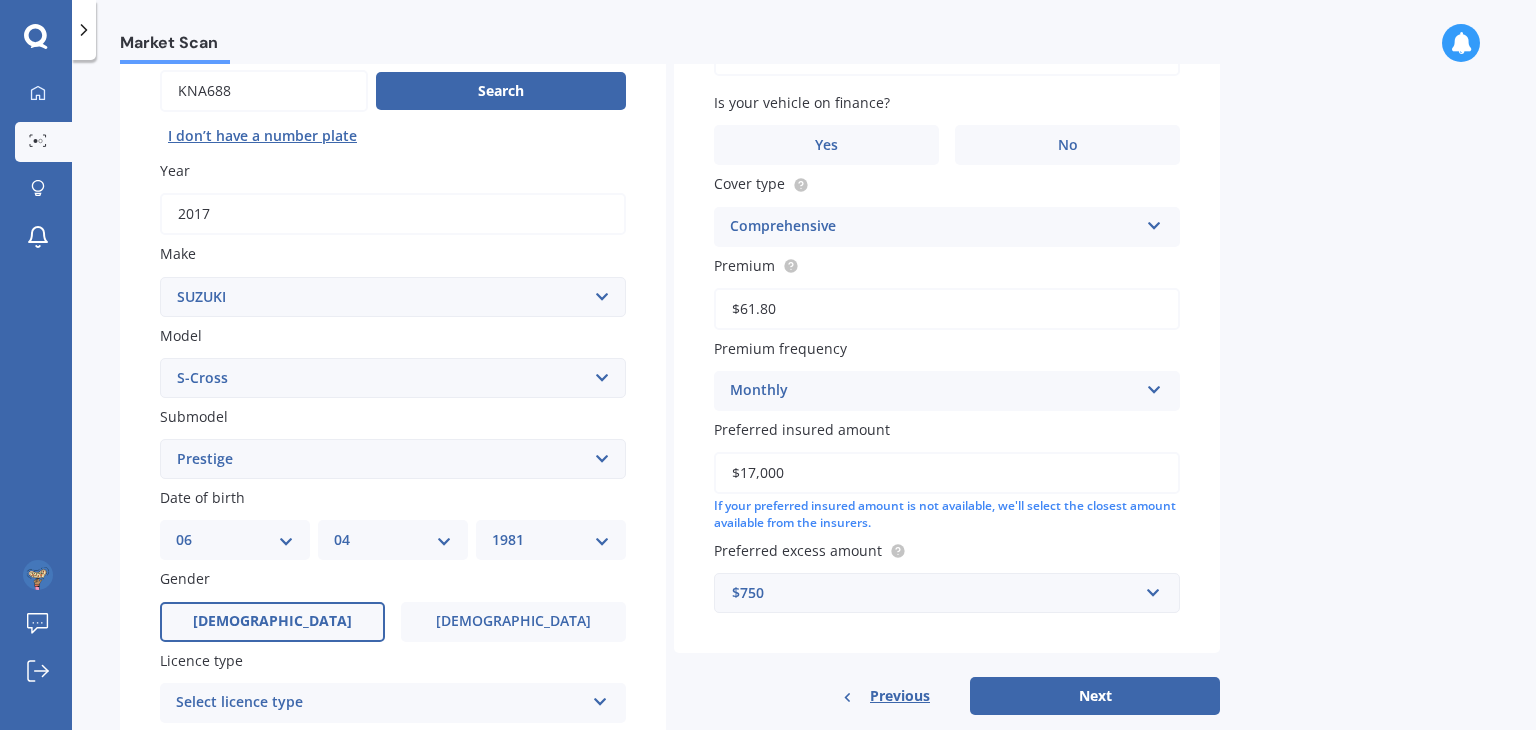 click on "[DEMOGRAPHIC_DATA]" at bounding box center [272, 622] 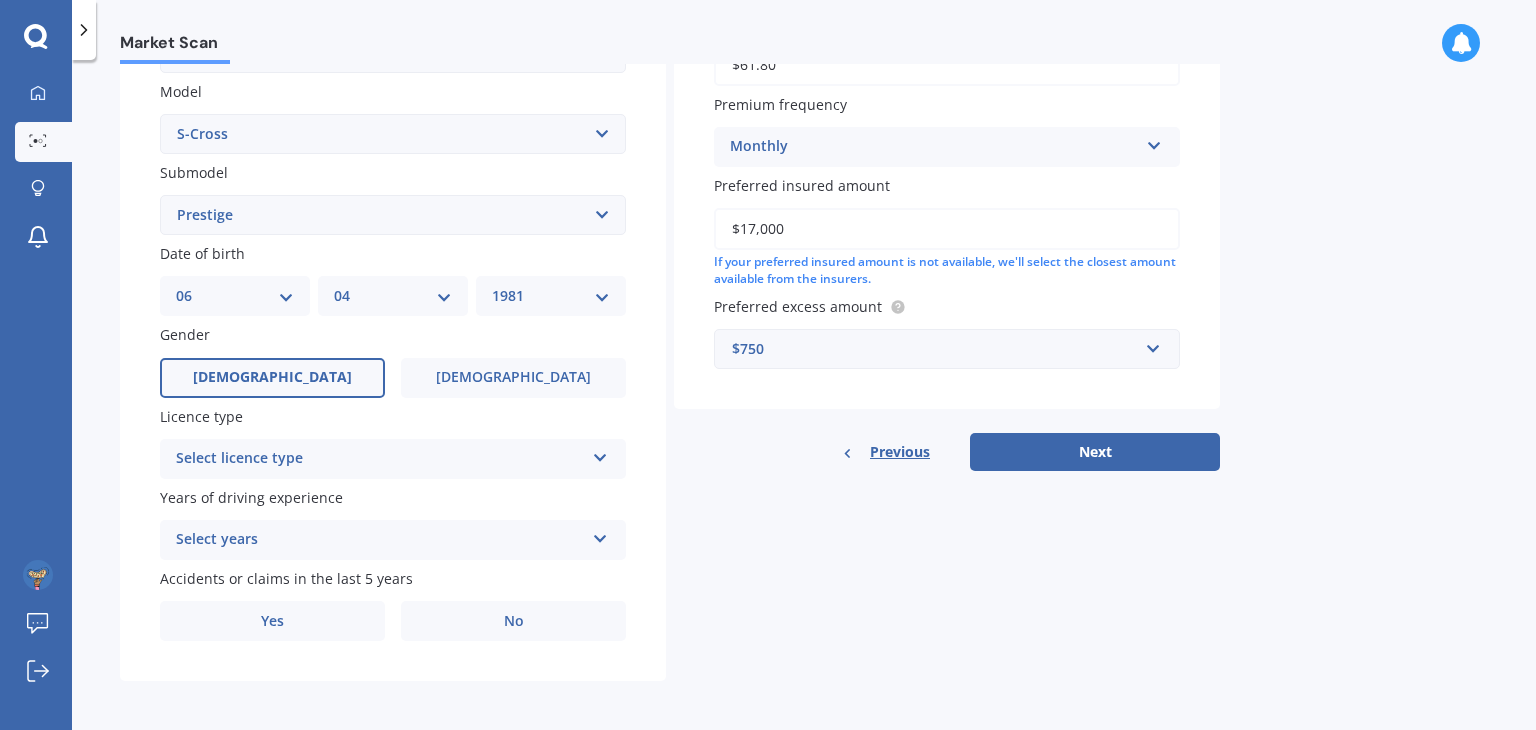 scroll, scrollTop: 448, scrollLeft: 0, axis: vertical 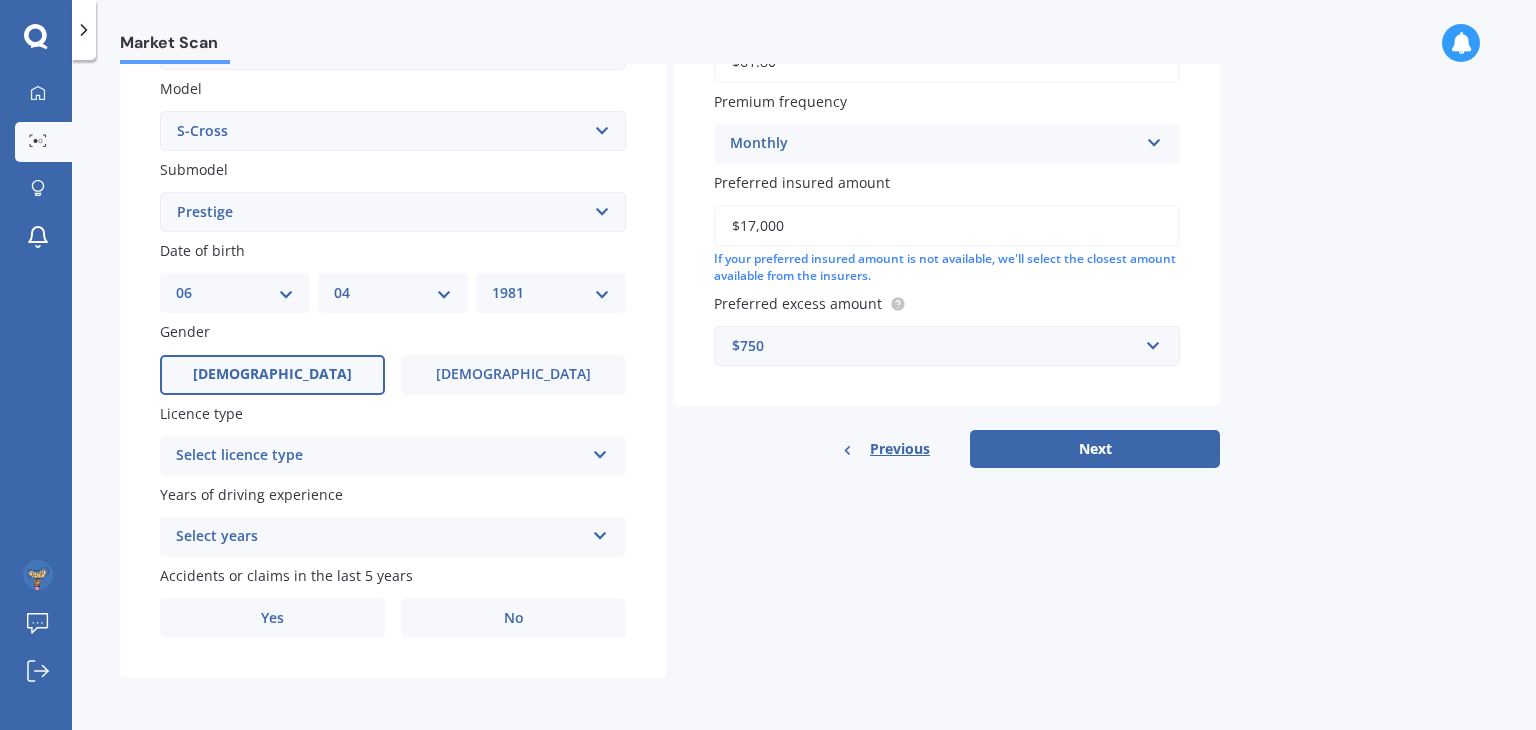 click on "Select licence type" at bounding box center [380, 456] 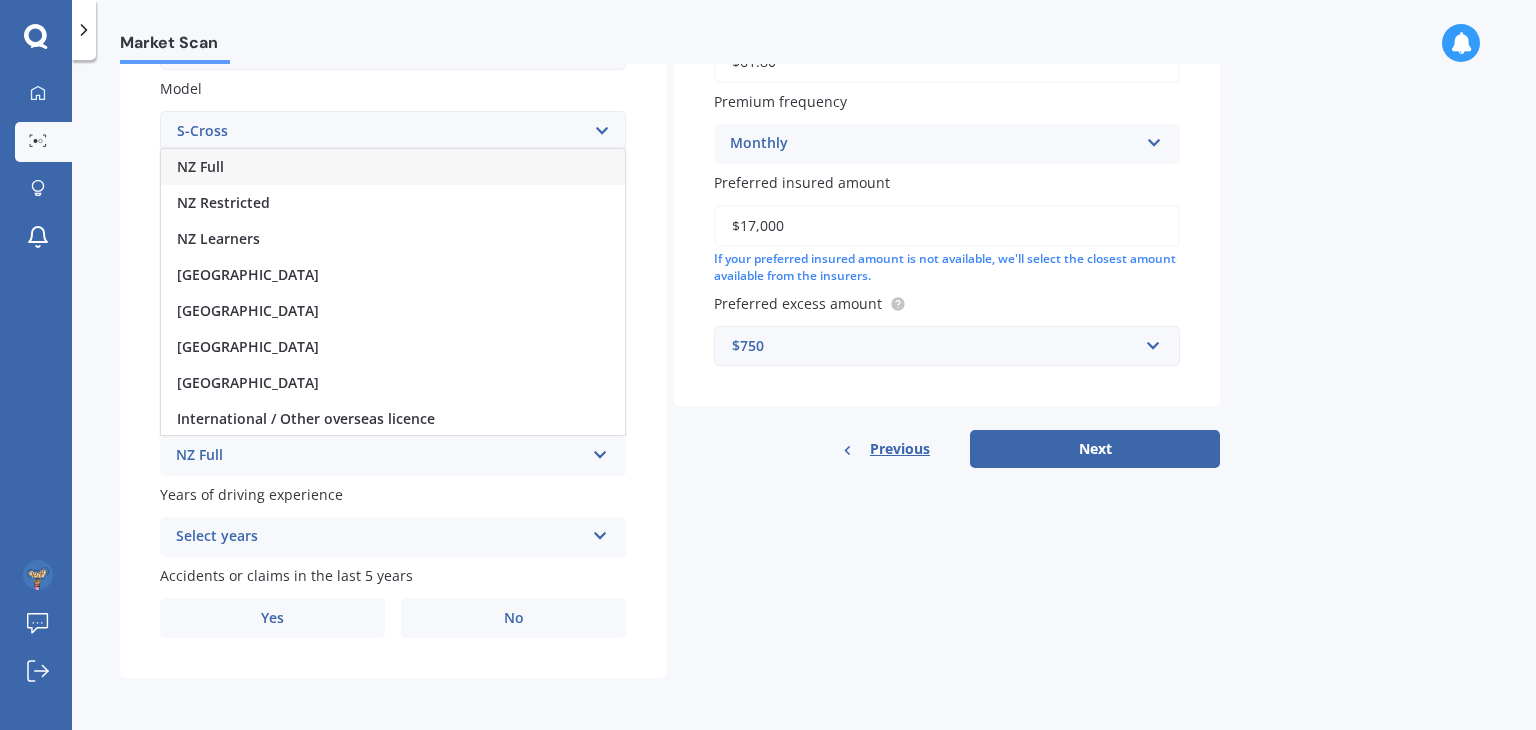 click on "NZ Full" at bounding box center [393, 167] 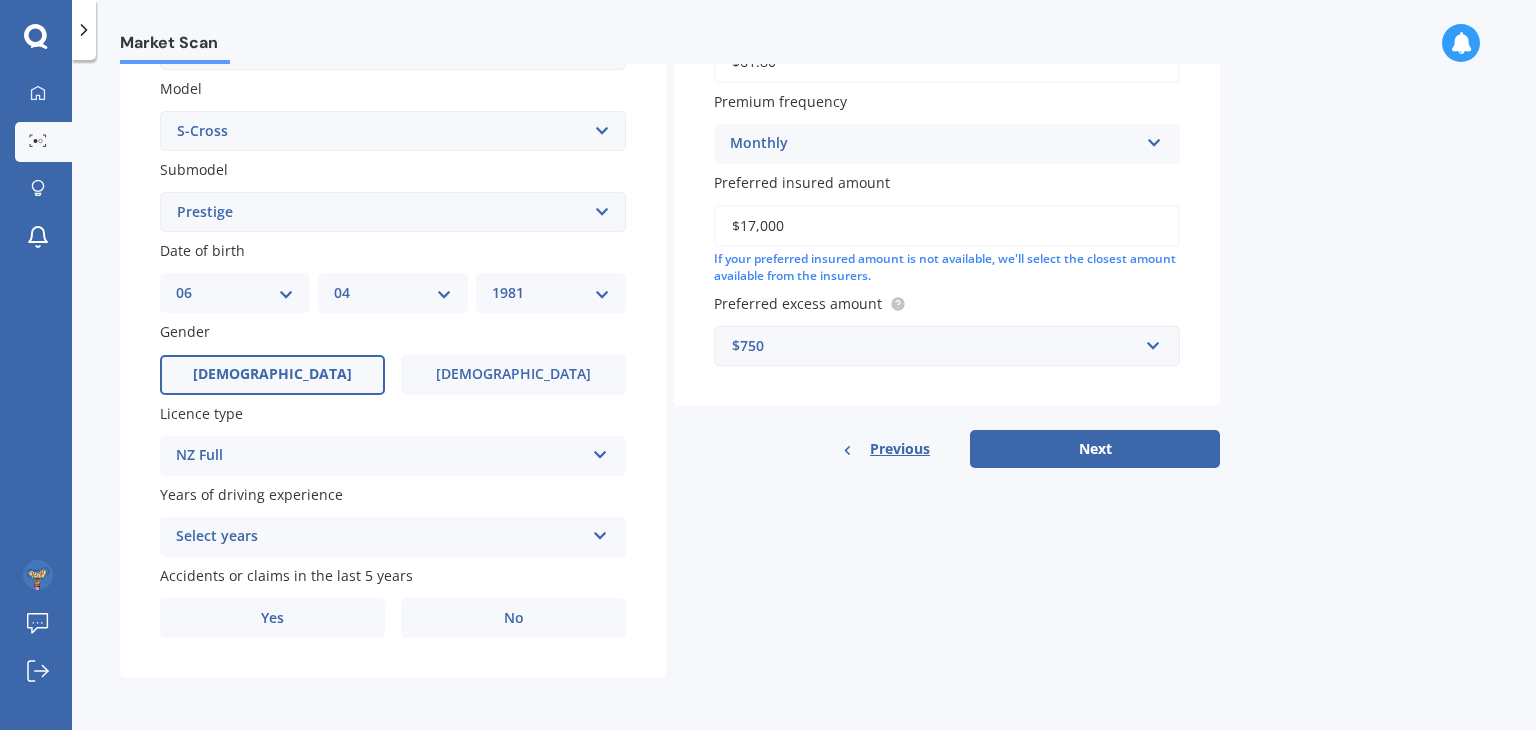 click on "Select years" at bounding box center (380, 537) 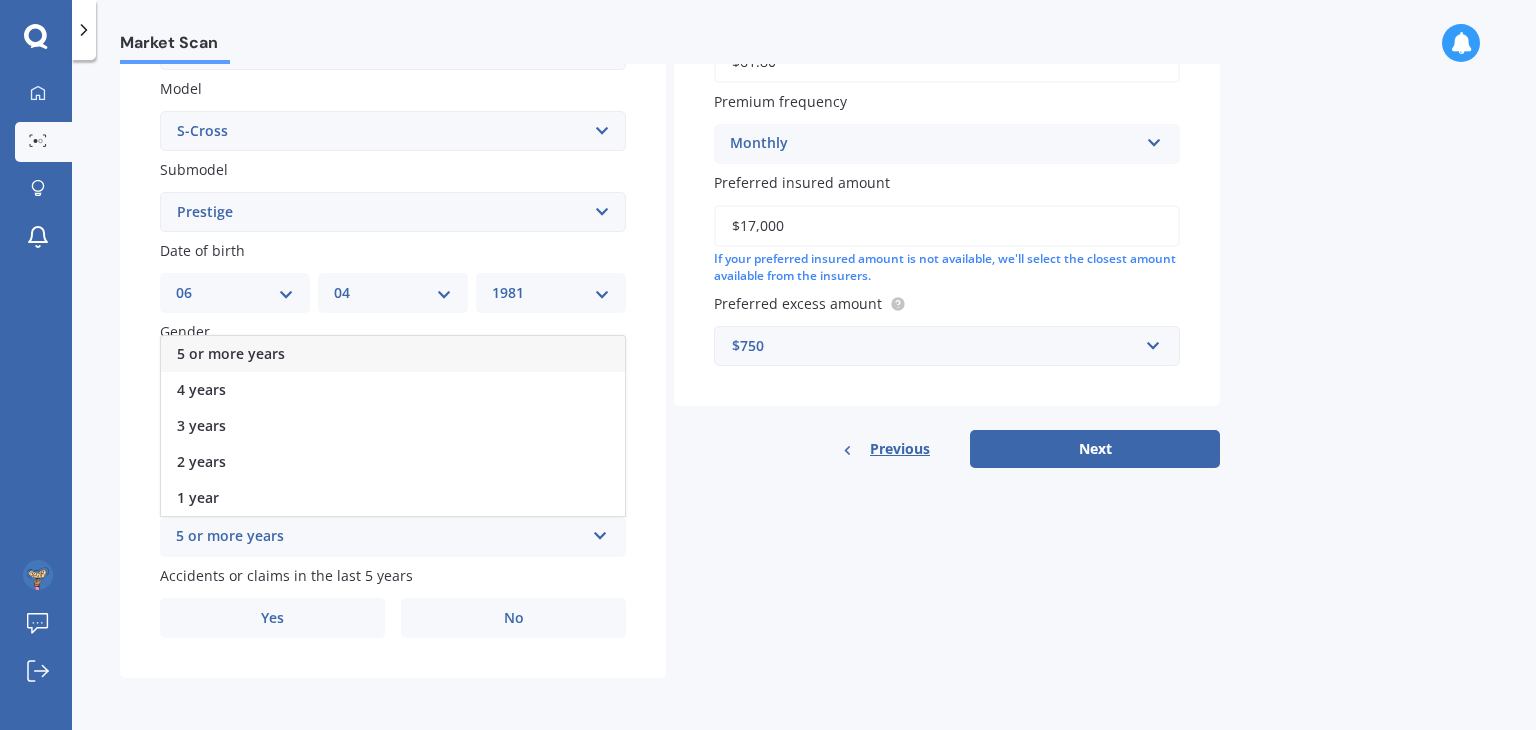 click on "5 or more years" at bounding box center (231, 353) 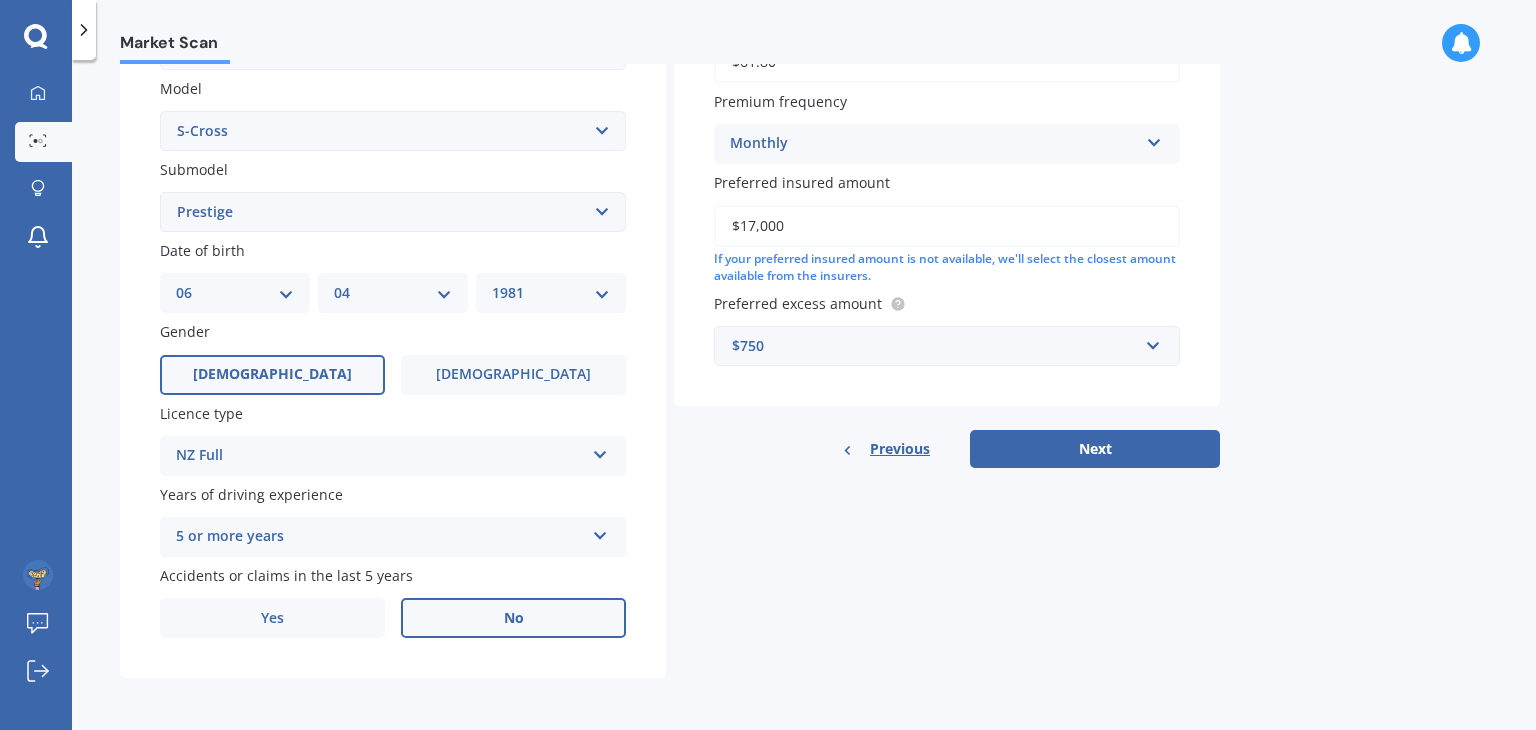 click on "No" at bounding box center [513, 618] 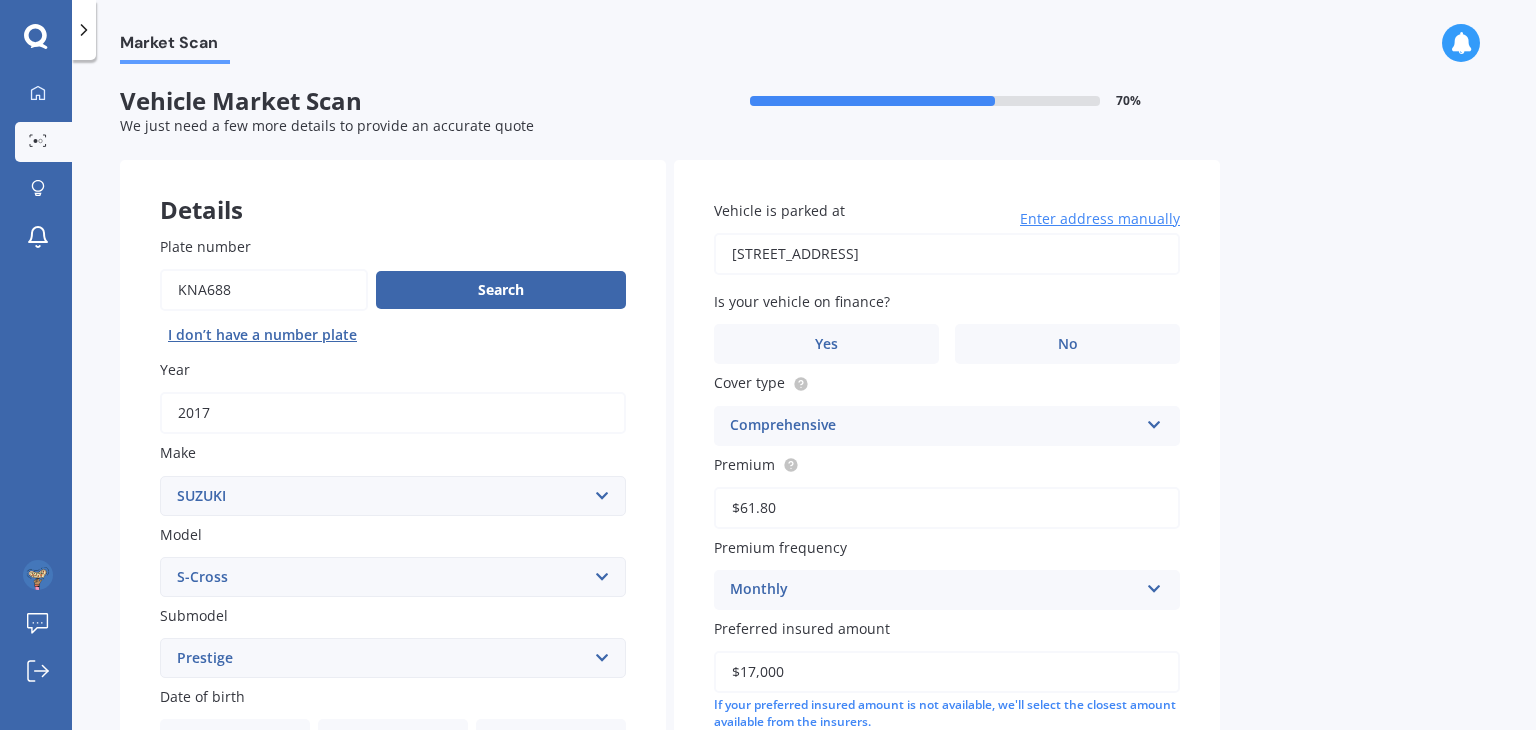 scroll, scrollTop: 0, scrollLeft: 0, axis: both 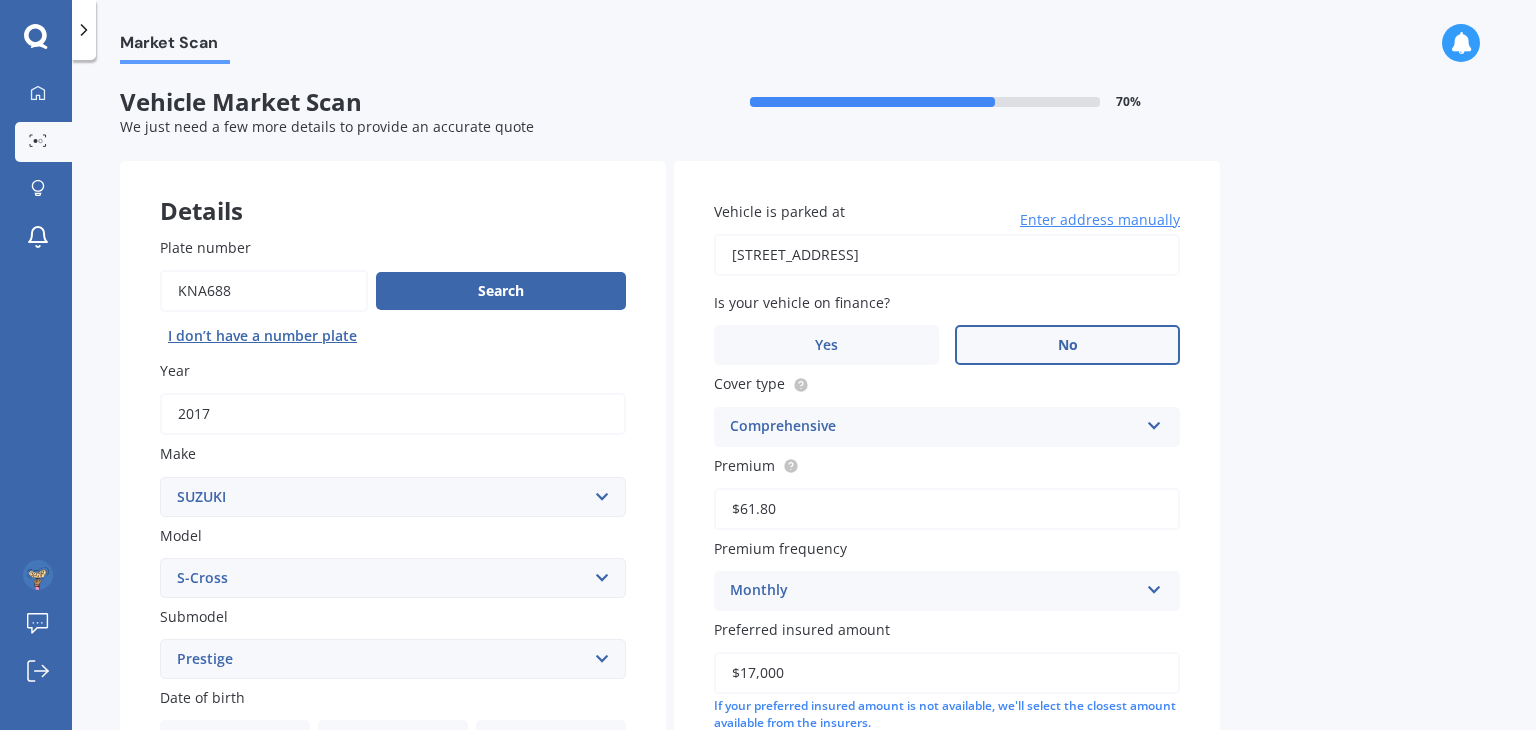 click on "No" at bounding box center [1067, 345] 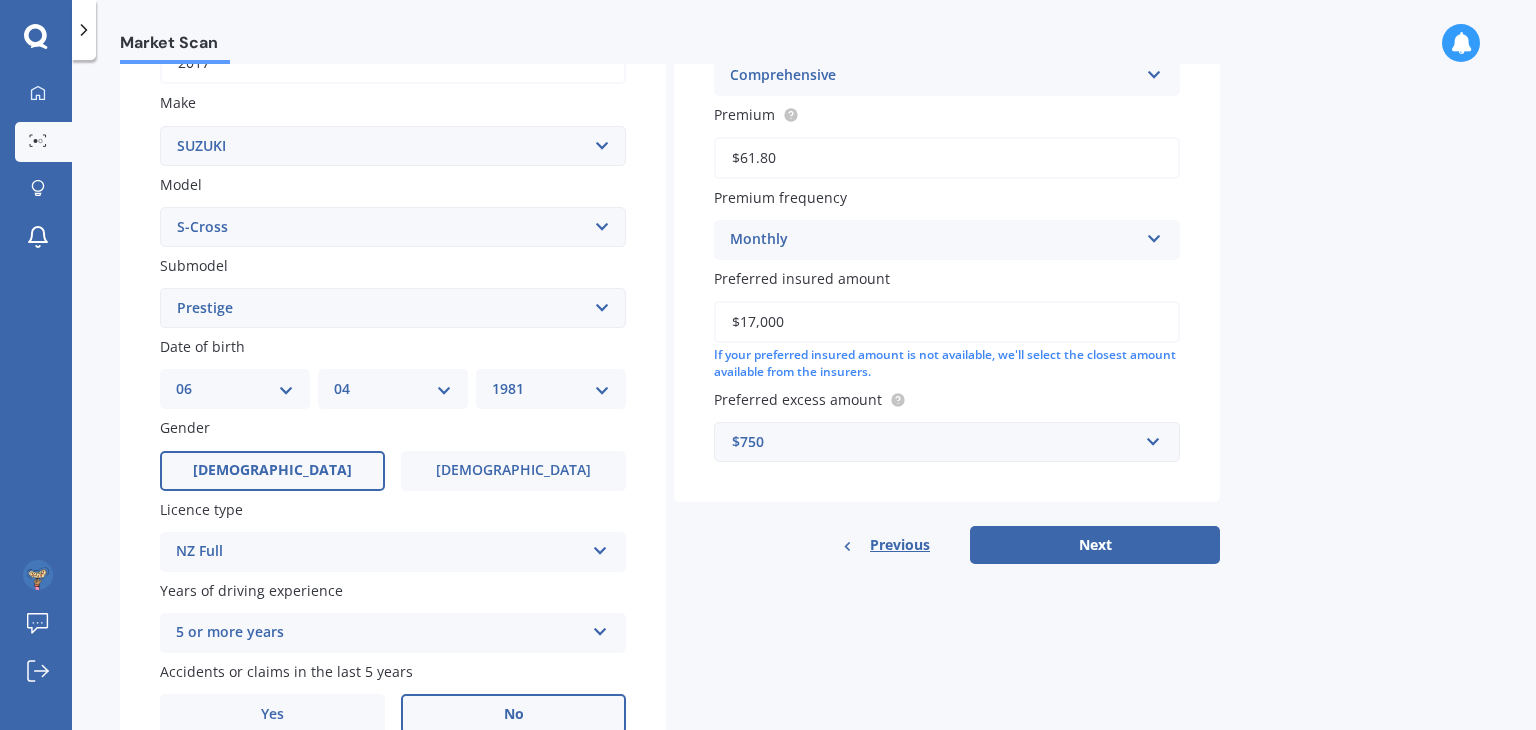 scroll, scrollTop: 400, scrollLeft: 0, axis: vertical 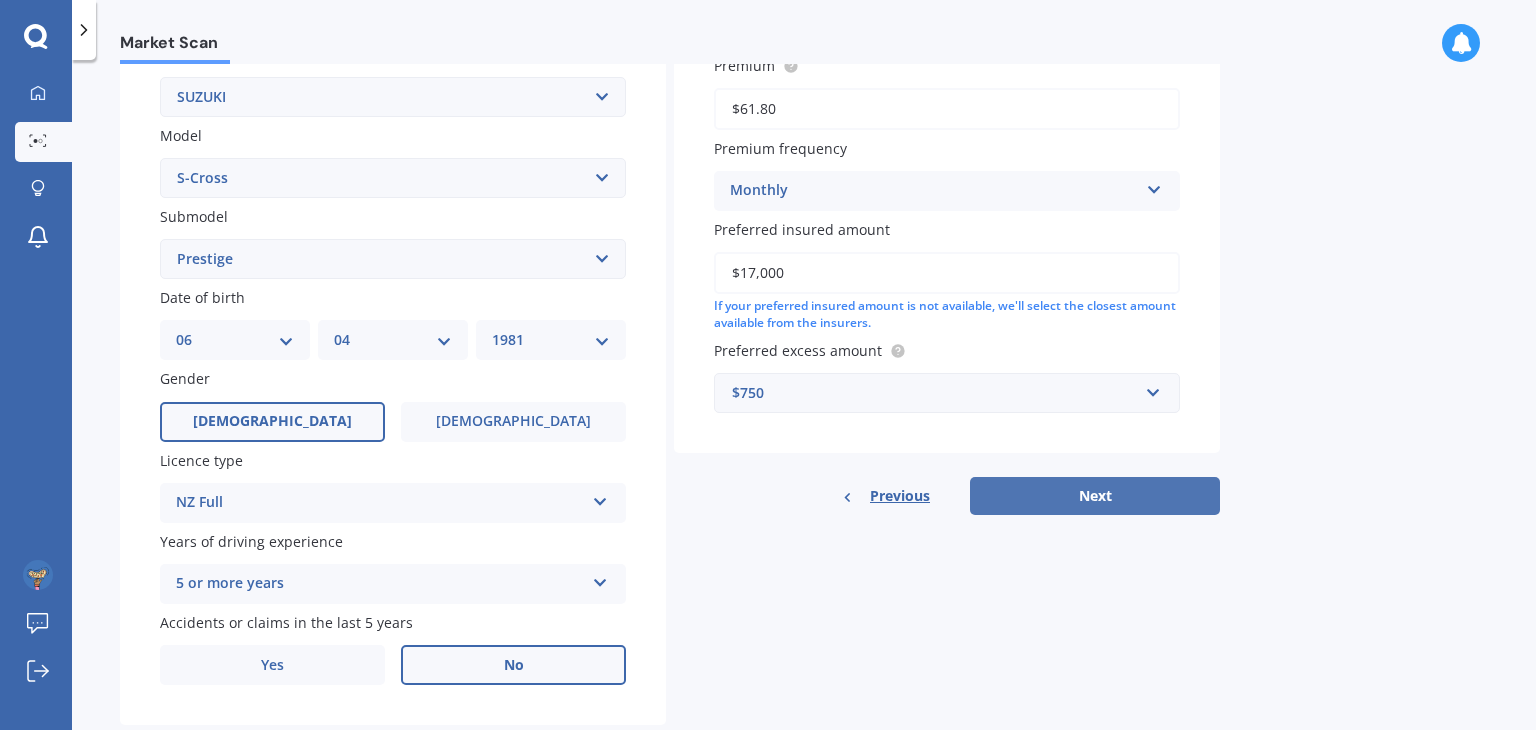 click on "Next" at bounding box center [1095, 496] 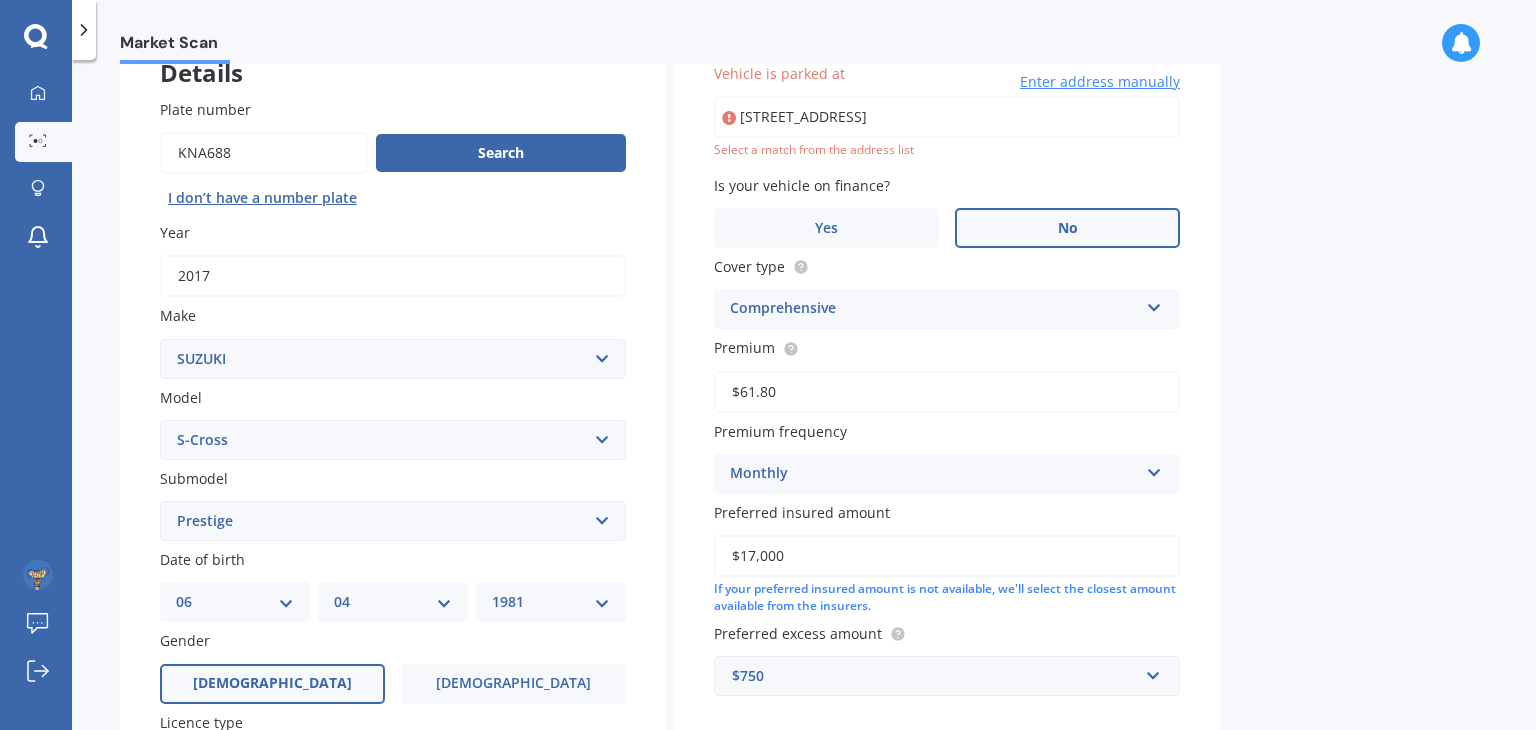 scroll, scrollTop: 136, scrollLeft: 0, axis: vertical 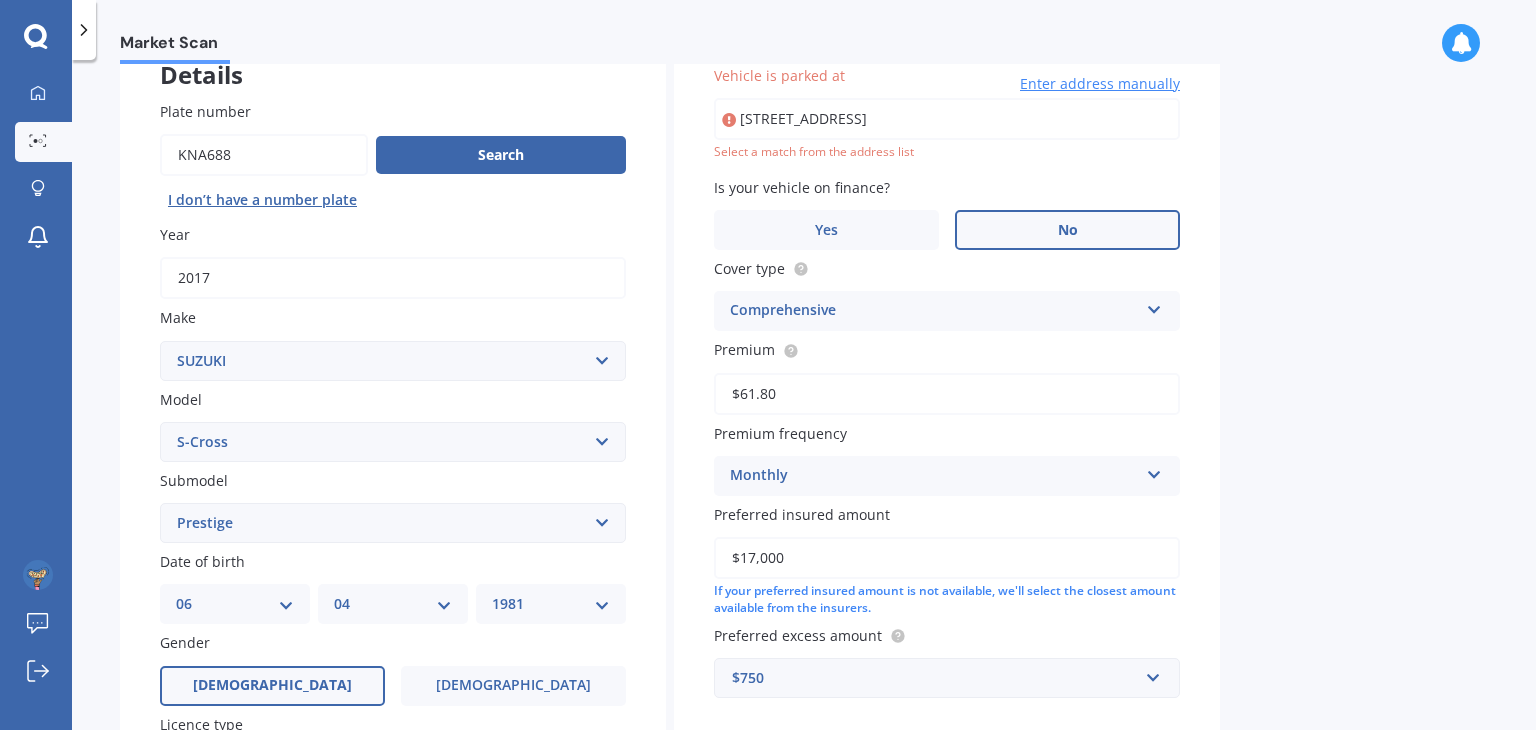 type on "[STREET_ADDRESS]" 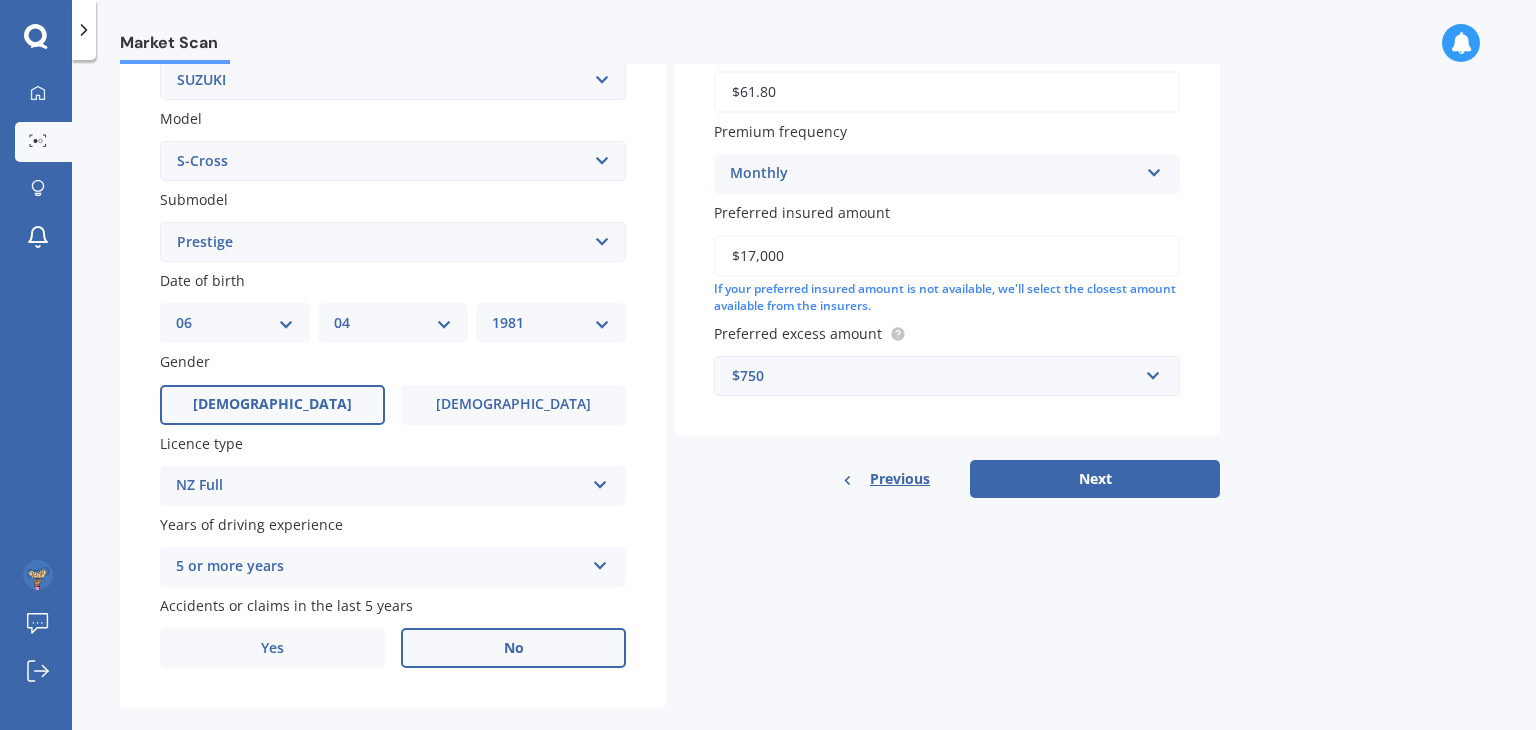 scroll, scrollTop: 448, scrollLeft: 0, axis: vertical 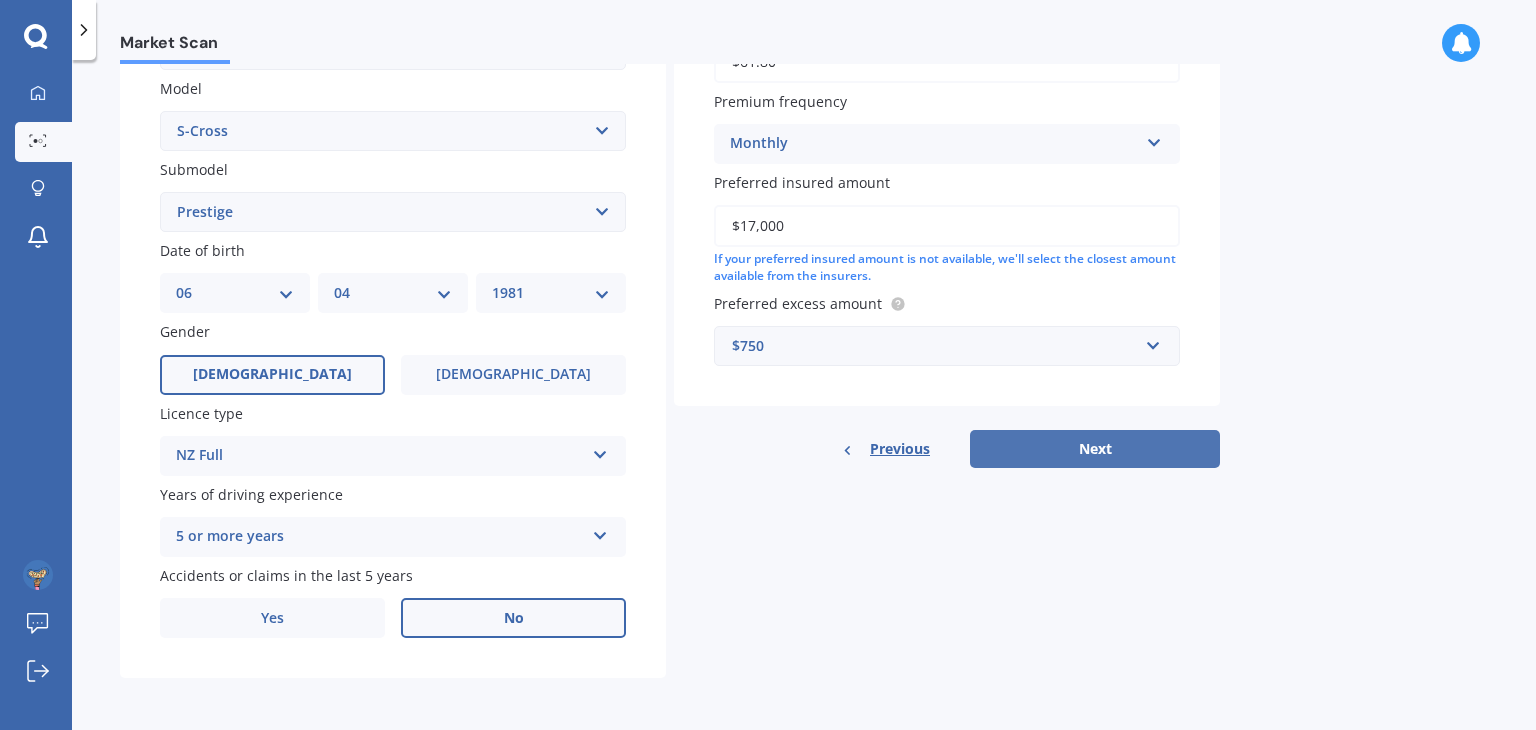 click on "Next" at bounding box center (1095, 449) 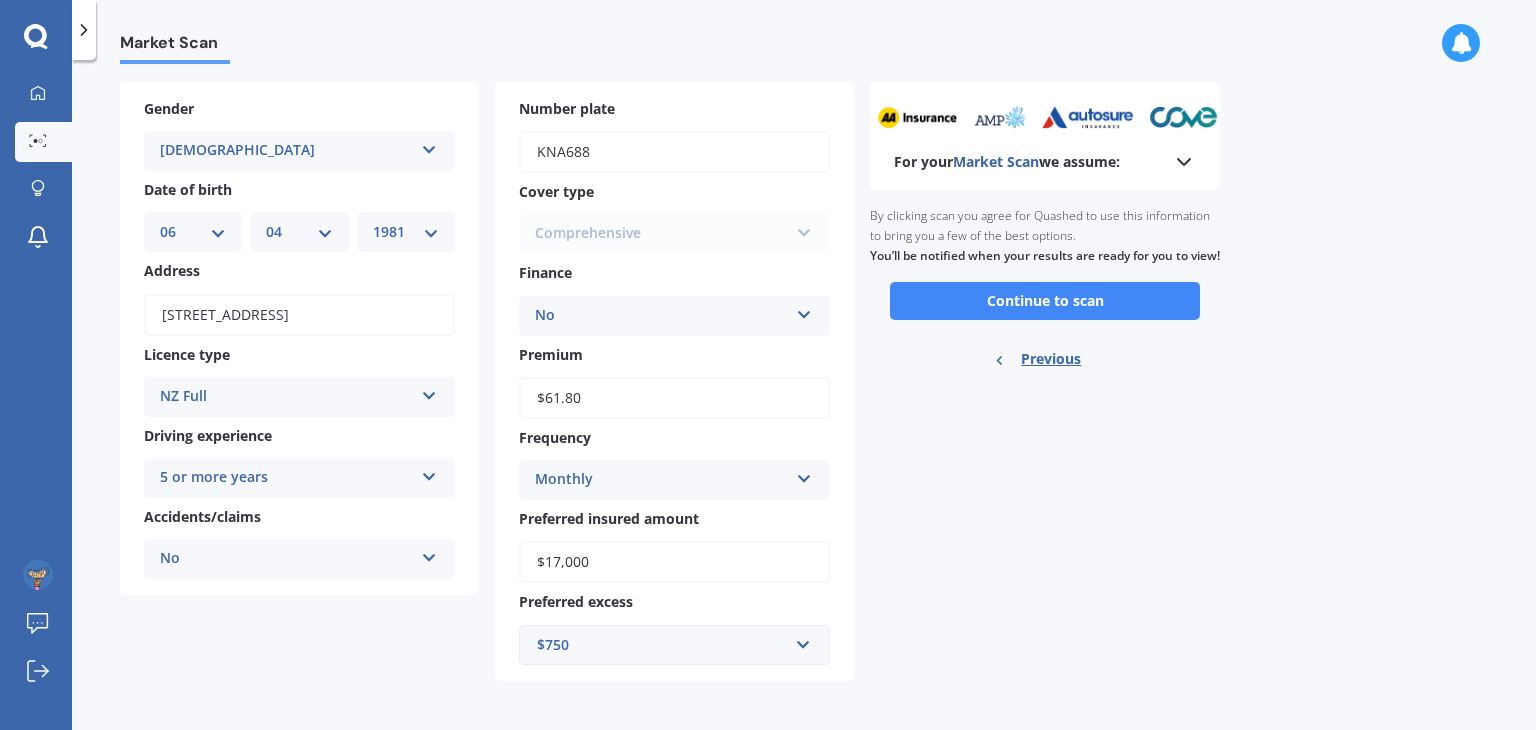 scroll, scrollTop: 0, scrollLeft: 0, axis: both 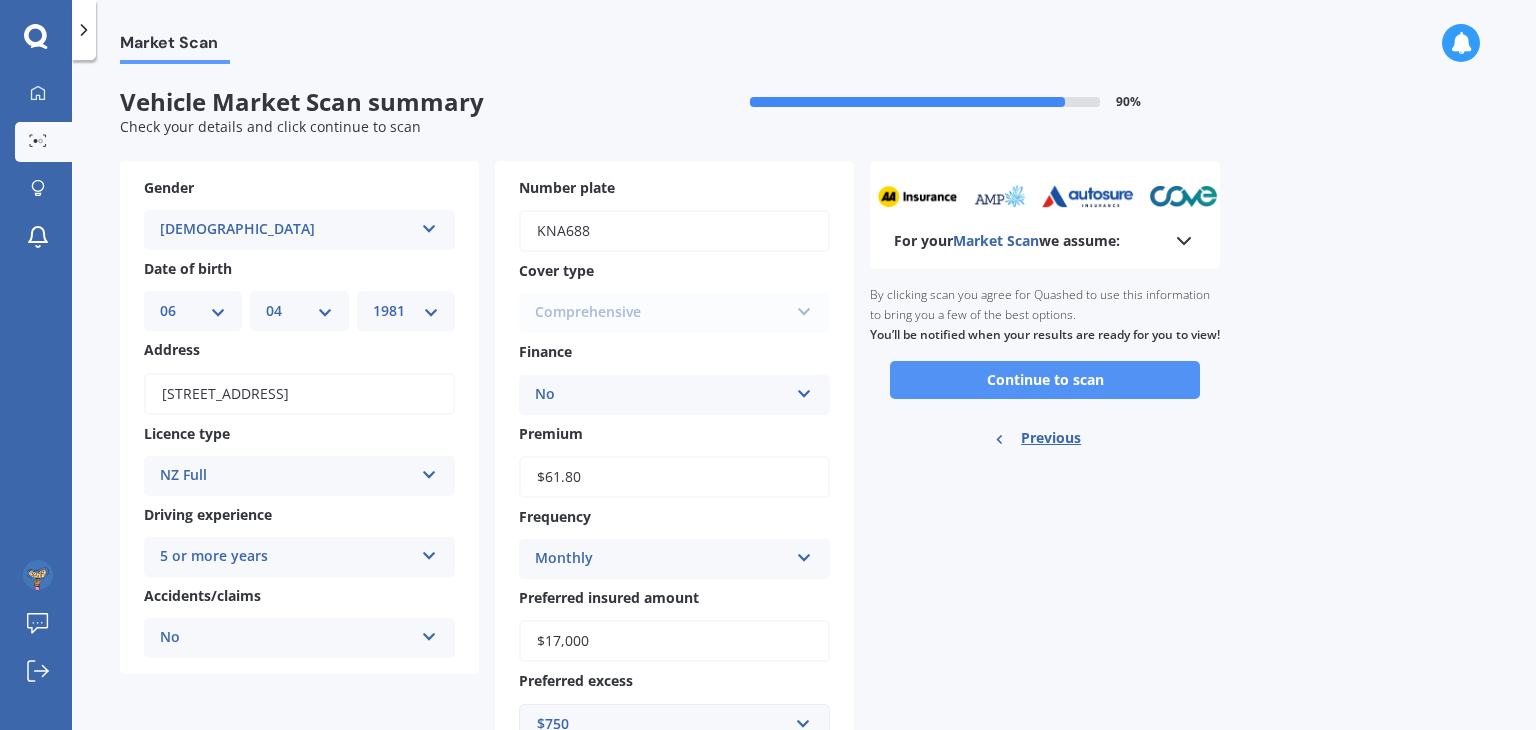 click on "Continue to scan" at bounding box center (1045, 380) 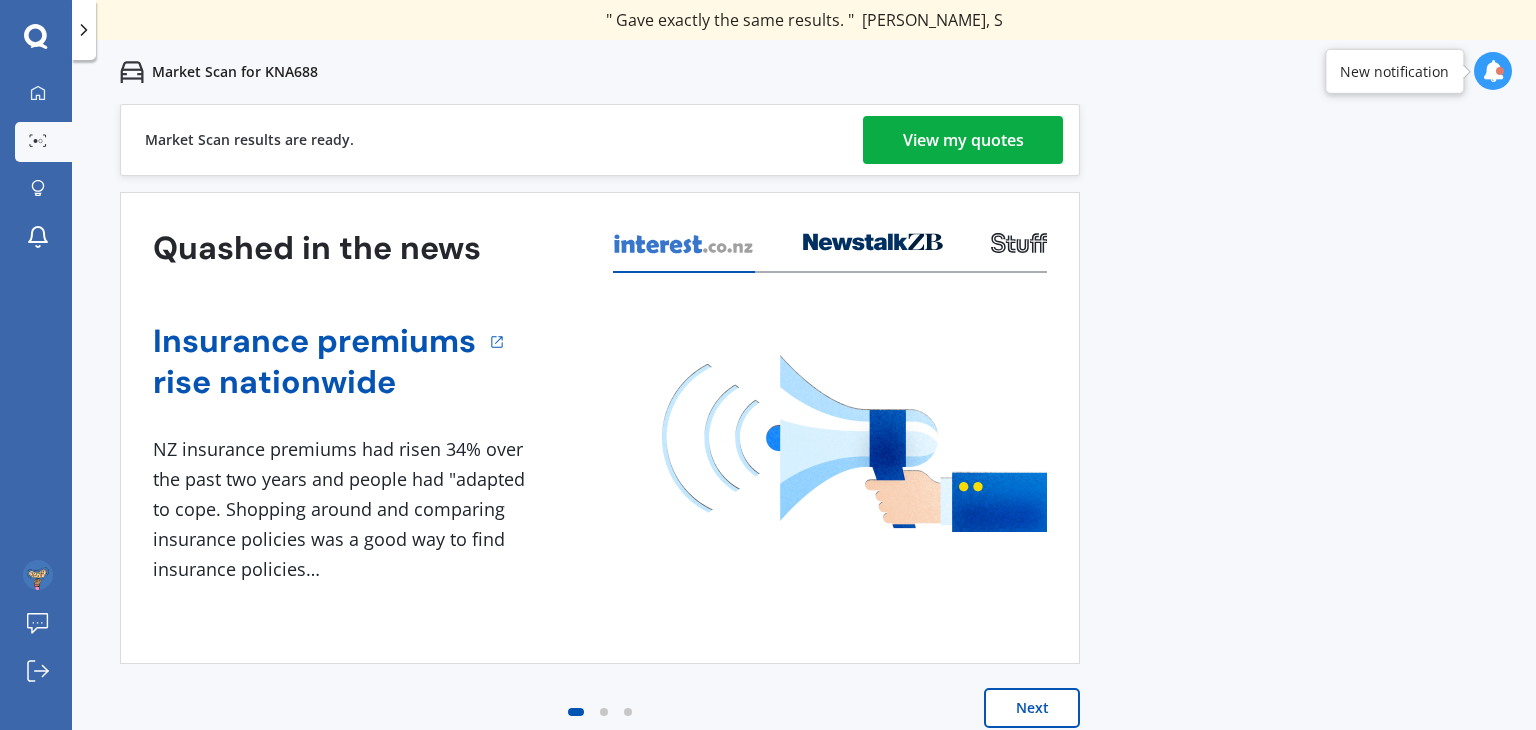 click on "Market Scan results are ready. View my quotes" at bounding box center (600, 140) 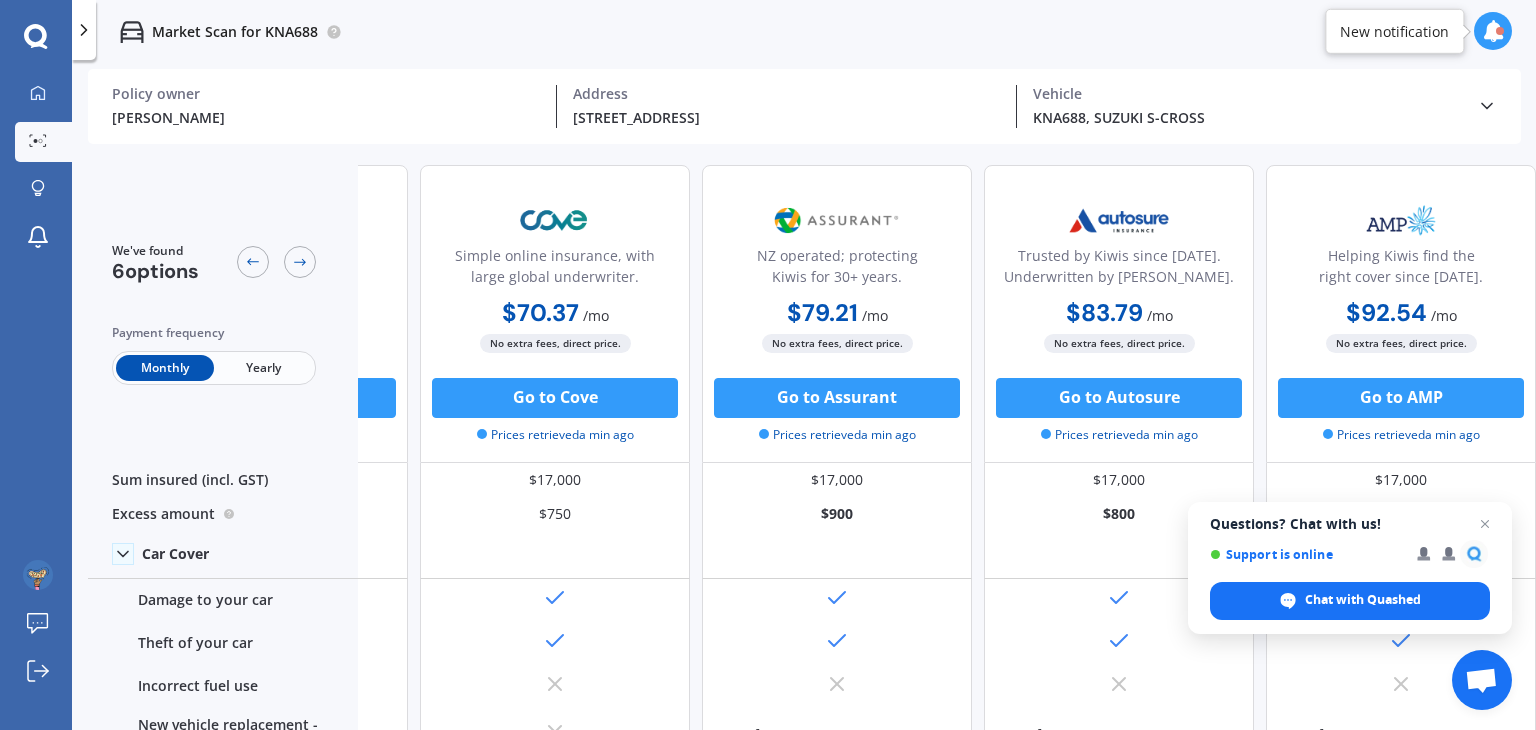 scroll, scrollTop: 0, scrollLeft: 0, axis: both 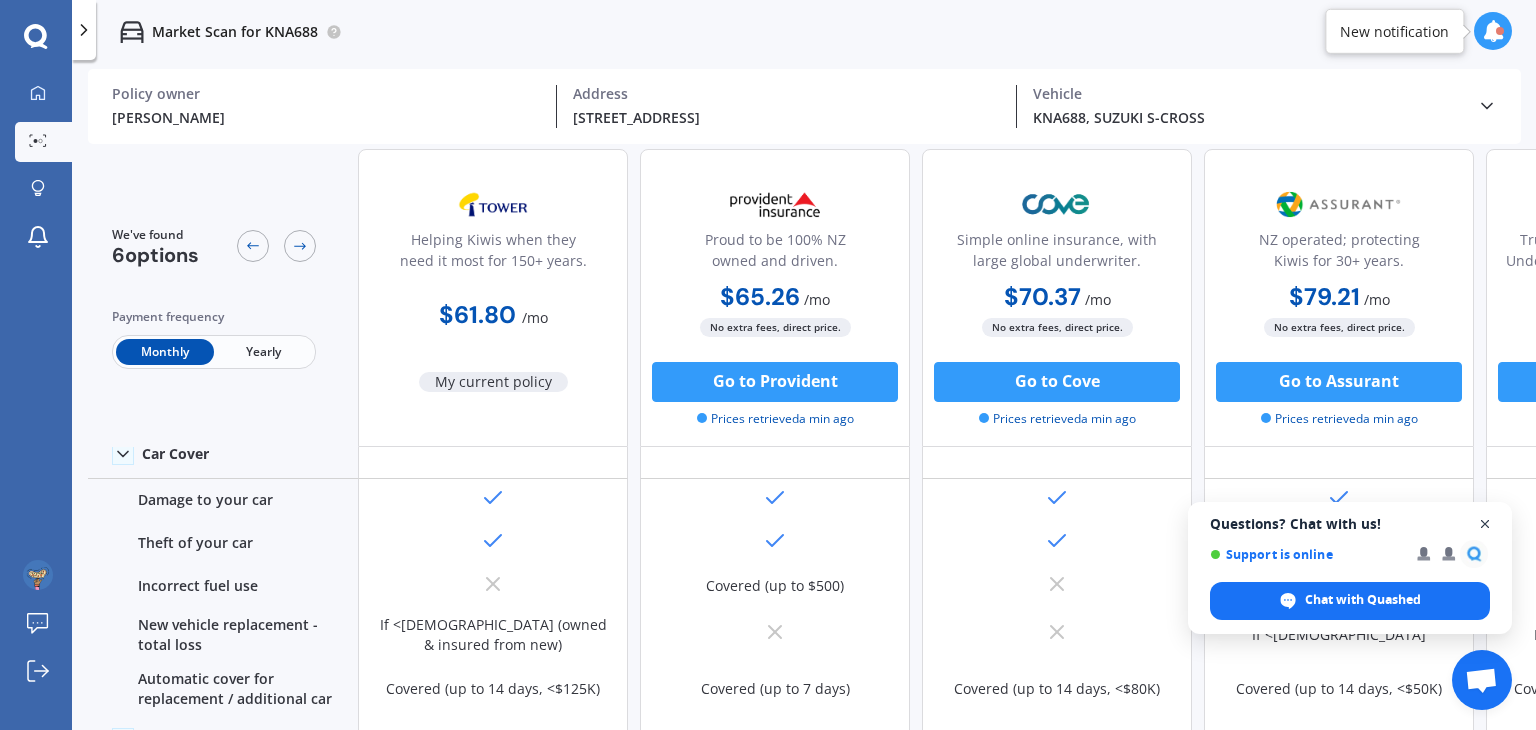 click at bounding box center (1485, 524) 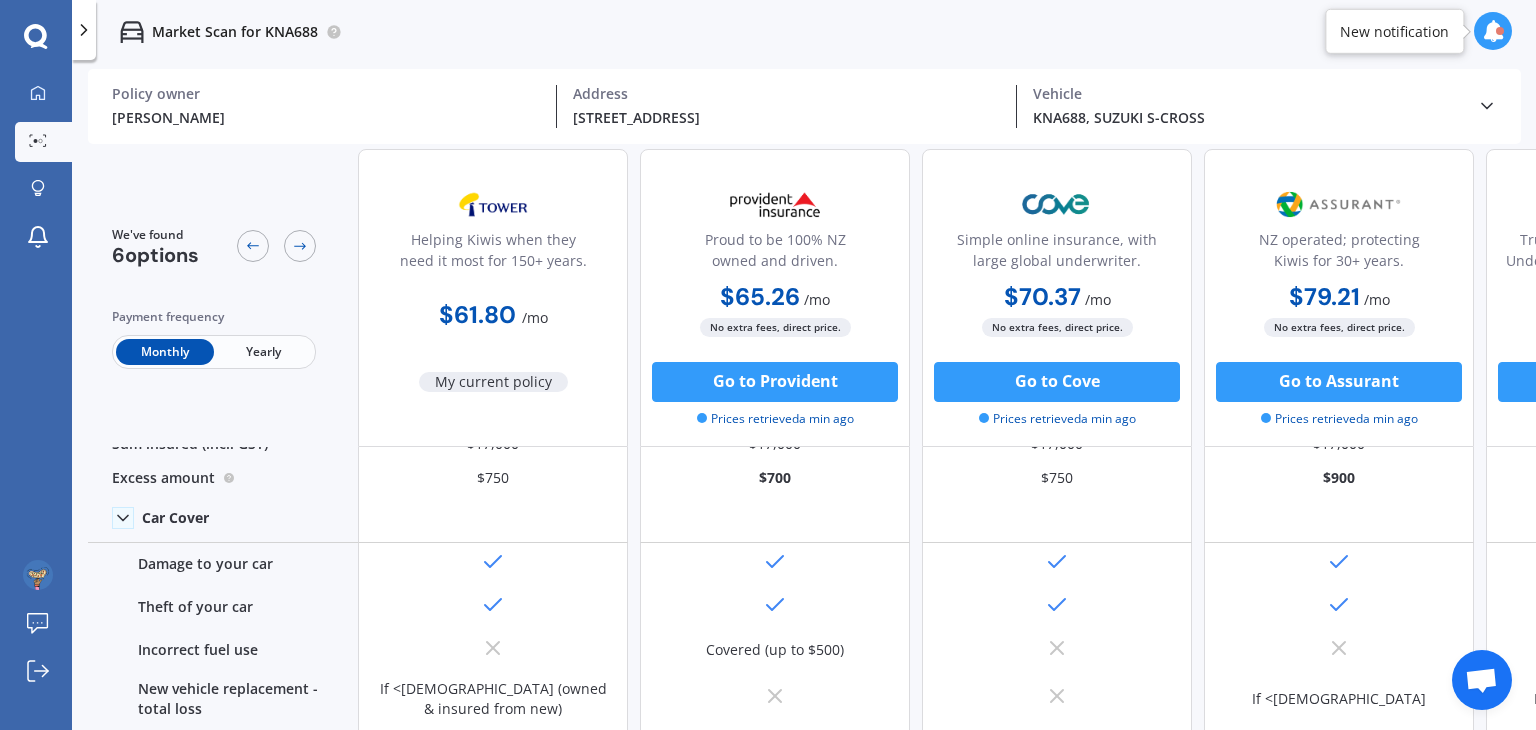 scroll, scrollTop: 0, scrollLeft: 0, axis: both 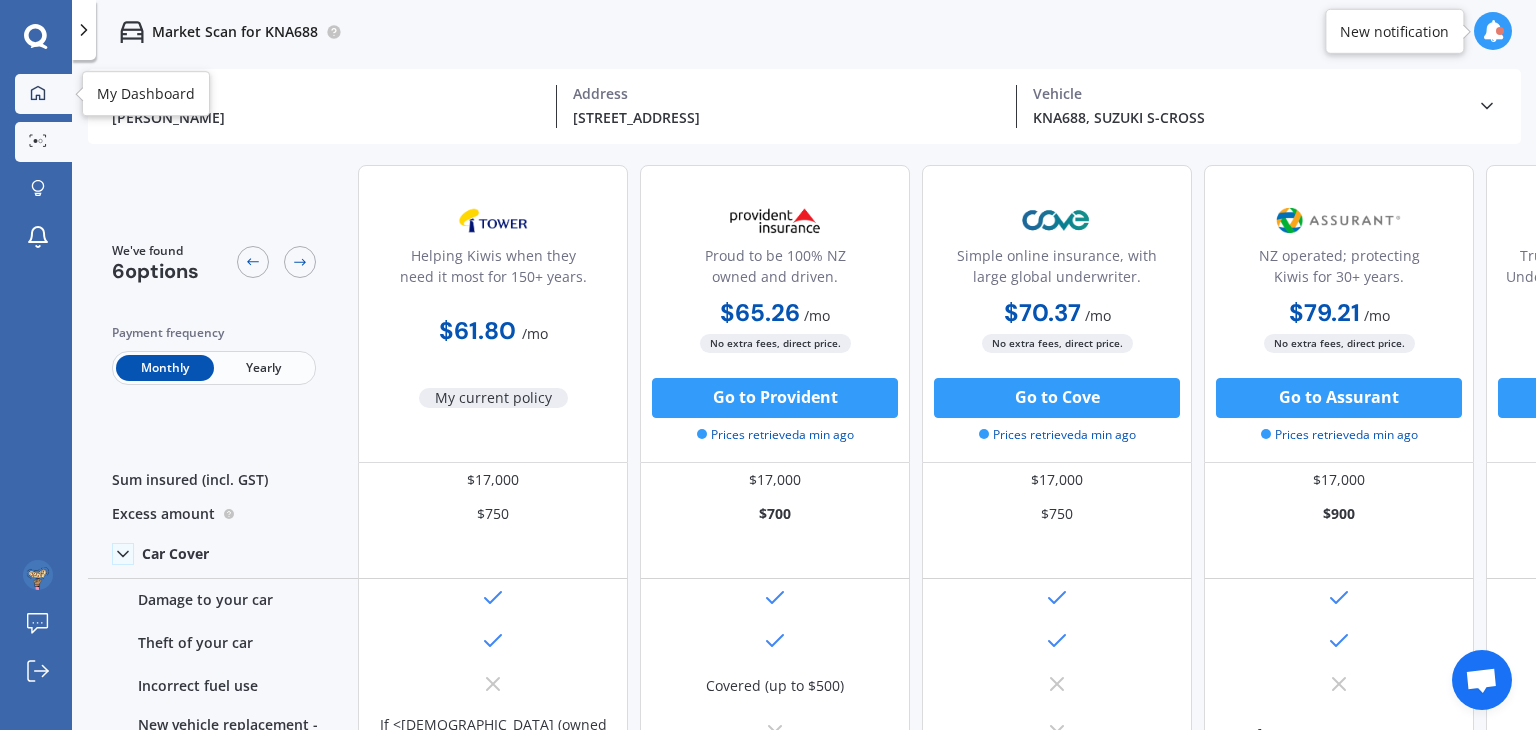 click at bounding box center [38, 94] 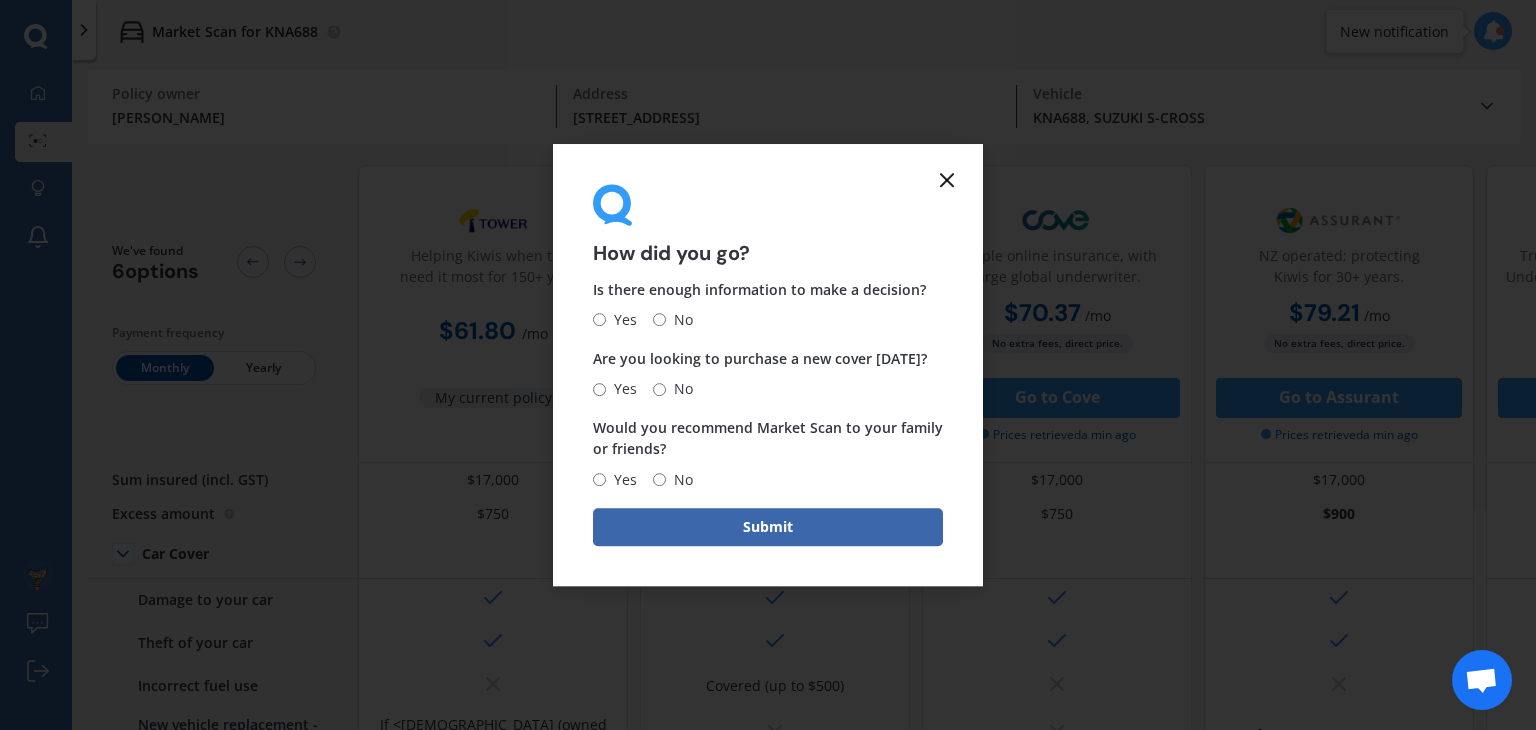 click on "Yes" at bounding box center [599, 320] 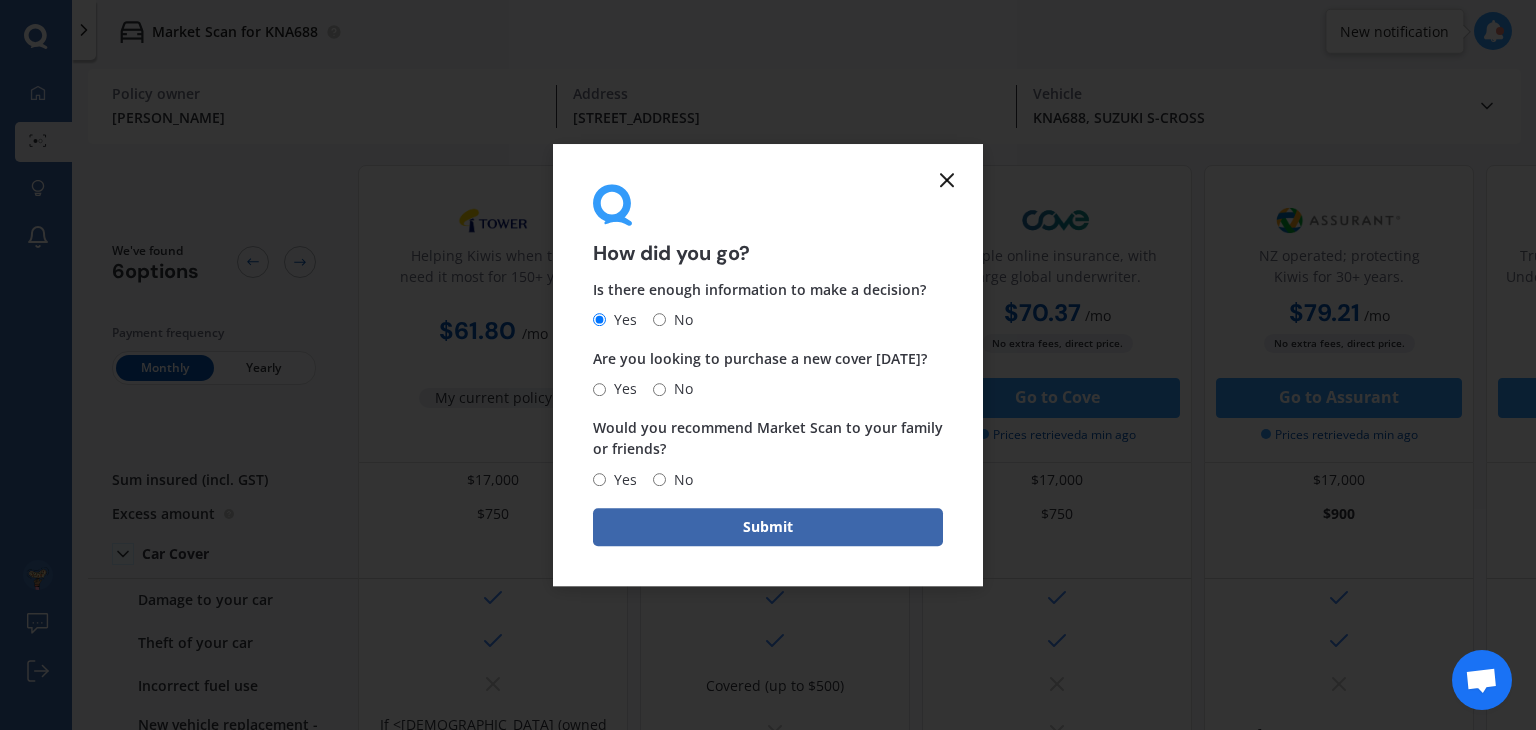 click on "No" at bounding box center (679, 389) 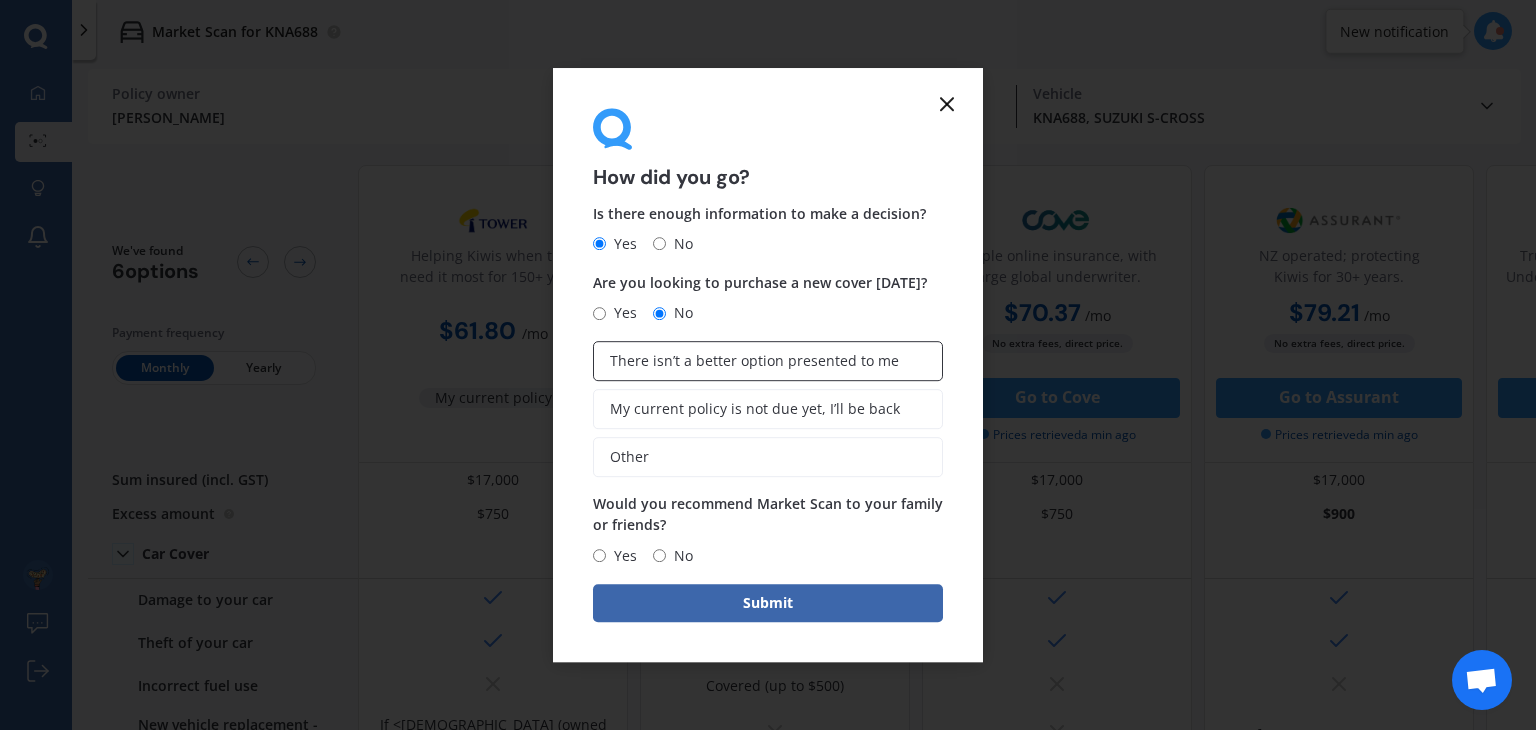 click on "There isn’t a better option presented to me" at bounding box center [768, 361] 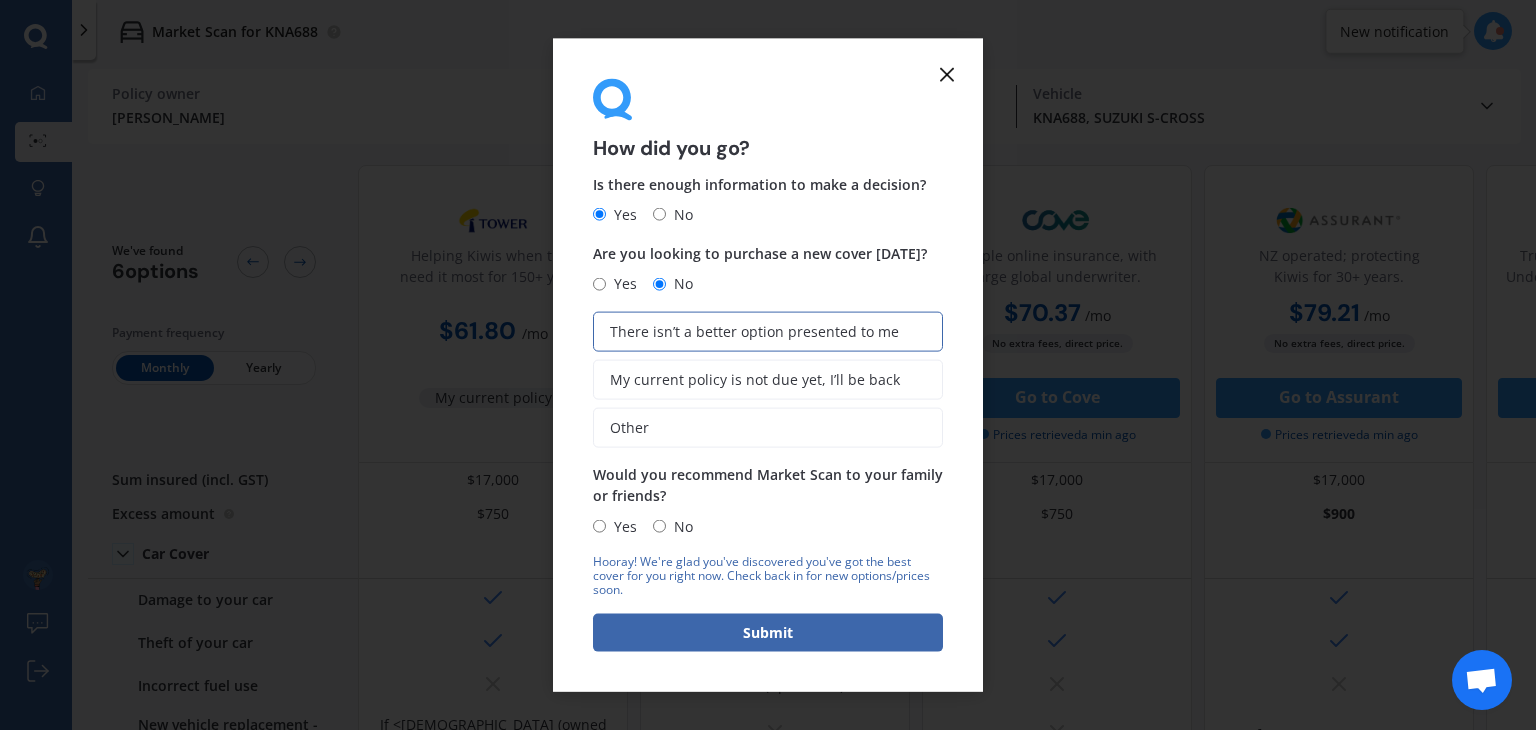 click on "Yes" at bounding box center (621, 526) 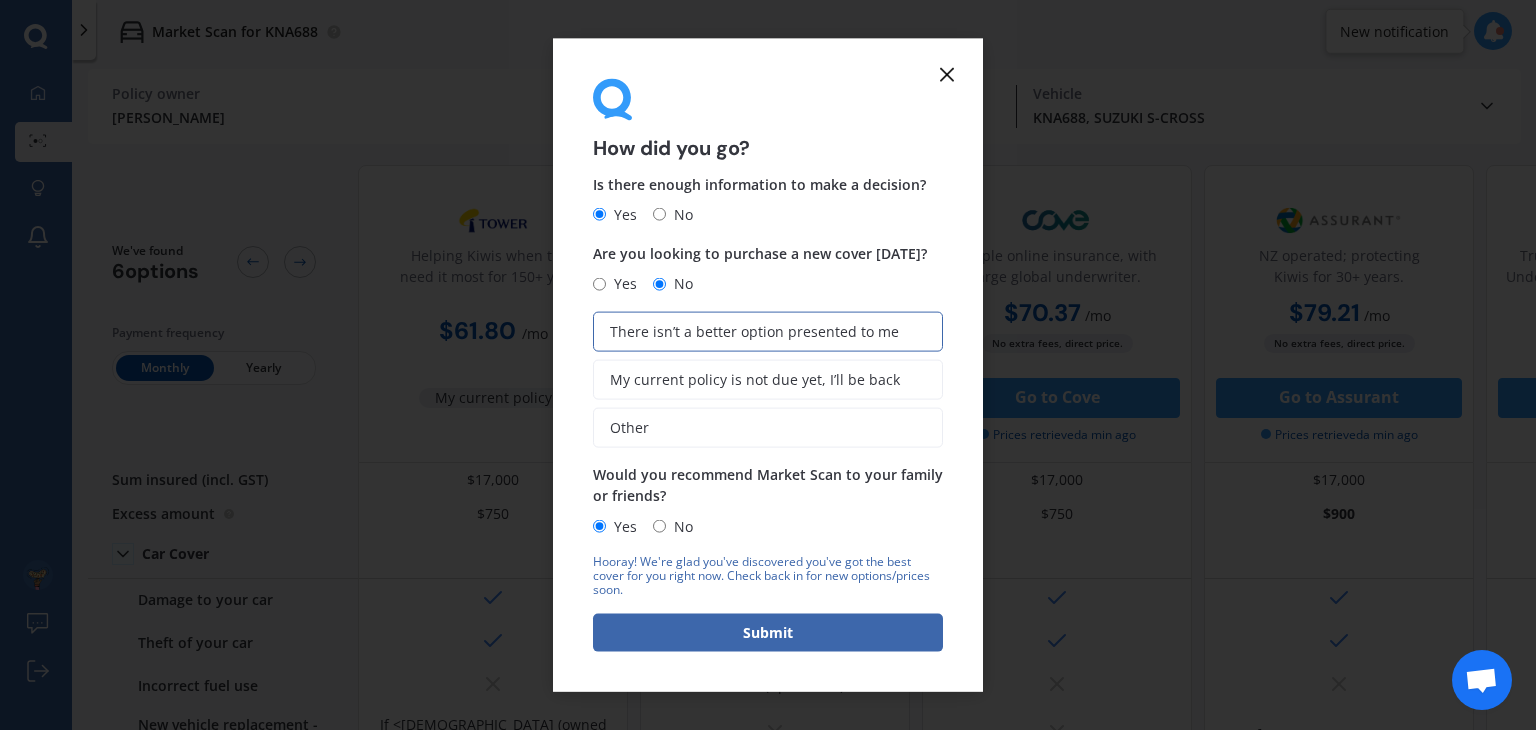 click on "How did you go? Is there enough information to make a decision? Yes No Are you looking to purchase a new cover [DATE]? Yes No There isn’t a better option presented to me My current policy is not due yet, I’ll be back Other Would you recommend Market Scan to your family or friends? Yes No Hooray! We're glad you've discovered you've got the best cover for you right now. Check back in for new options/prices soon. Submit" at bounding box center [768, 365] 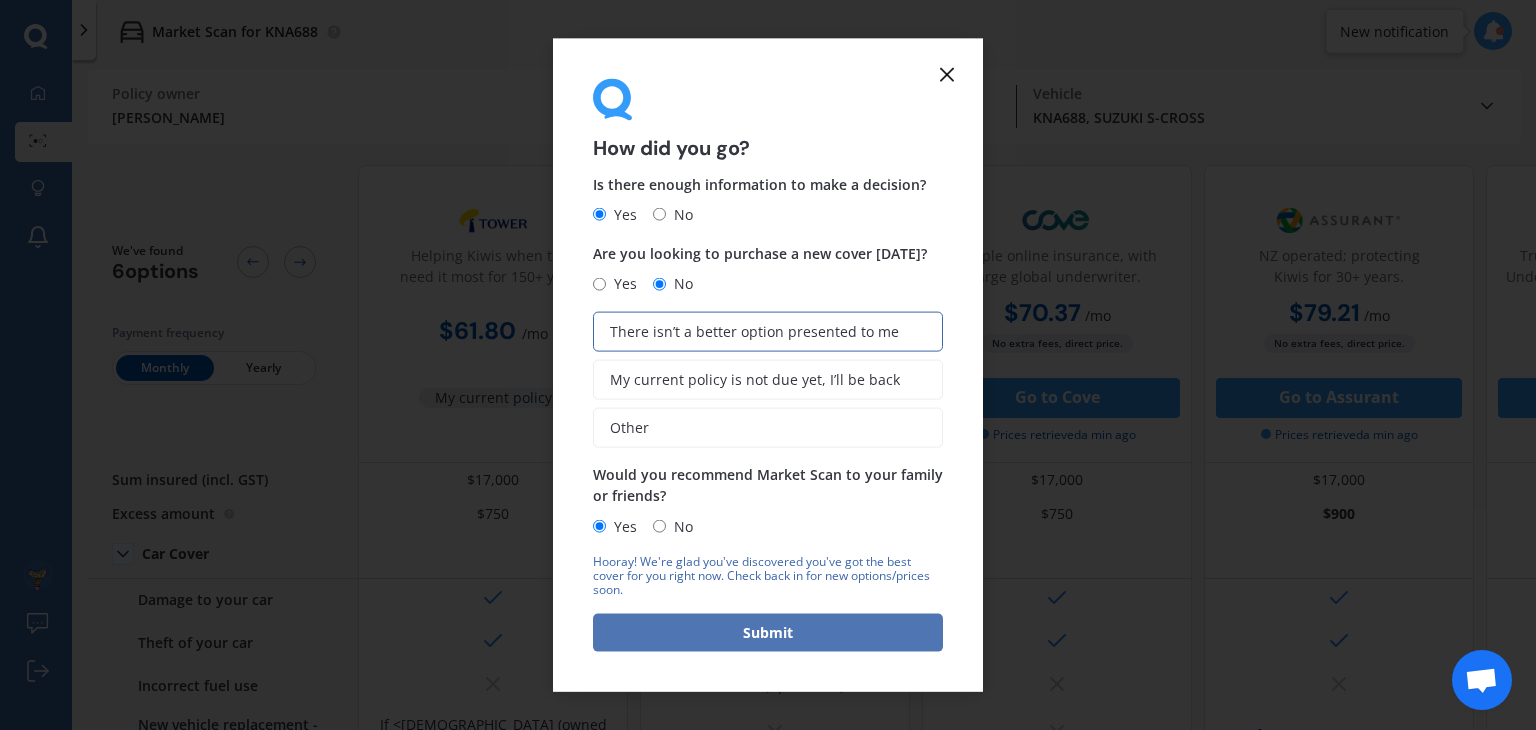 click on "Submit" at bounding box center (768, 632) 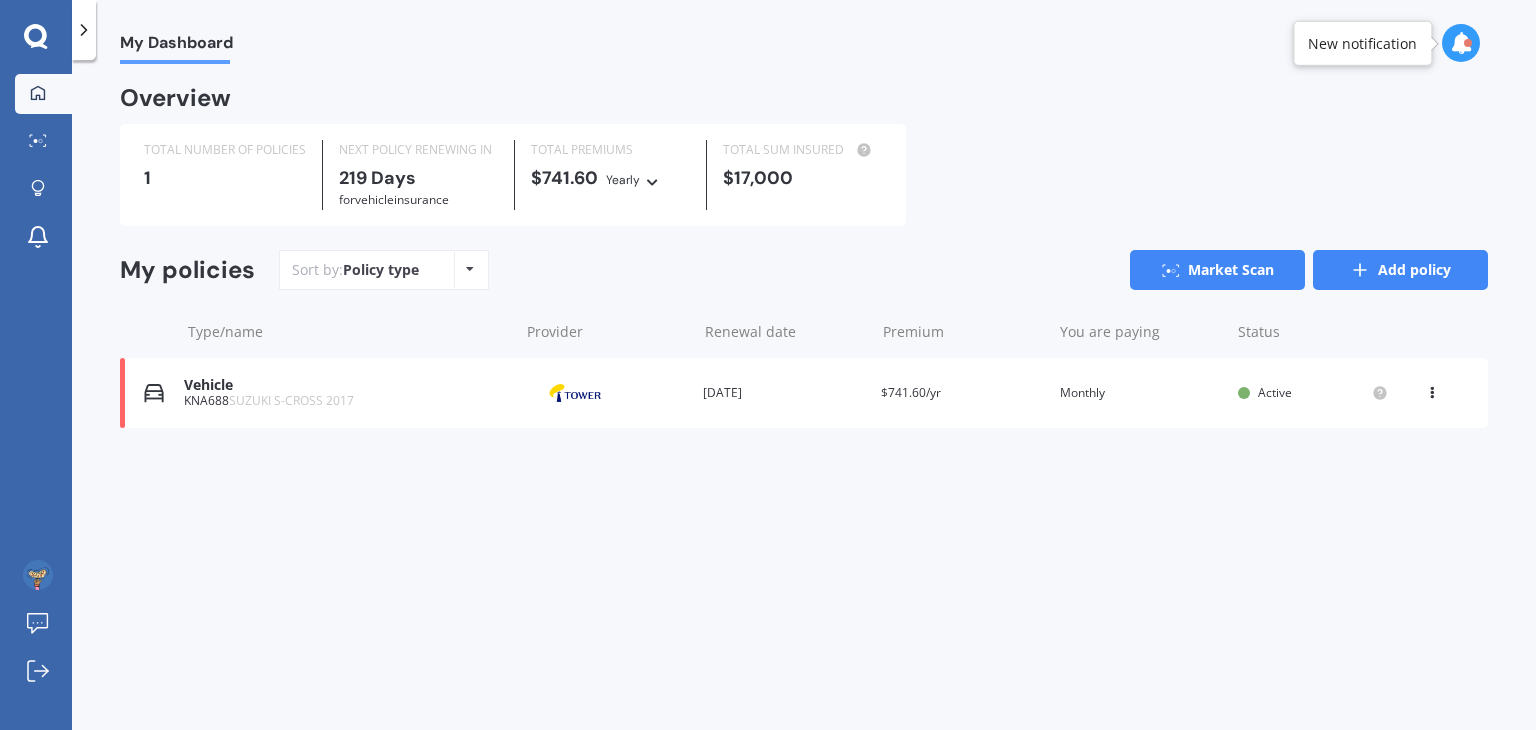 click on "Add policy" at bounding box center [1400, 270] 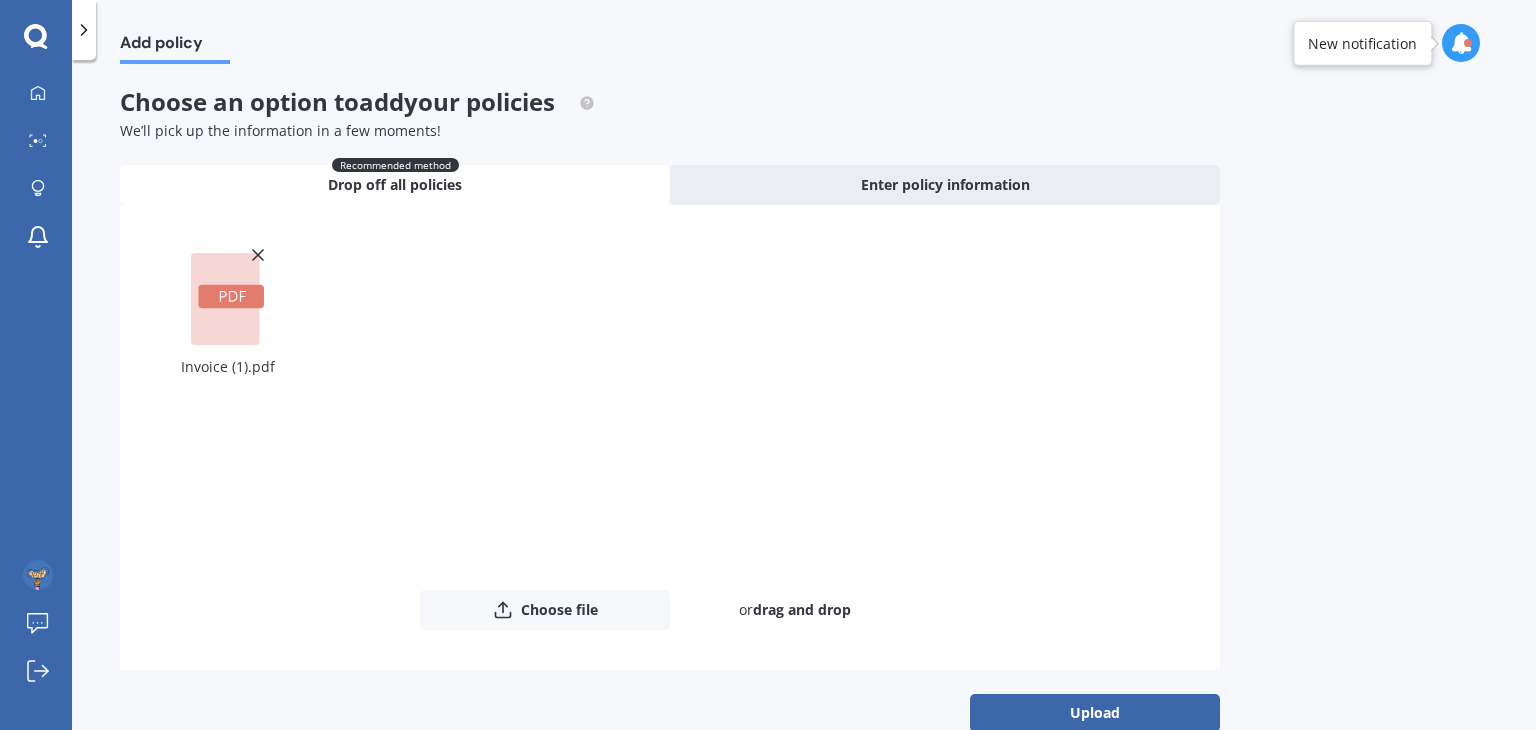 click on "Upload" at bounding box center [1095, 713] 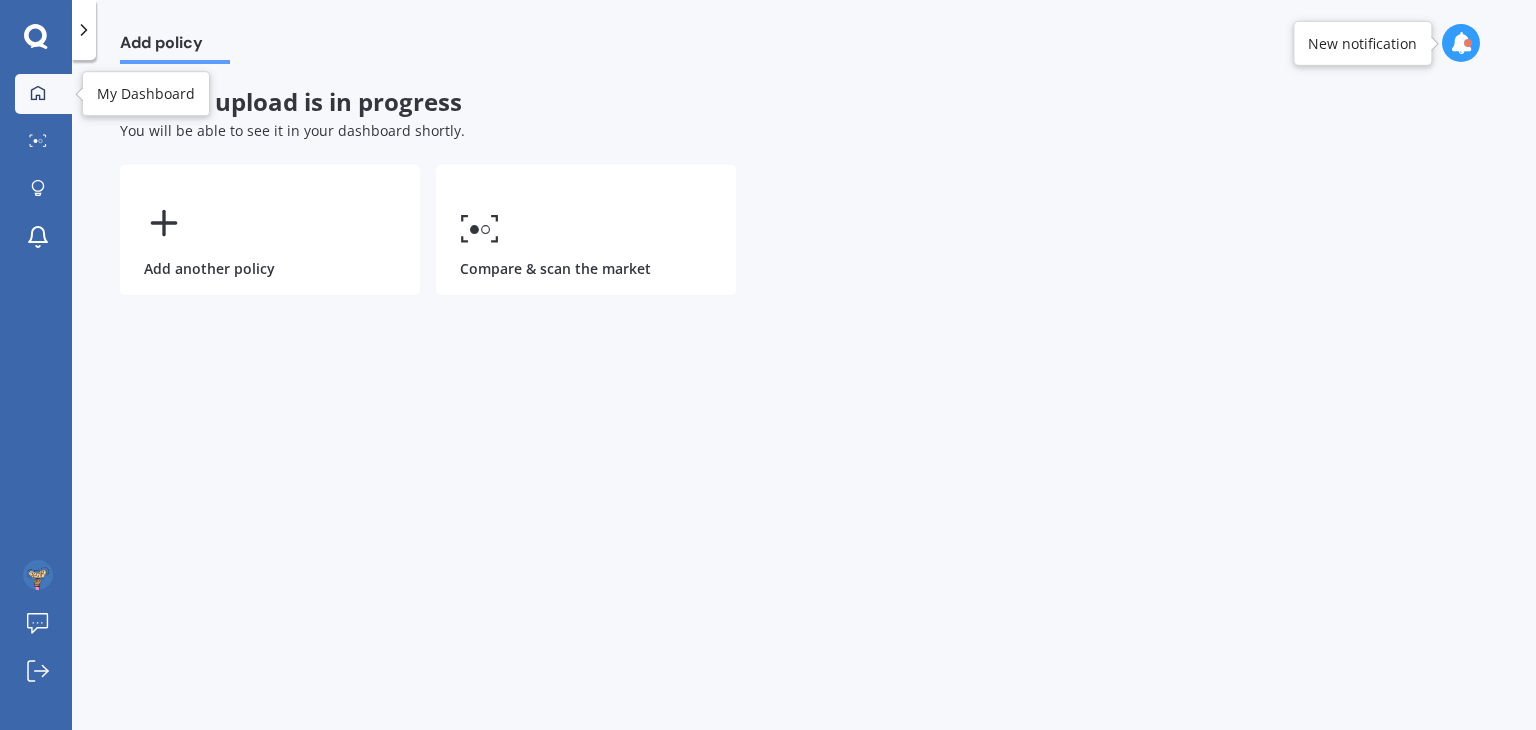 click 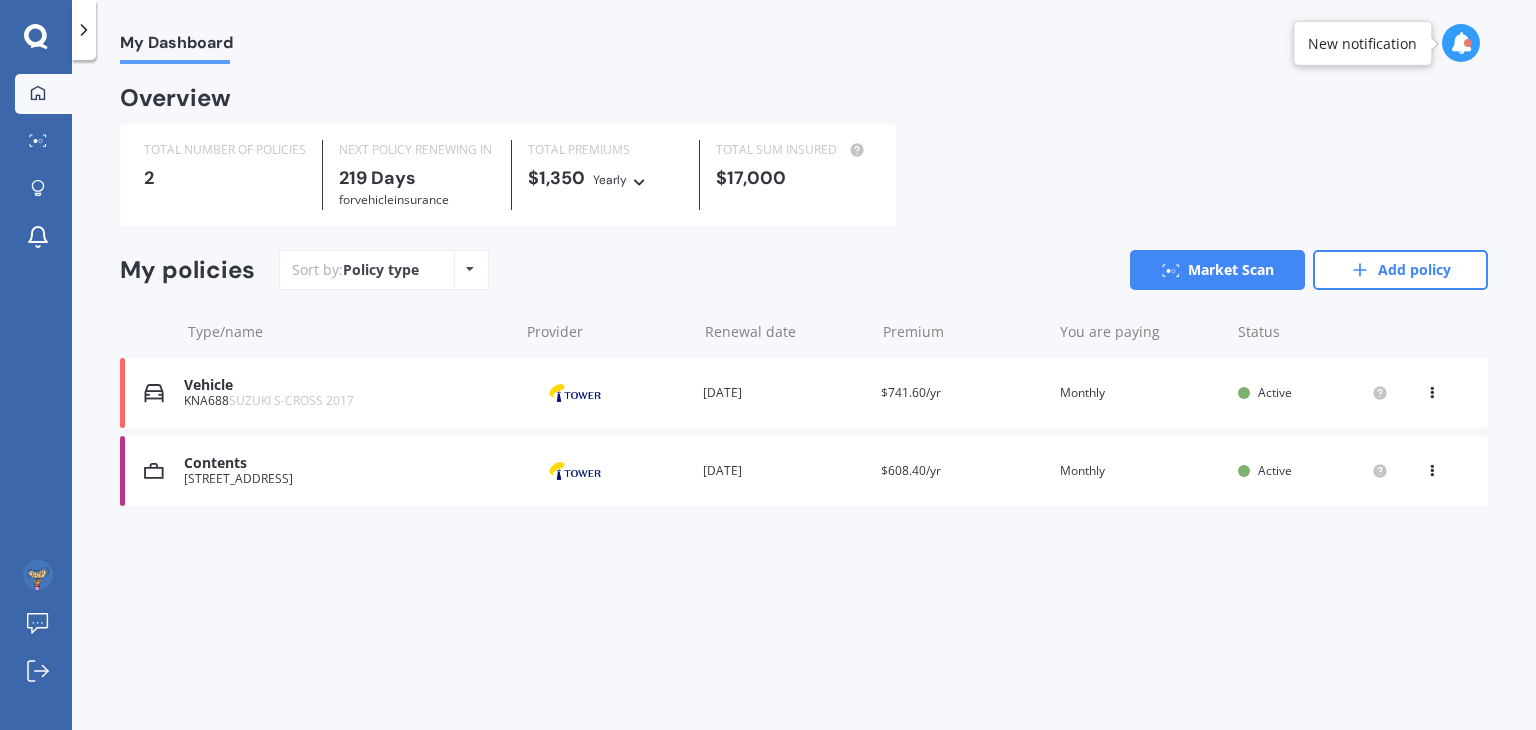 click on "[STREET_ADDRESS]" at bounding box center (346, 479) 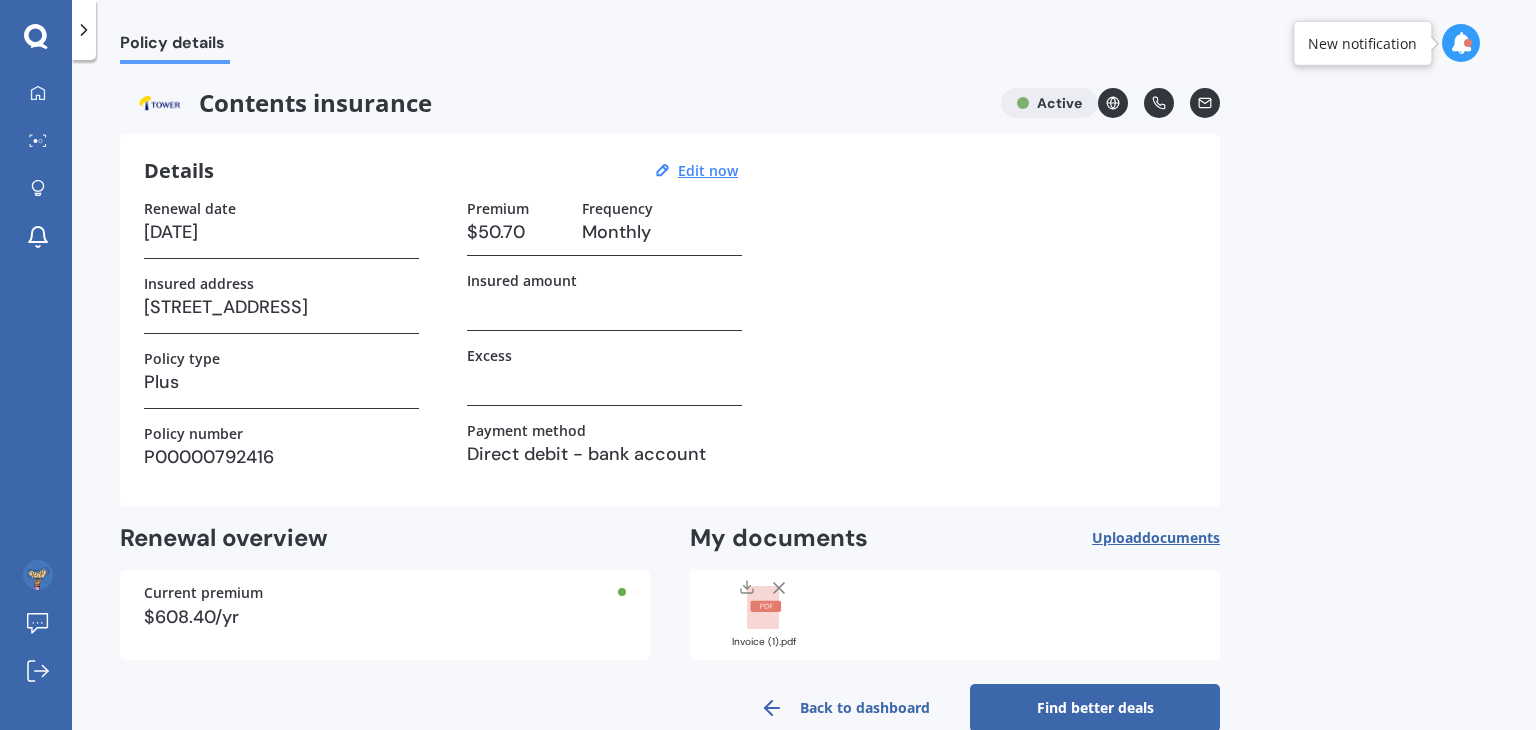 scroll, scrollTop: 37, scrollLeft: 0, axis: vertical 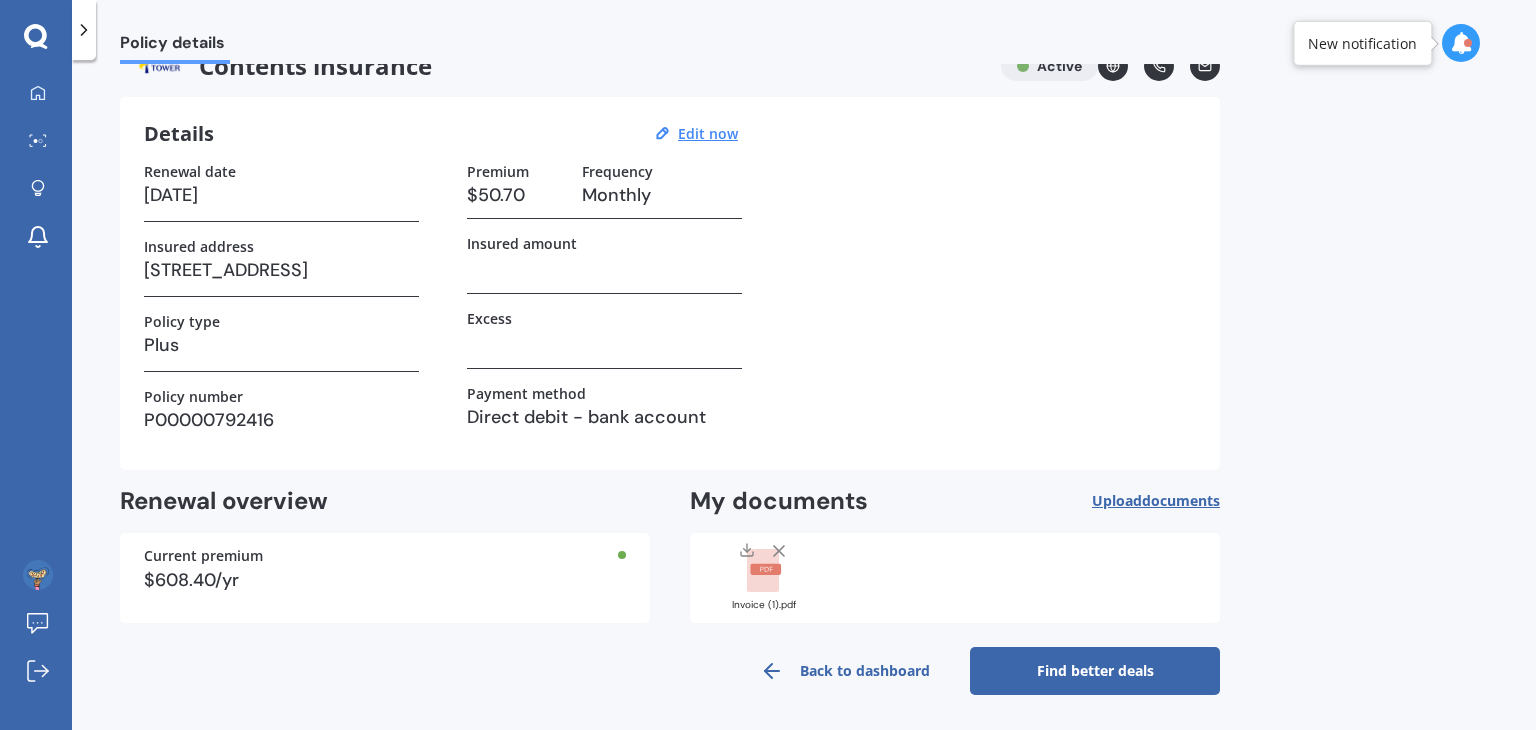 click on "Find better deals" at bounding box center [1095, 671] 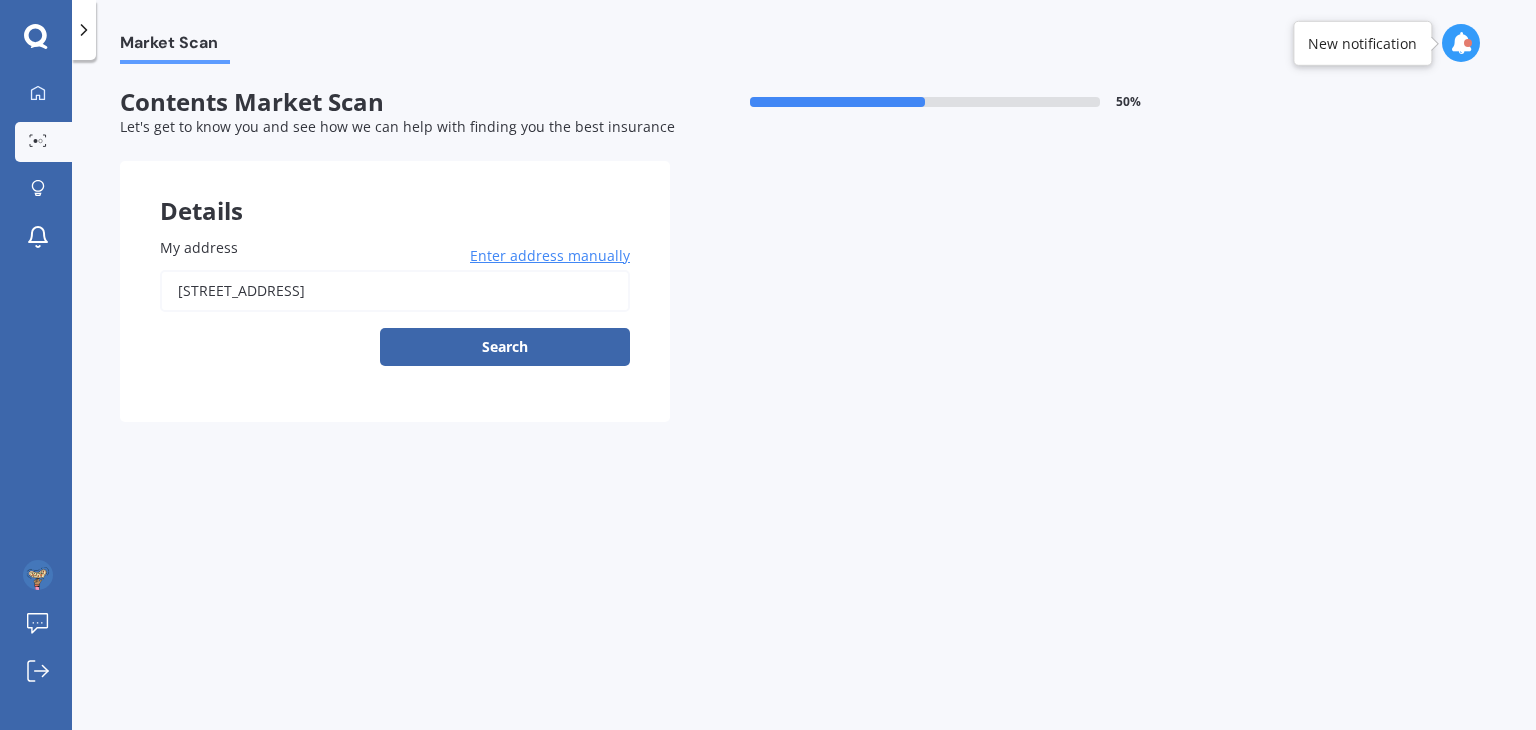 scroll, scrollTop: 0, scrollLeft: 0, axis: both 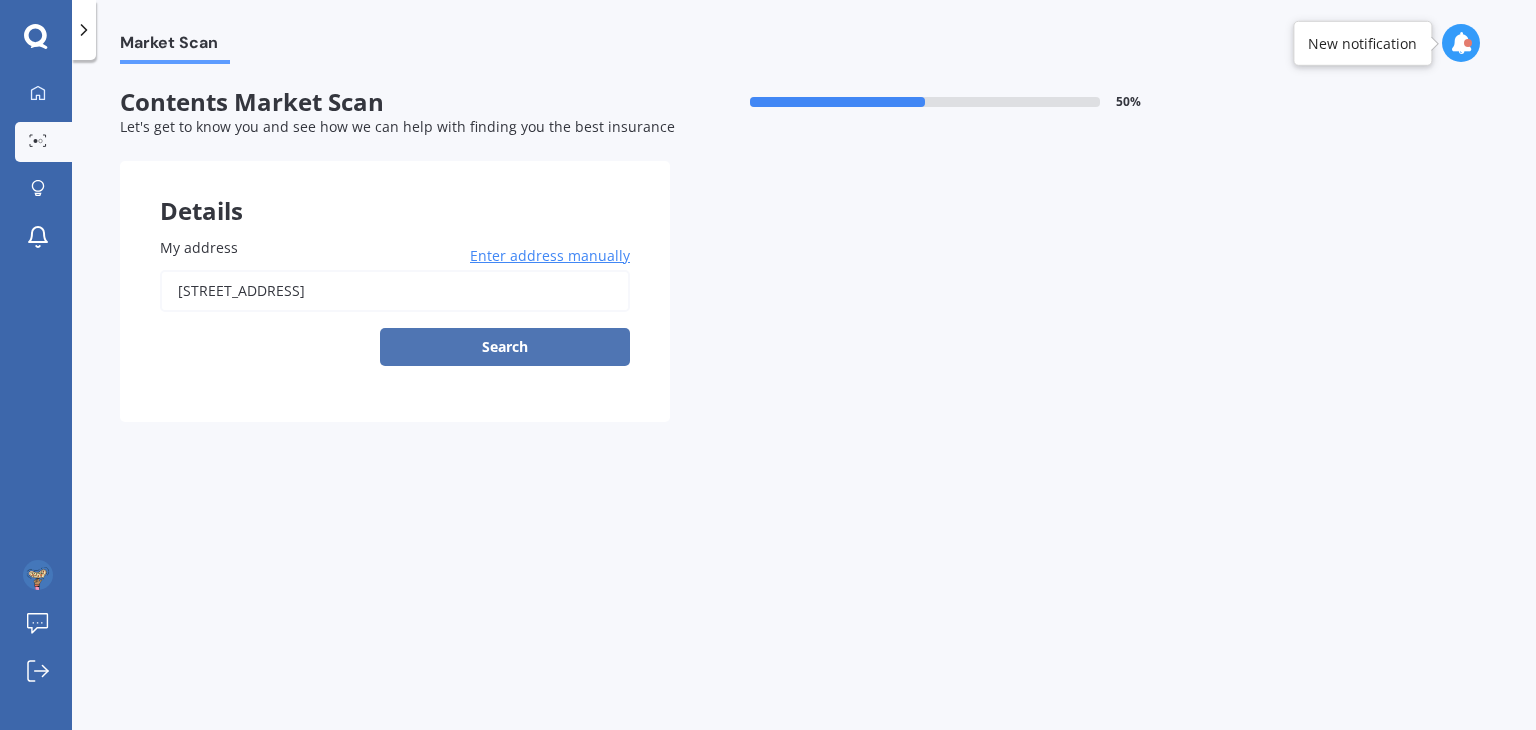 click on "Search" at bounding box center (505, 347) 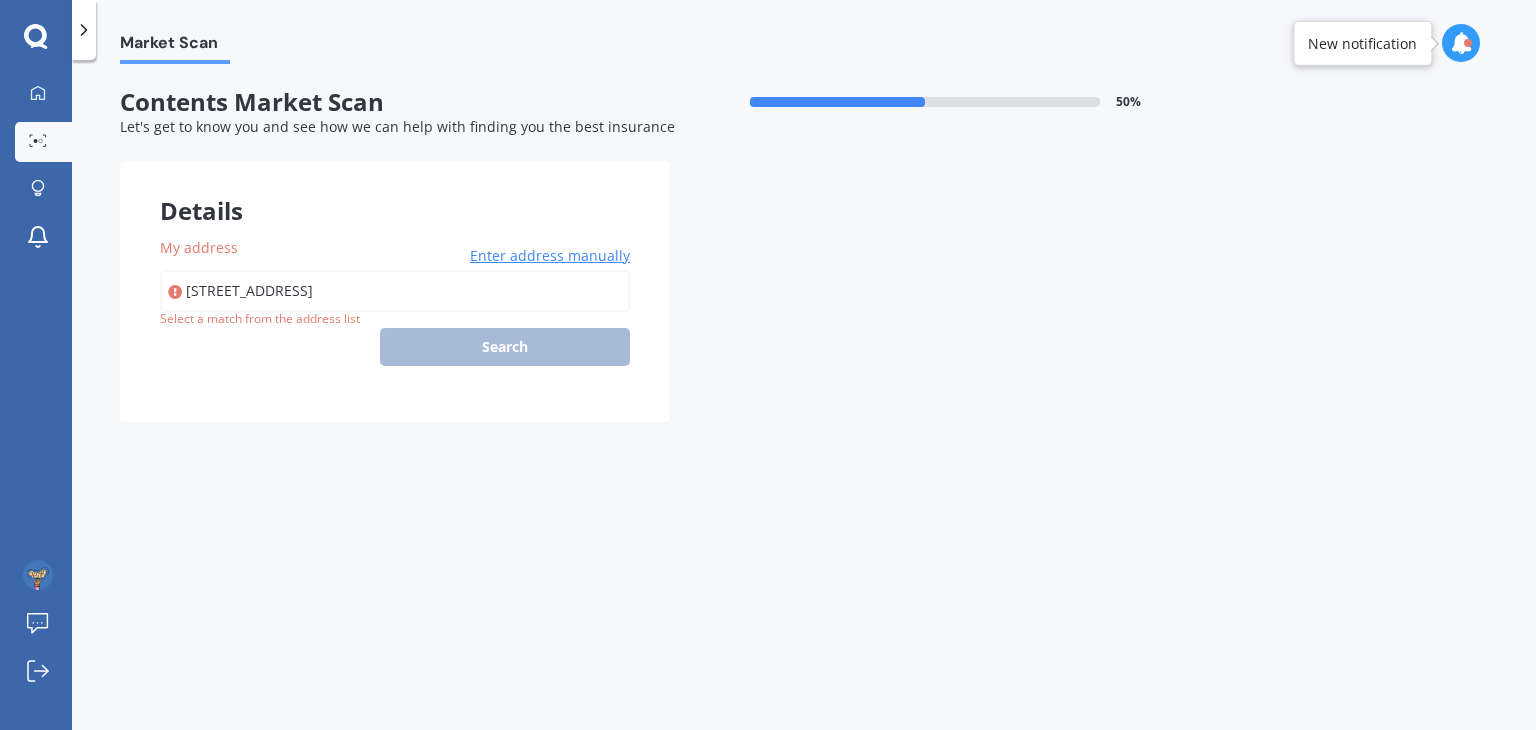 type on "[STREET_ADDRESS]" 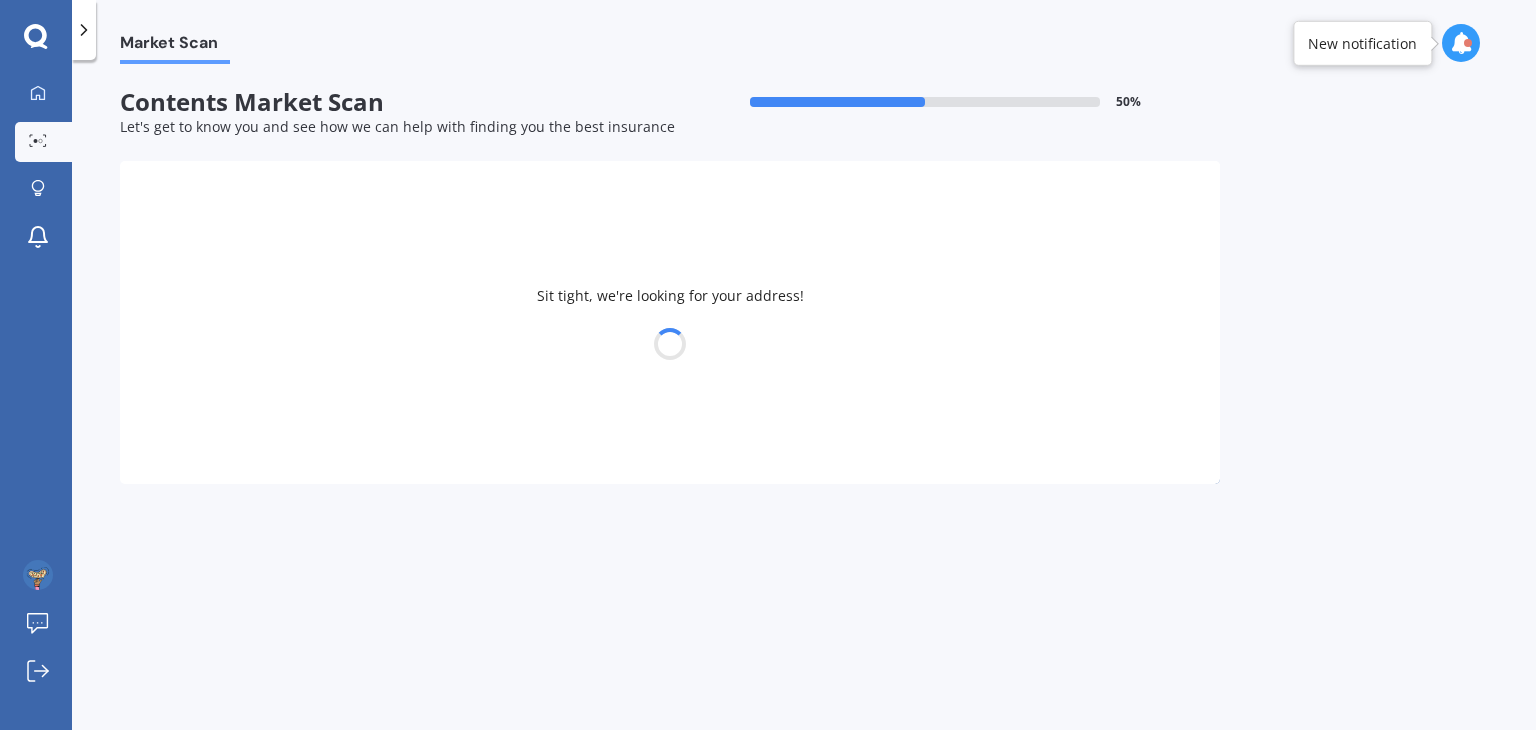 select on "06" 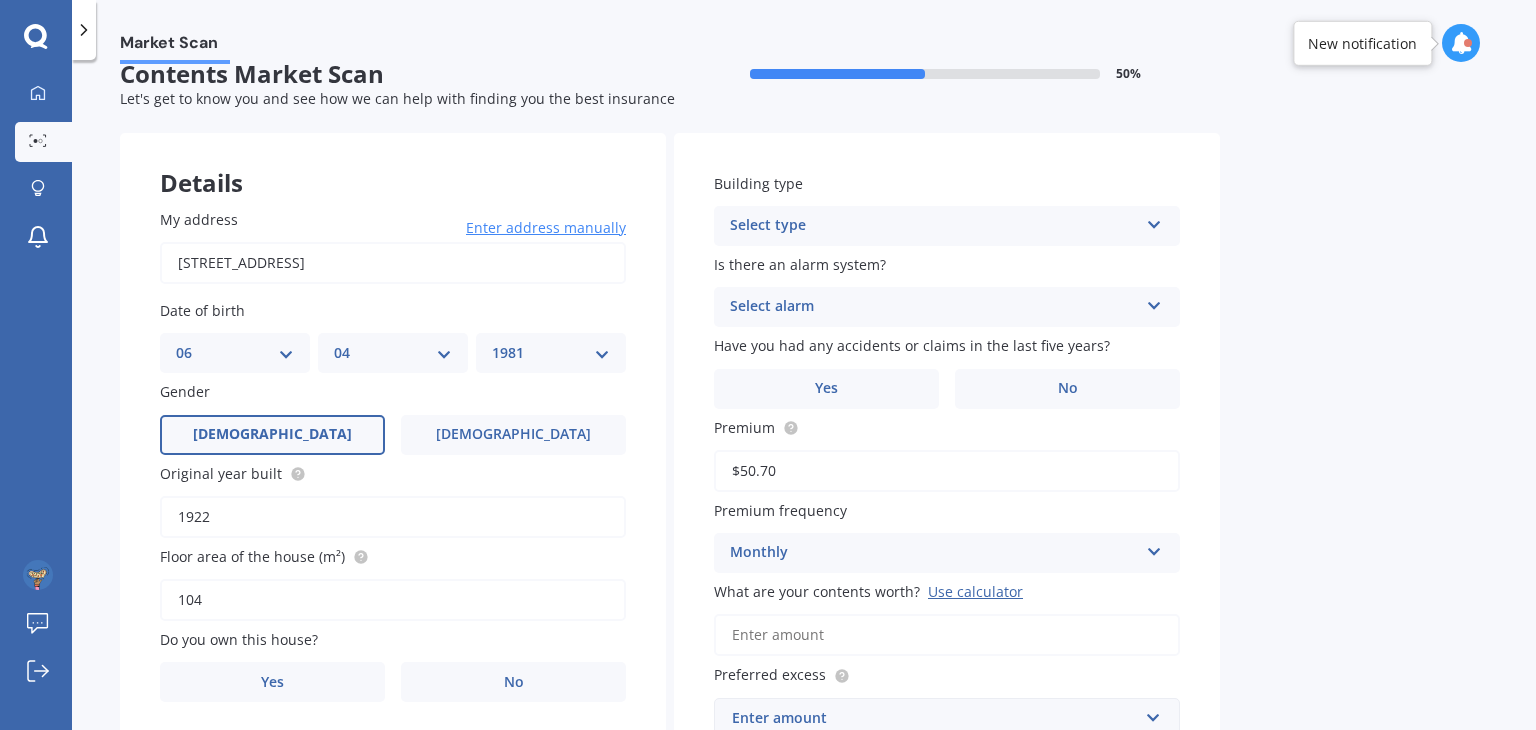 scroll, scrollTop: 0, scrollLeft: 0, axis: both 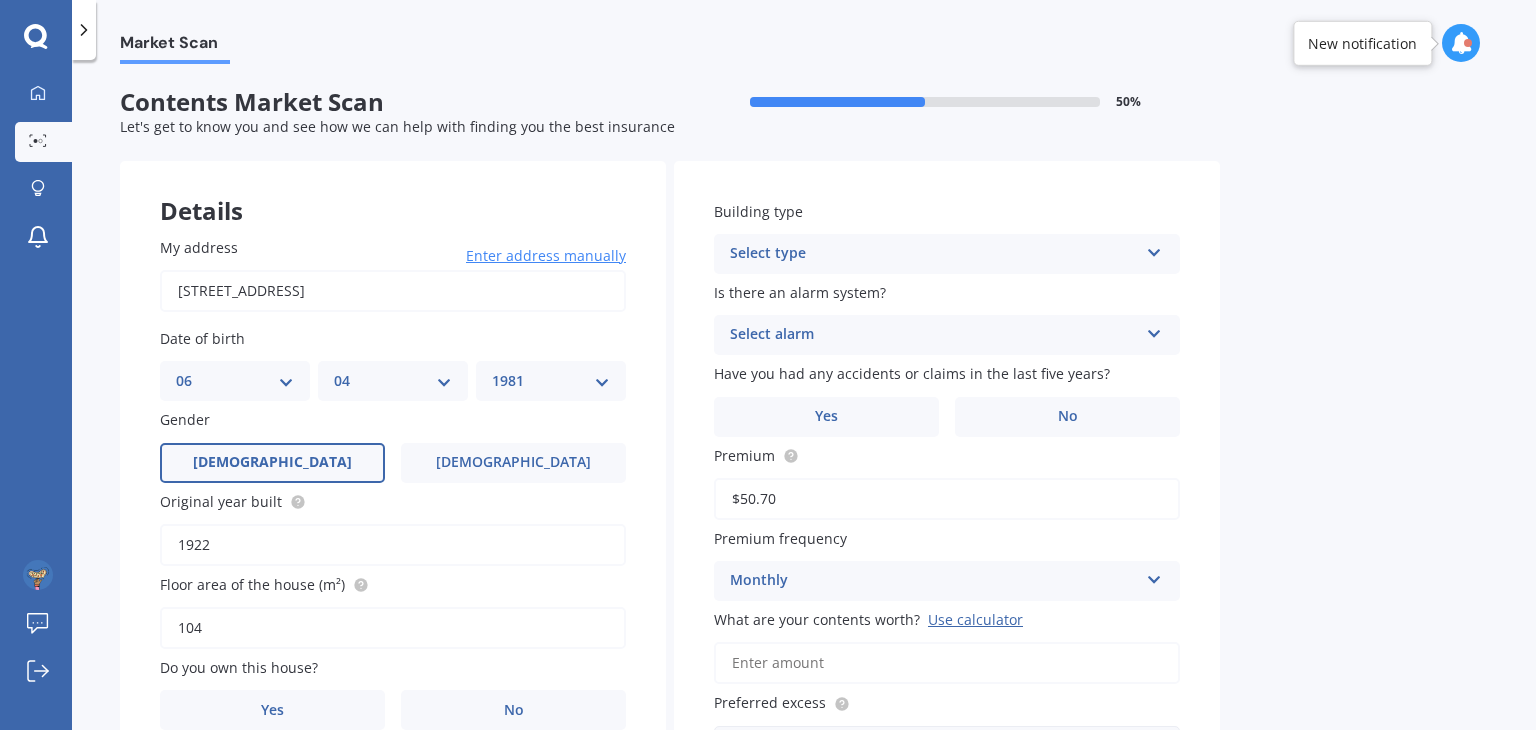 click on "1922" at bounding box center (393, 545) 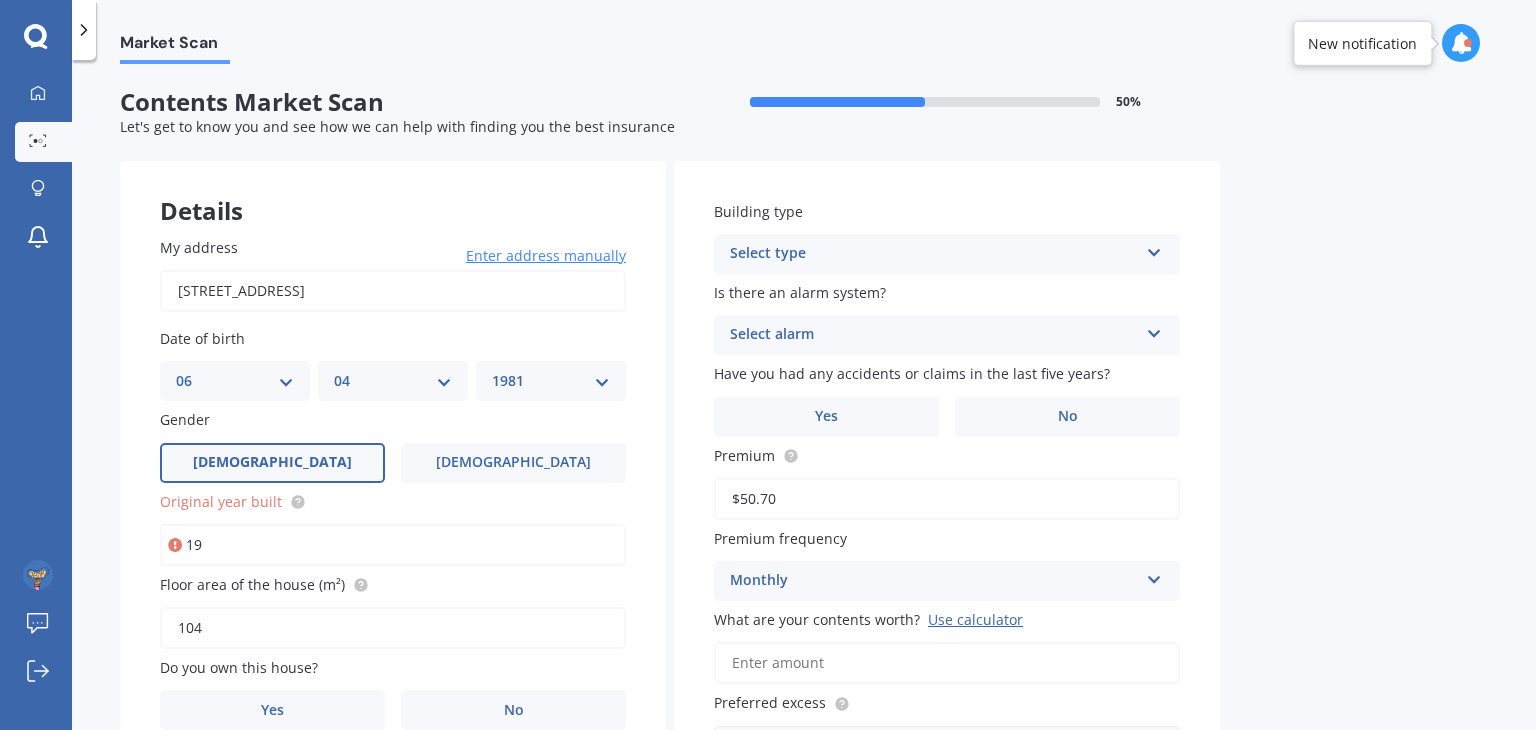click on "19" at bounding box center [393, 545] 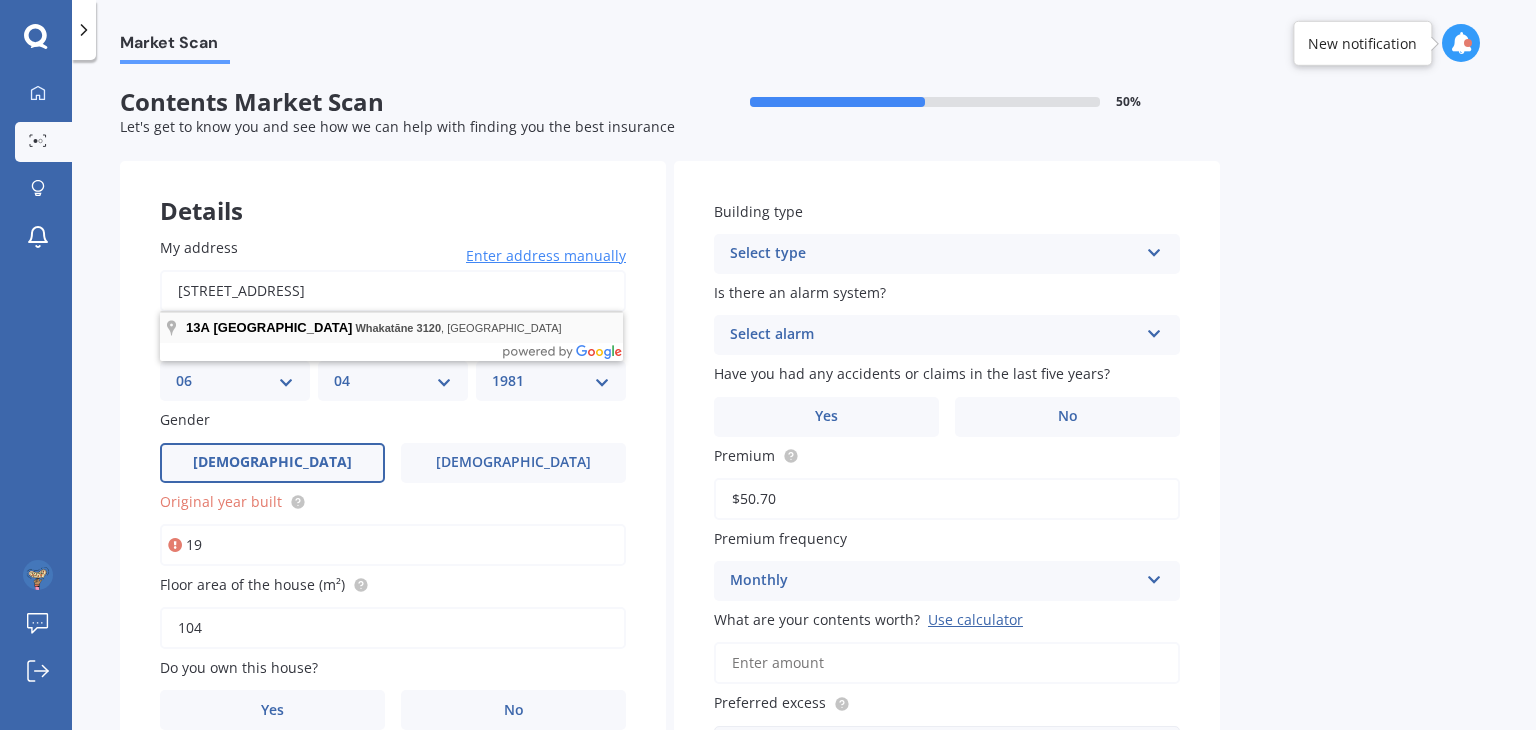 type on "[STREET_ADDRESS]" 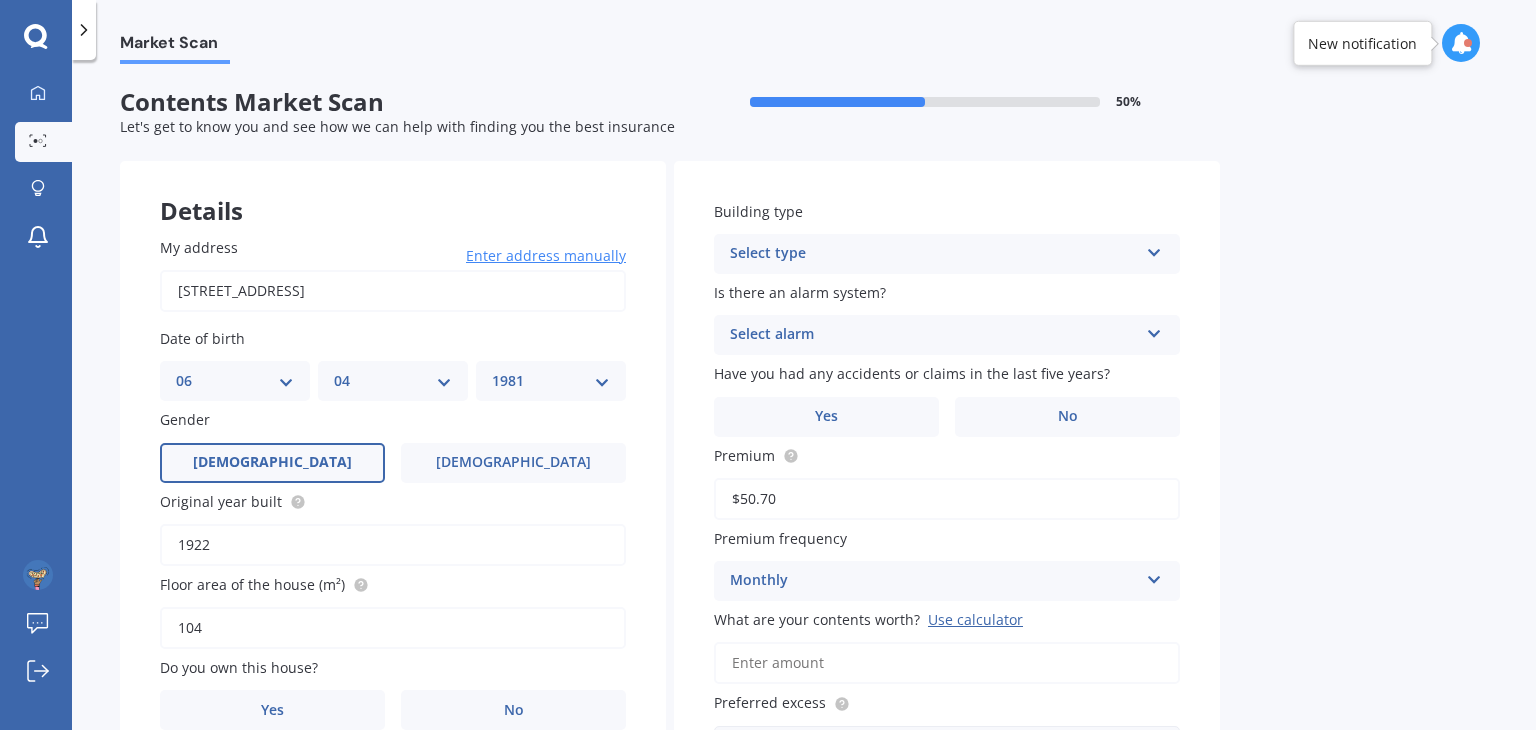click on "1922" at bounding box center [393, 545] 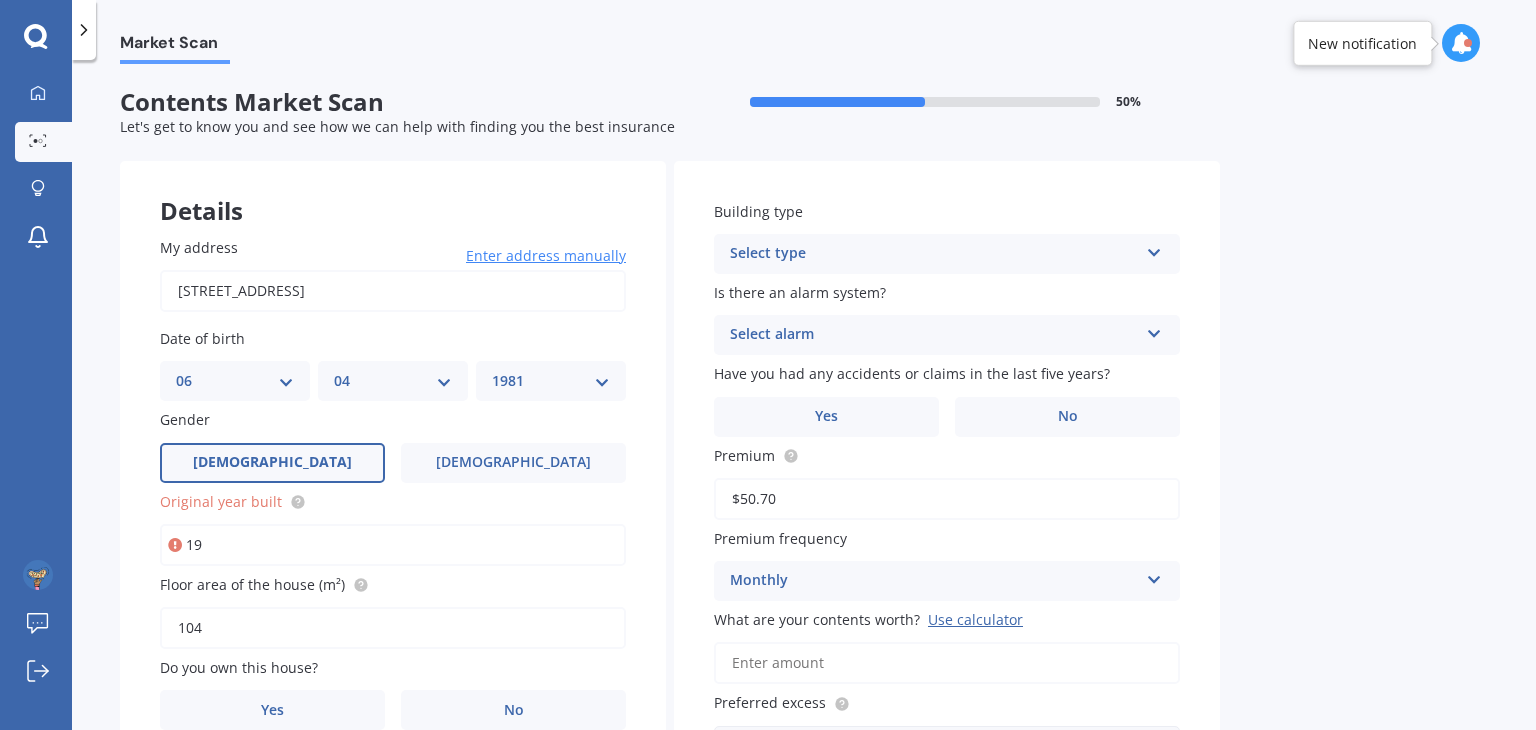 type on "19" 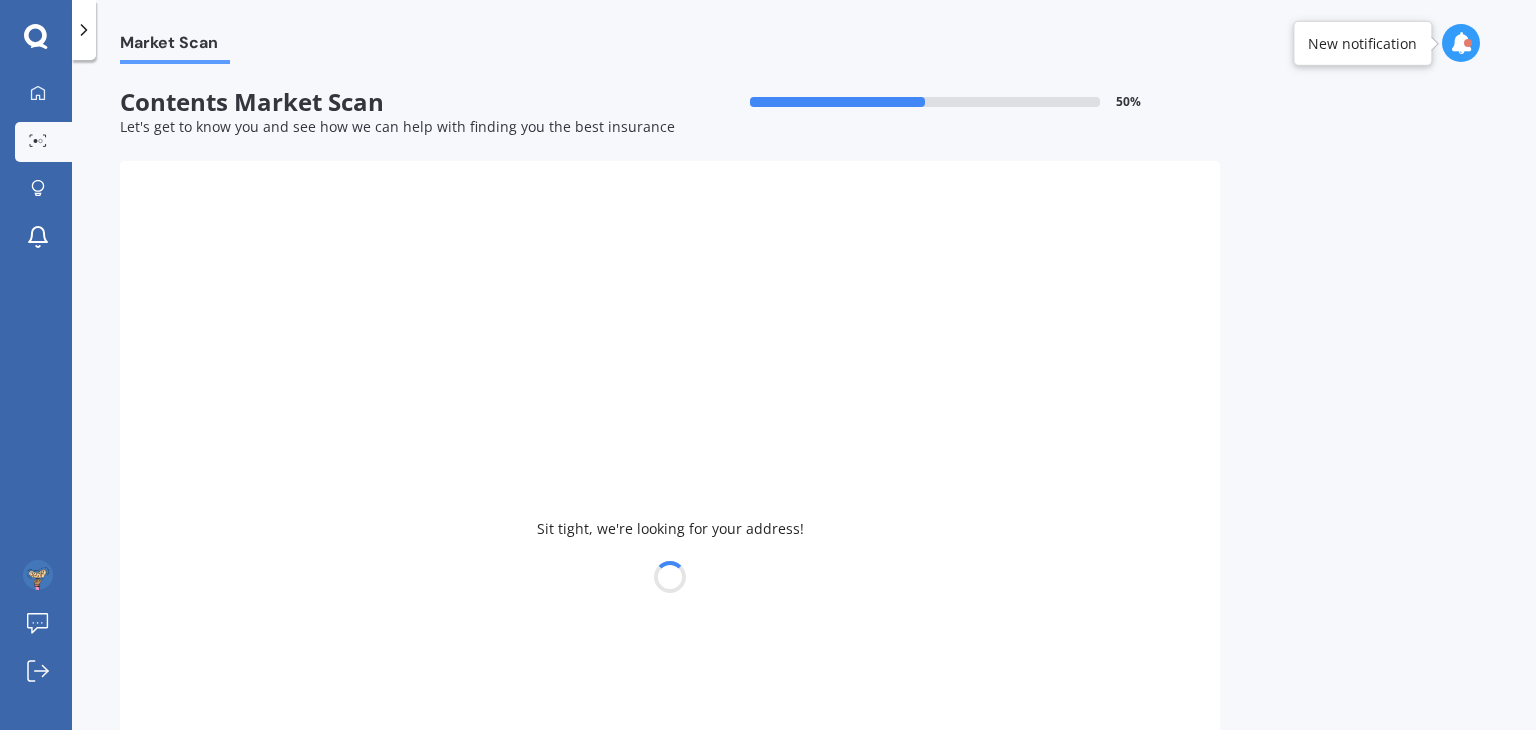 type 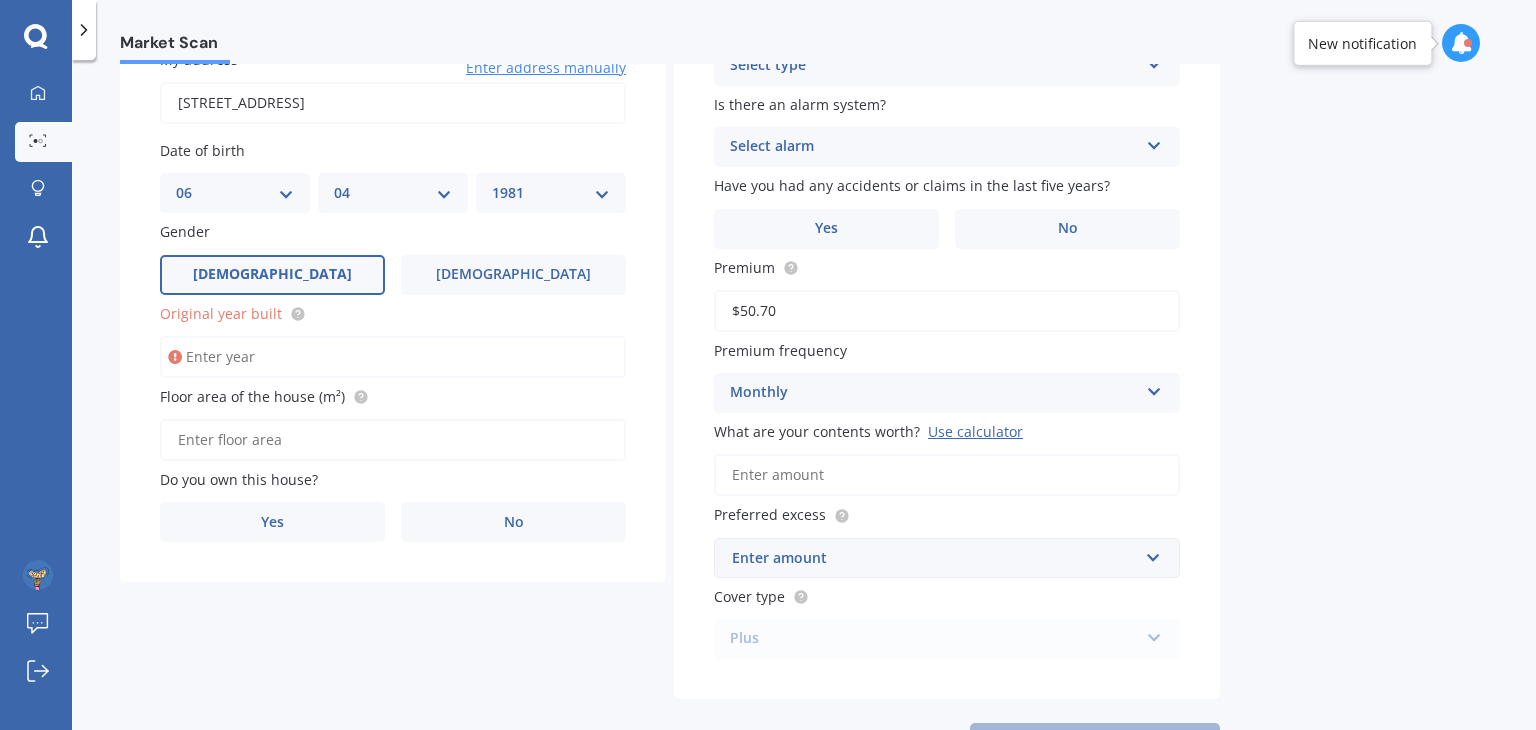 scroll, scrollTop: 200, scrollLeft: 0, axis: vertical 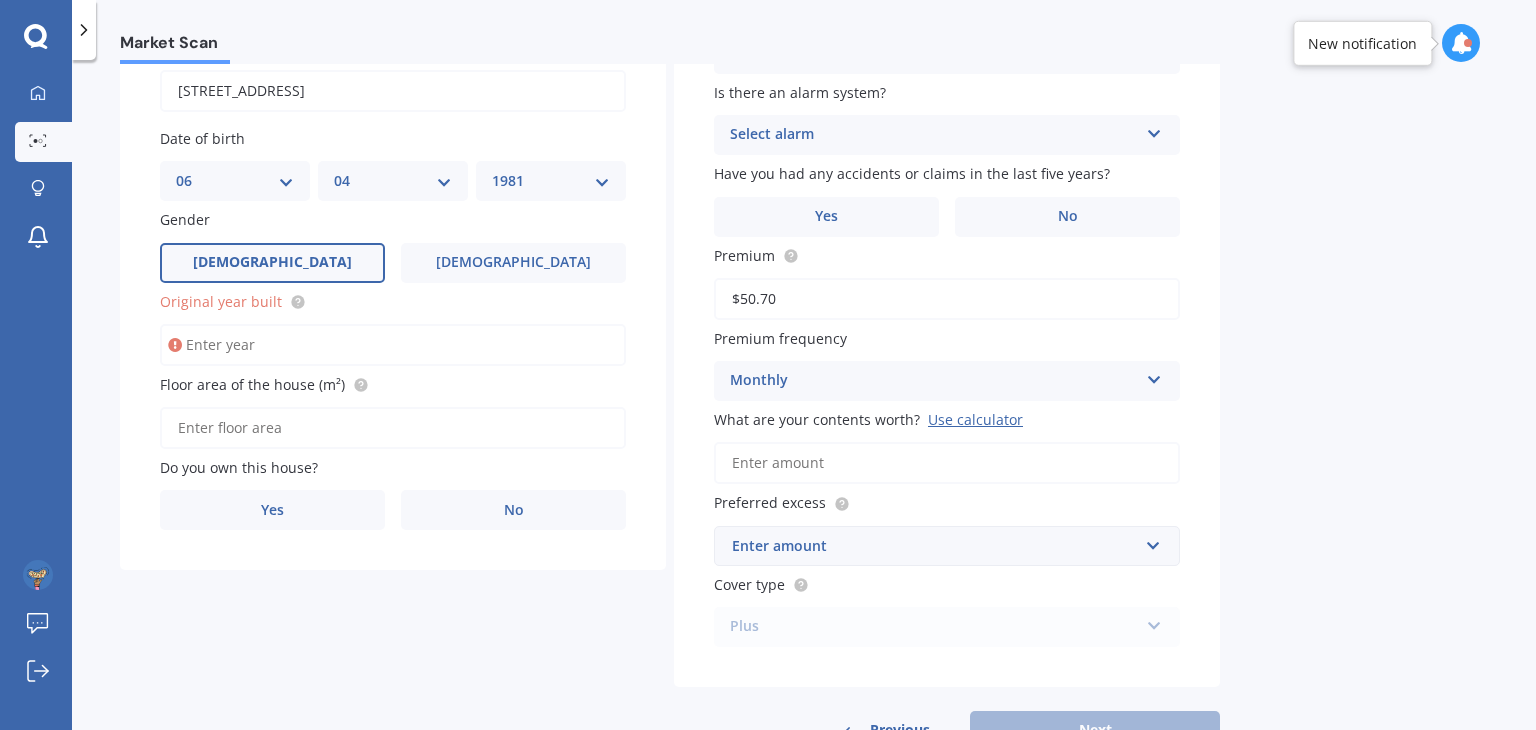 click on "Original year built" at bounding box center [393, 345] 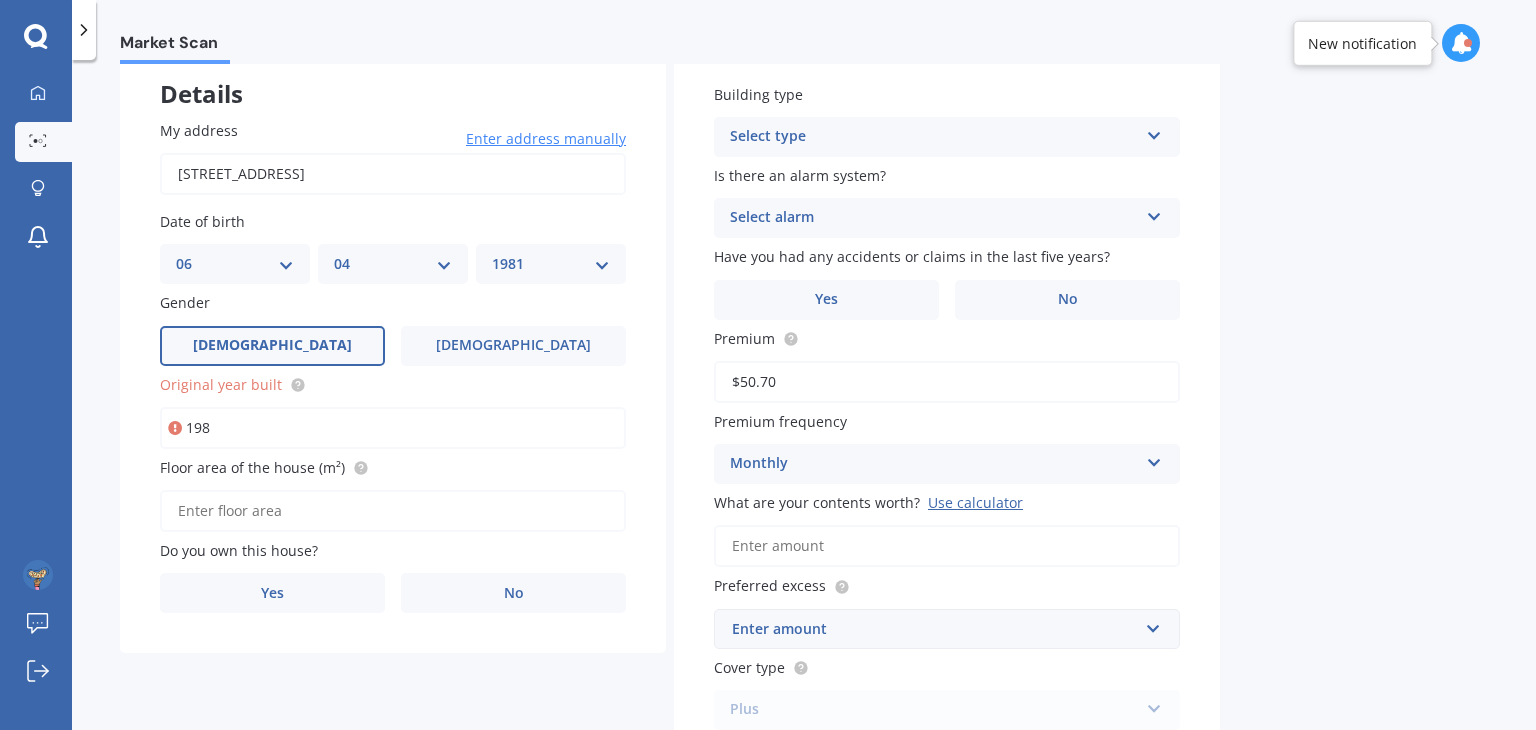 scroll, scrollTop: 0, scrollLeft: 0, axis: both 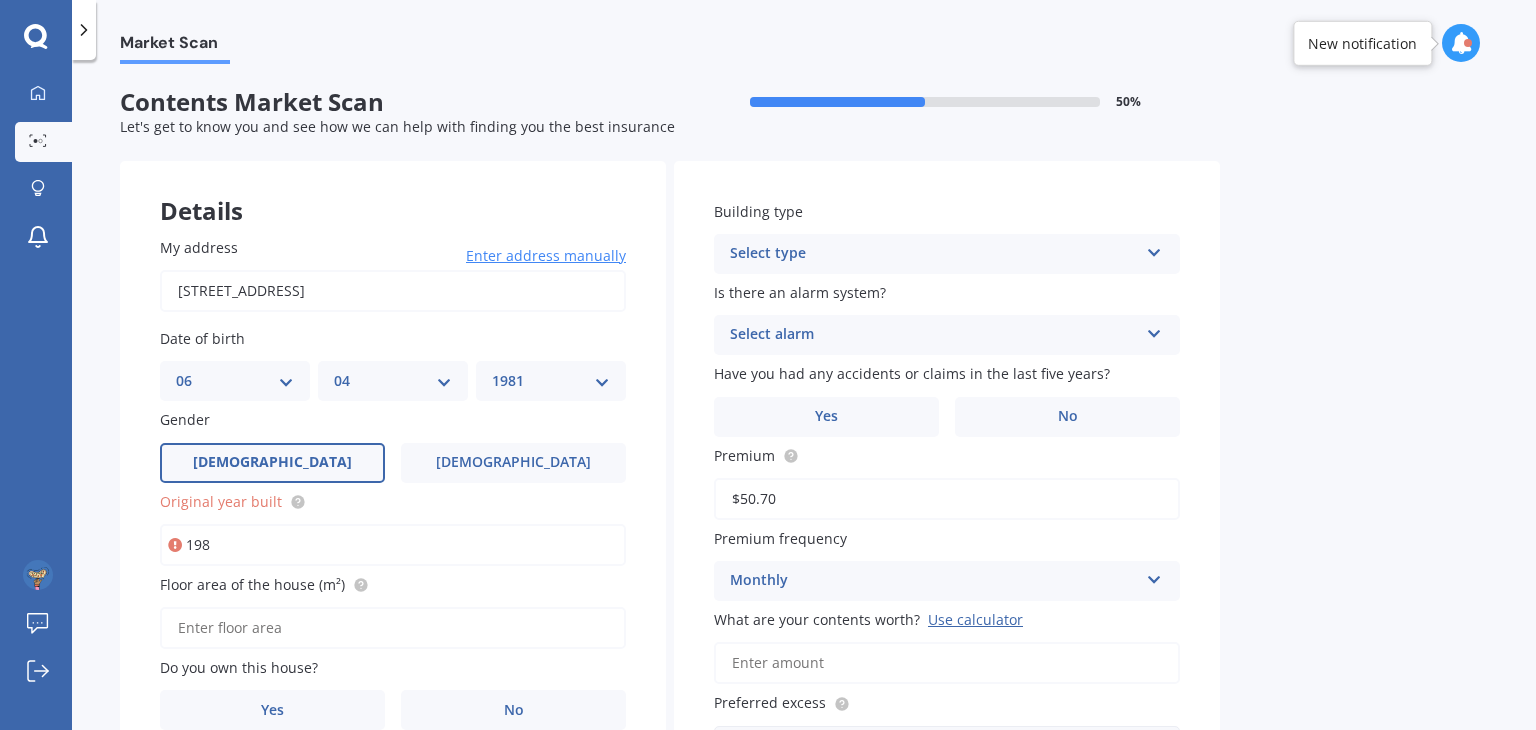 type on "198" 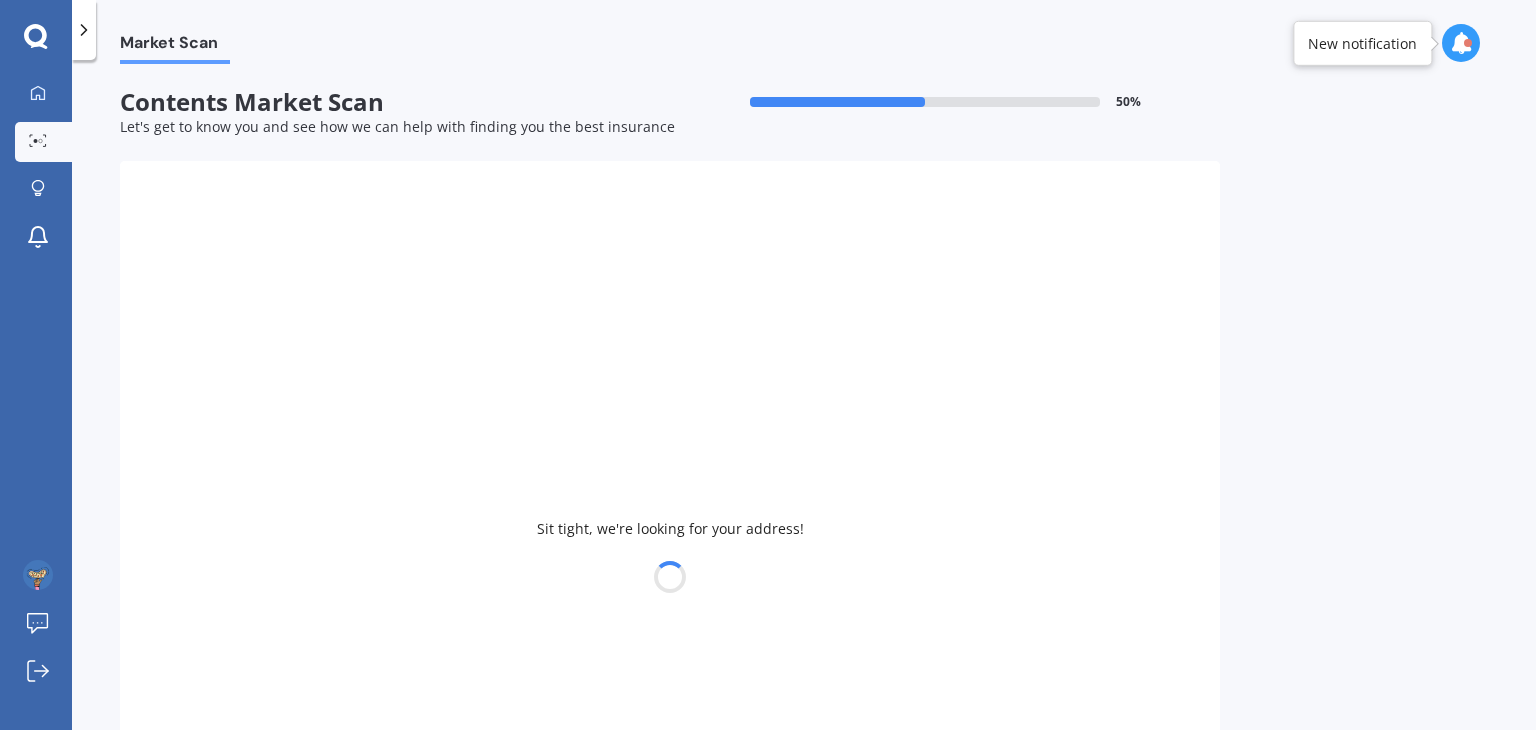 type 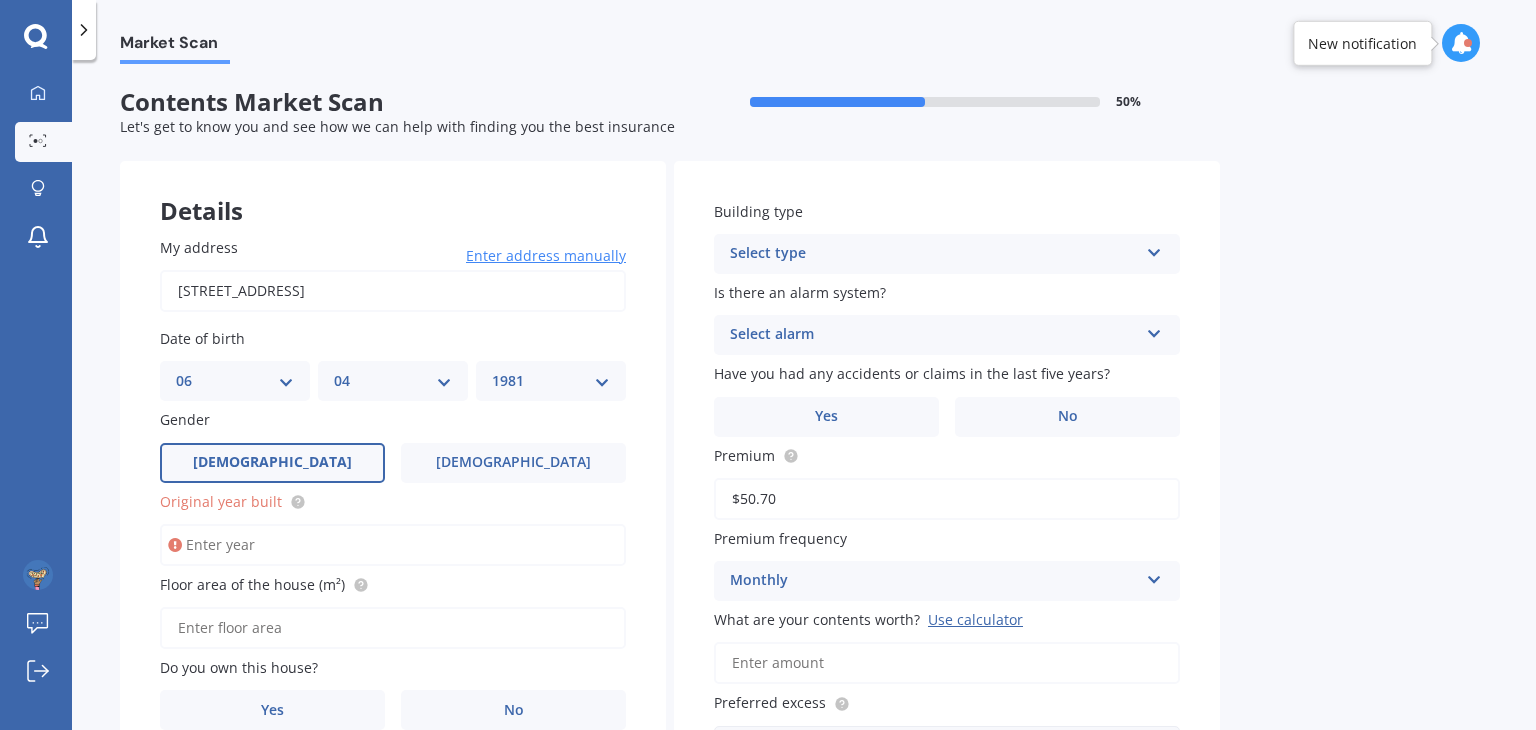 click on "[STREET_ADDRESS]" at bounding box center [393, 291] 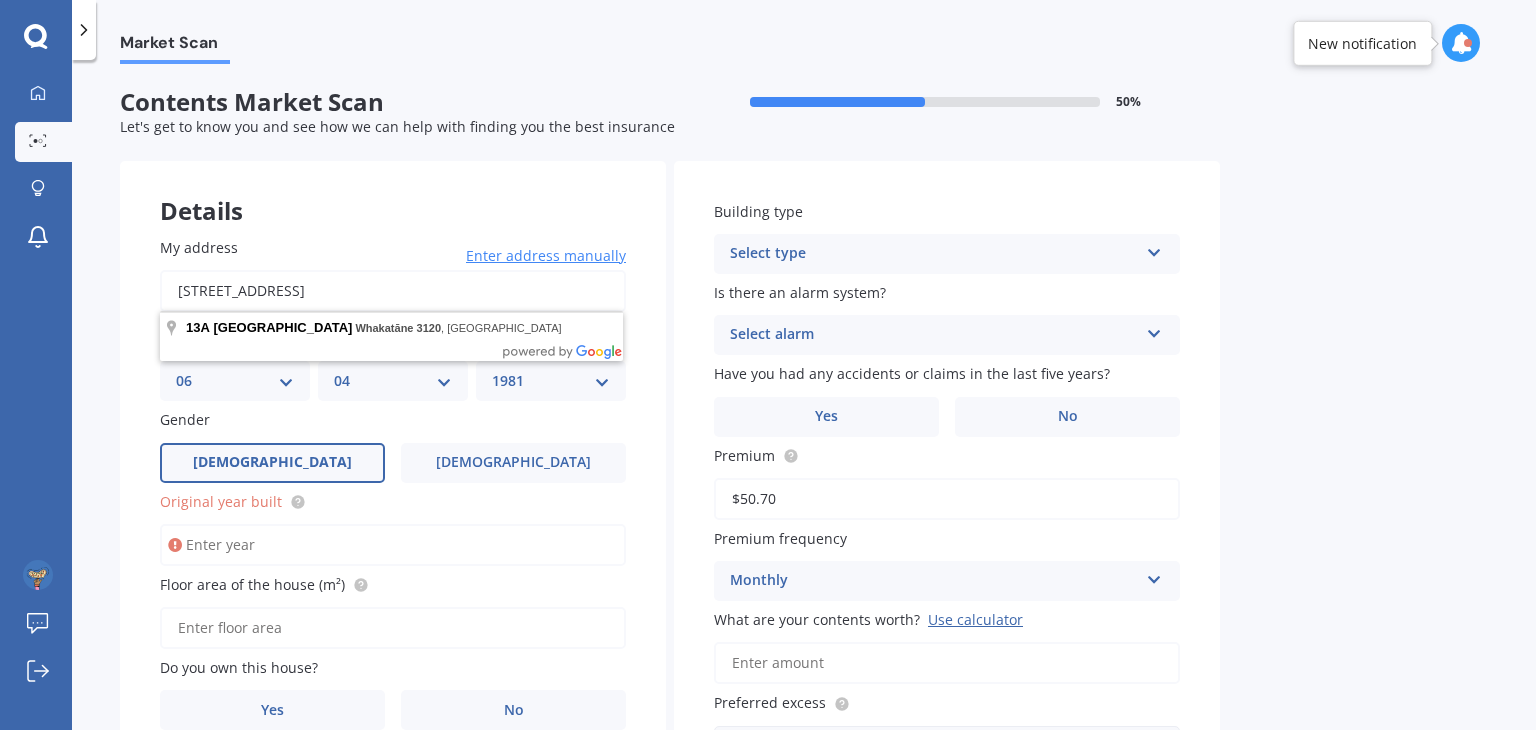 click on "[STREET_ADDRESS]" at bounding box center [393, 291] 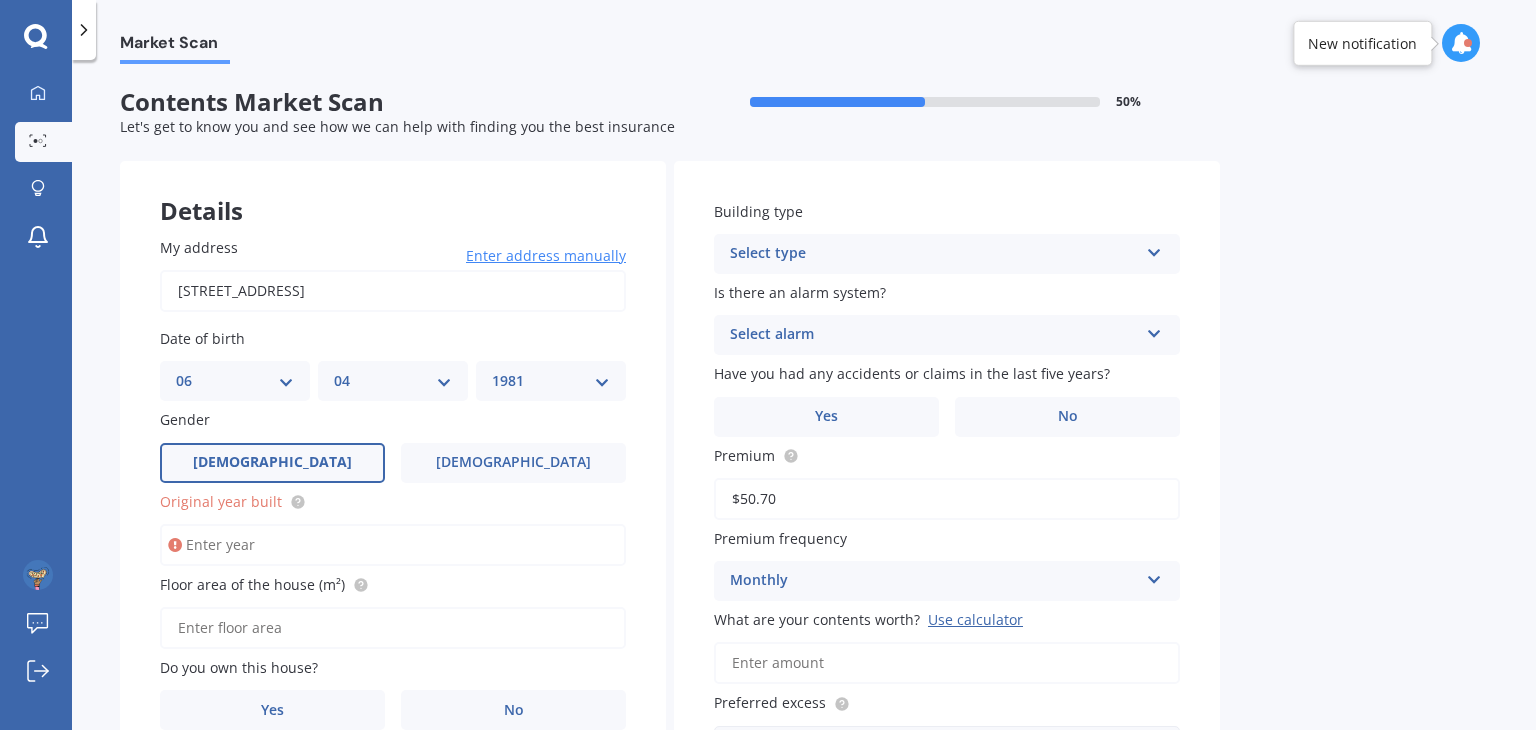 type on "[STREET_ADDRESS]" 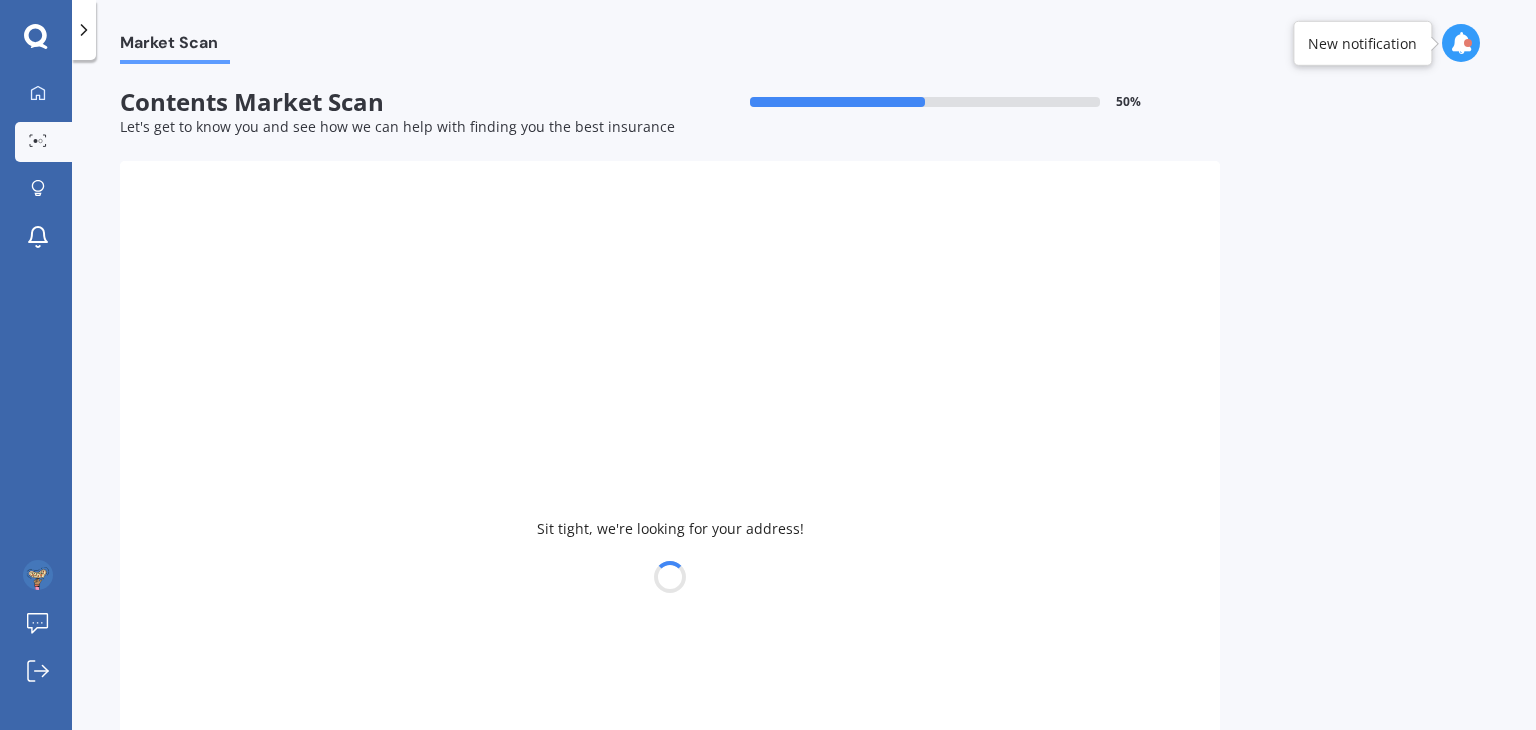 type on "1922" 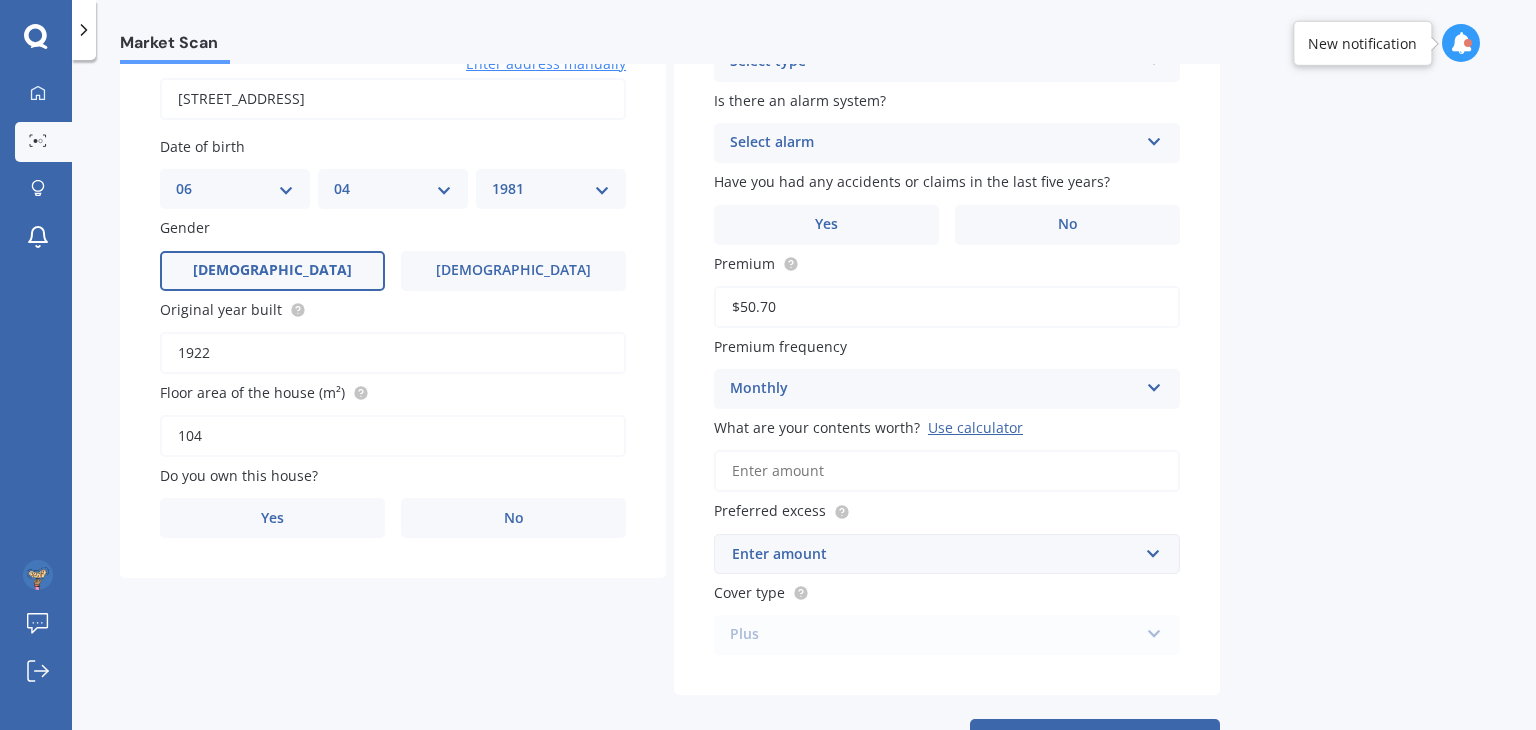 scroll, scrollTop: 200, scrollLeft: 0, axis: vertical 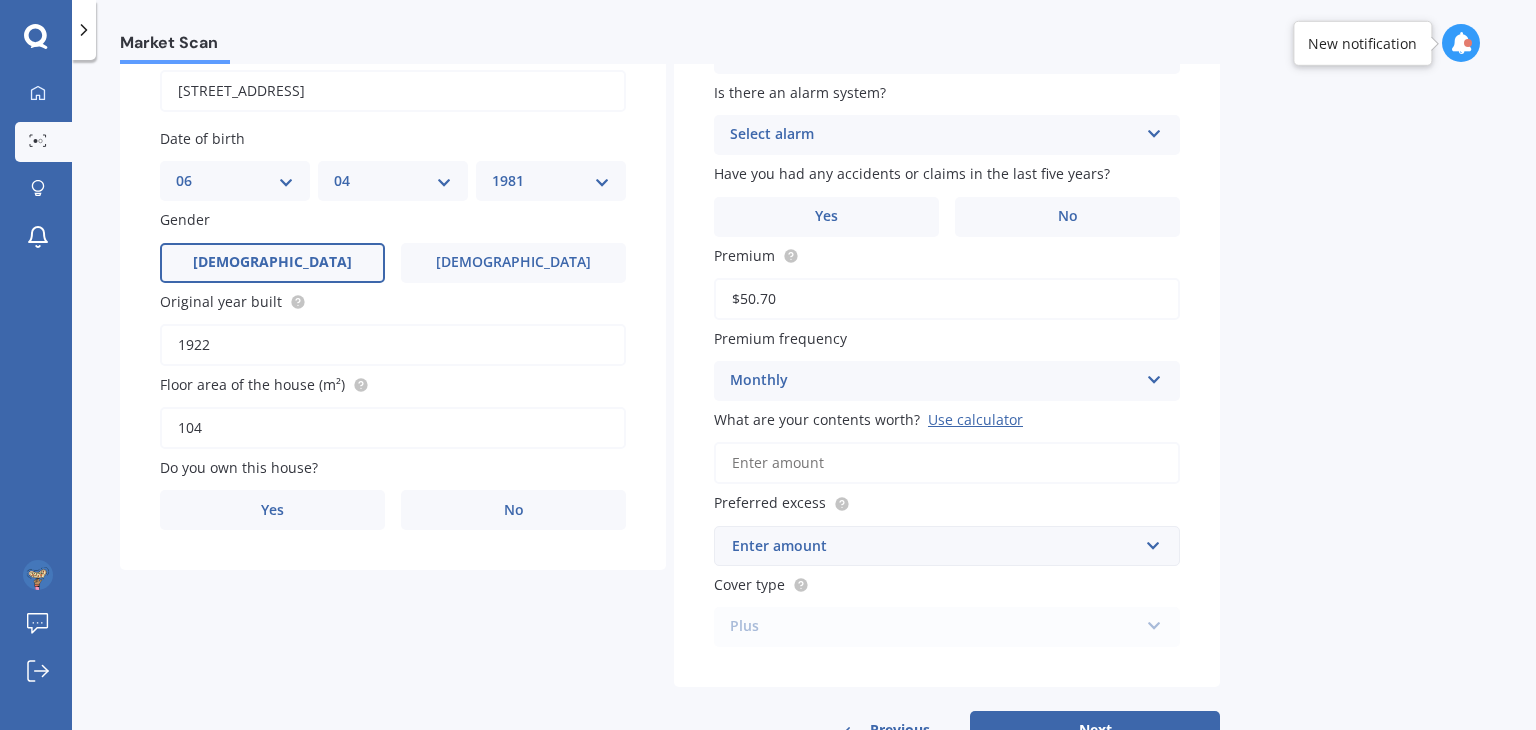 click on "1922" at bounding box center (393, 345) 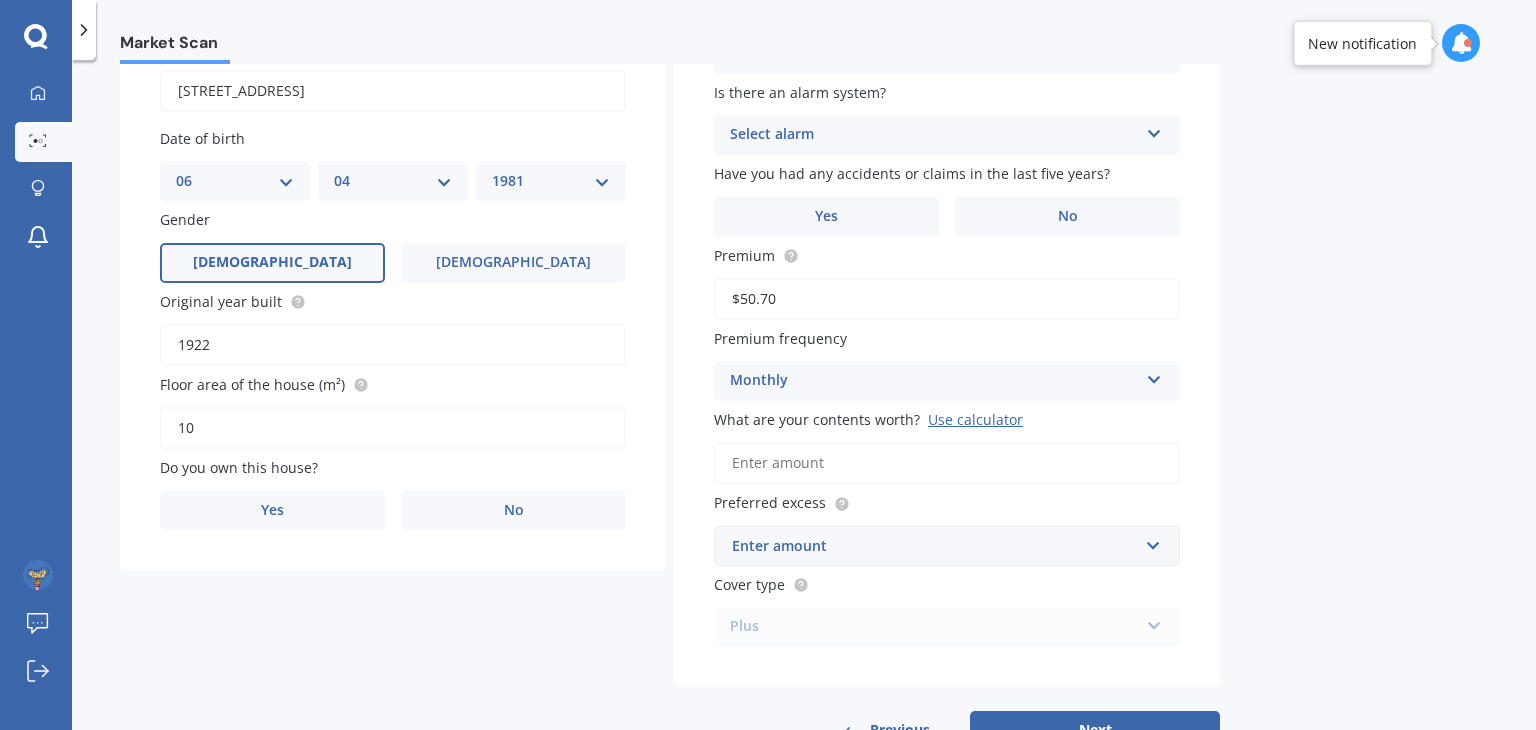 type on "1" 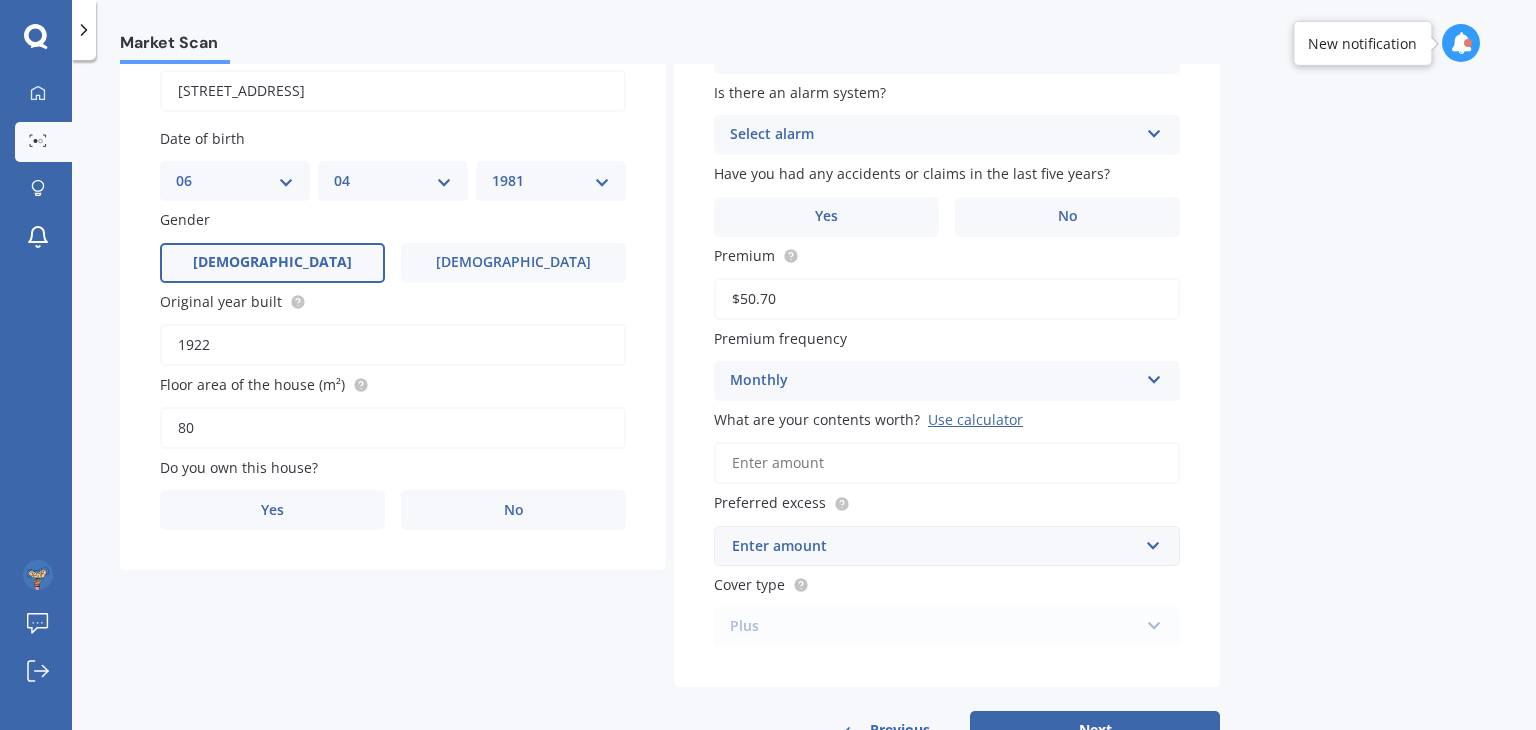 type on "80" 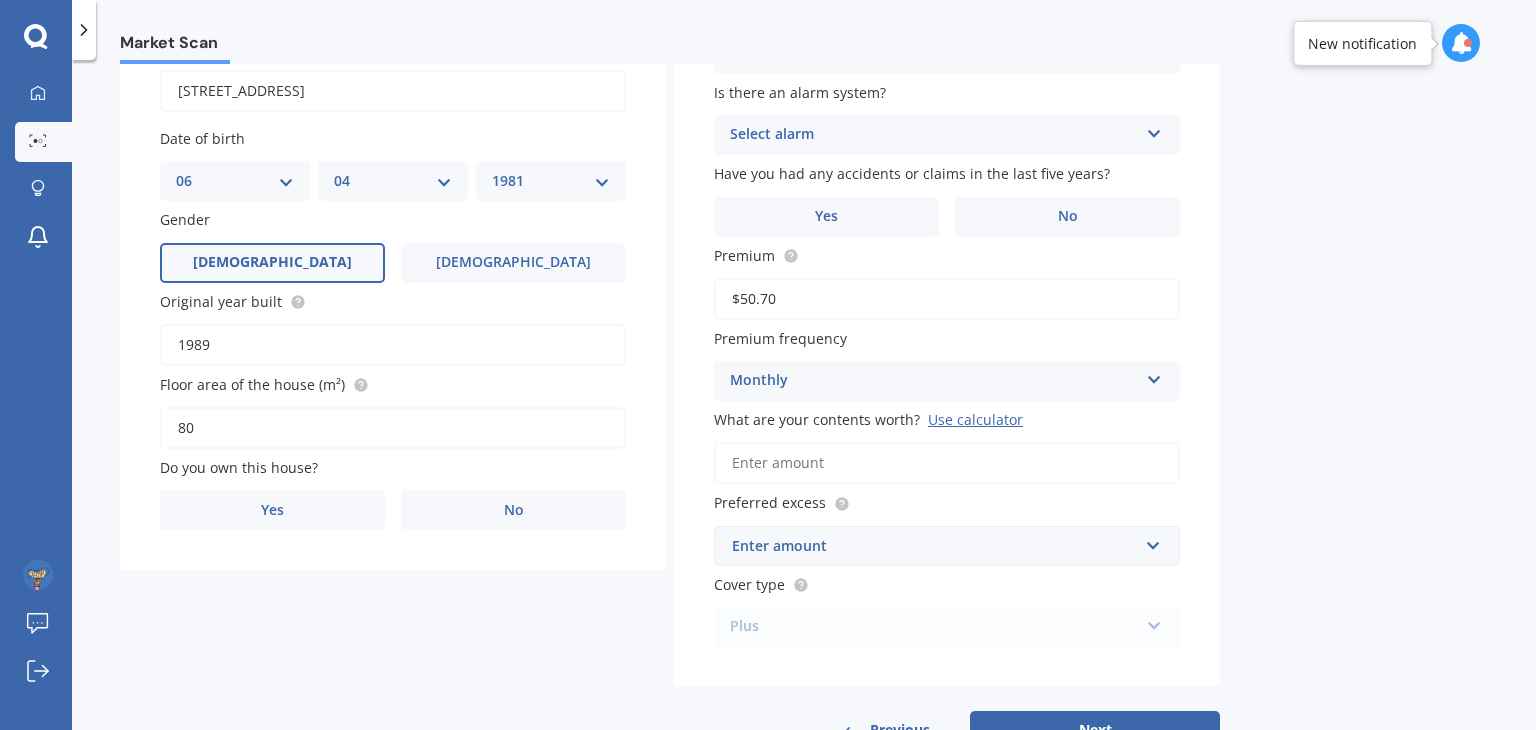 type on "1989" 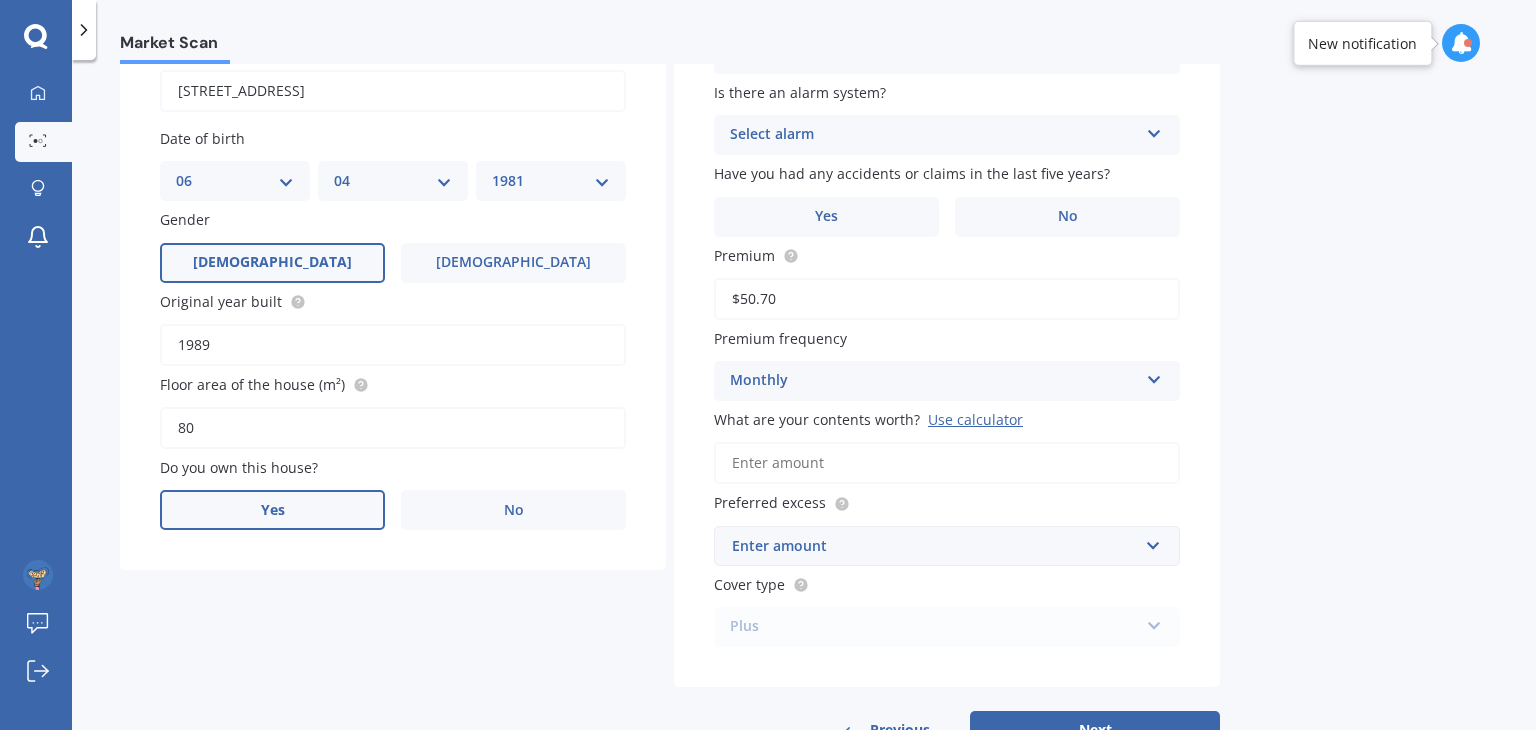 click on "Yes" at bounding box center (273, 510) 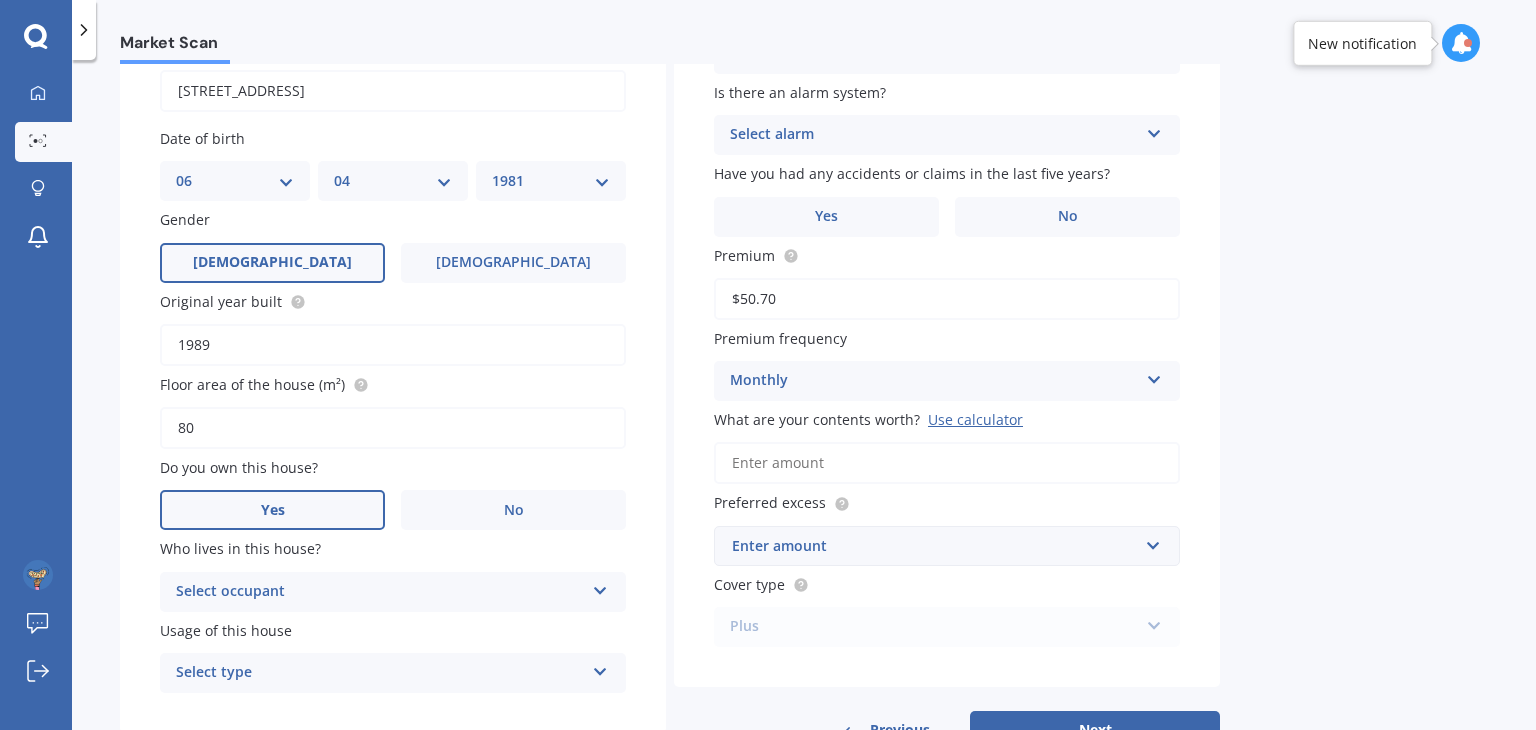 click on "Select occupant" at bounding box center (380, 592) 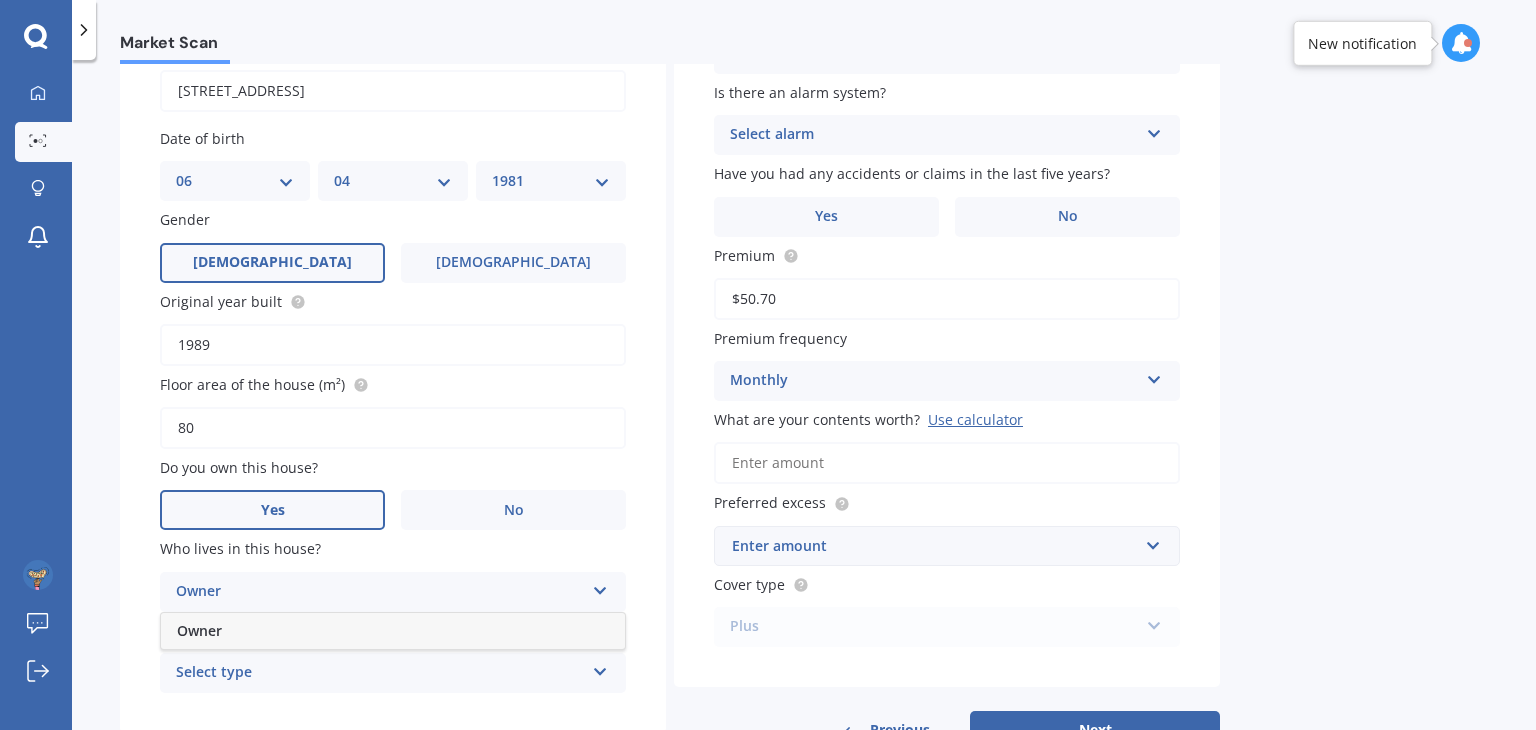 click on "Owner" at bounding box center (199, 630) 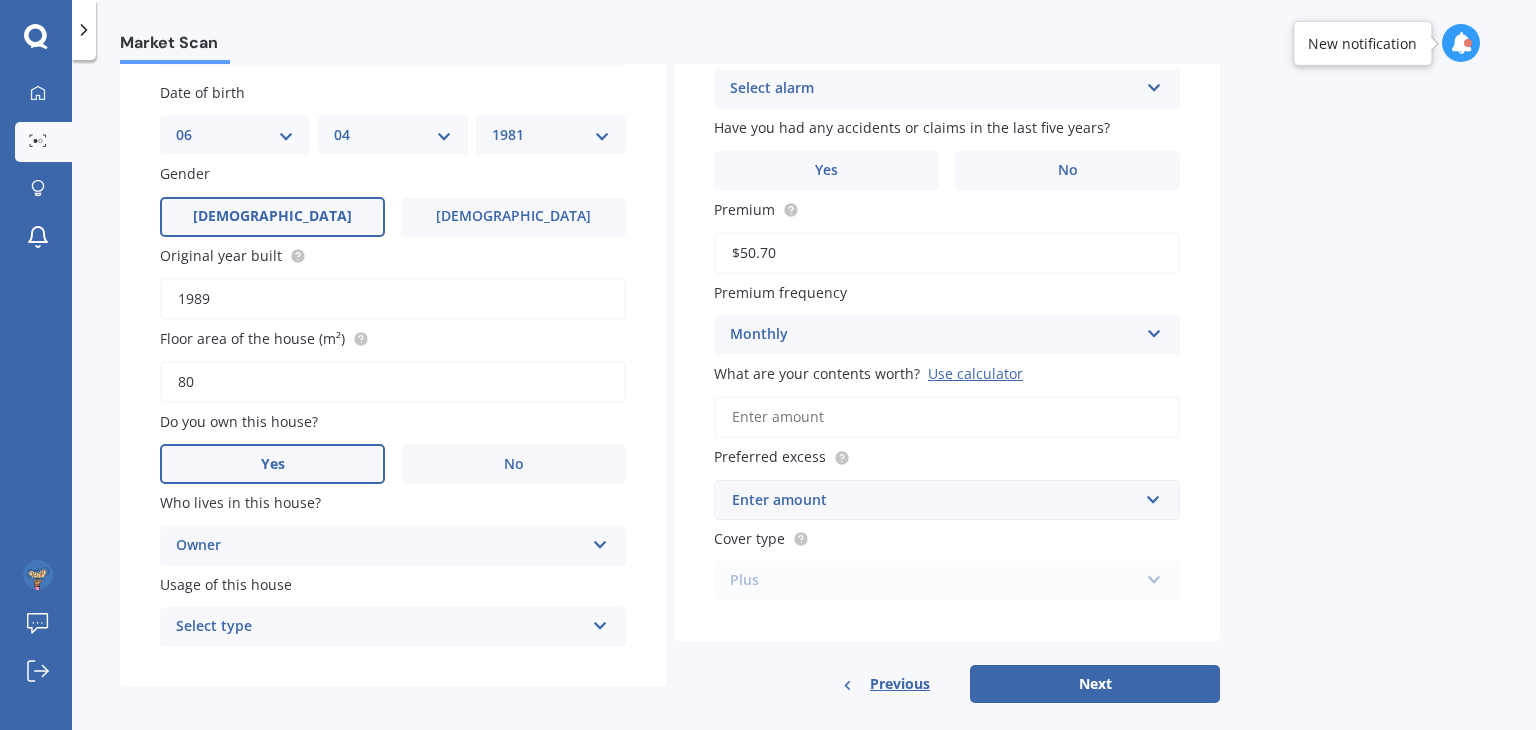 scroll, scrollTop: 271, scrollLeft: 0, axis: vertical 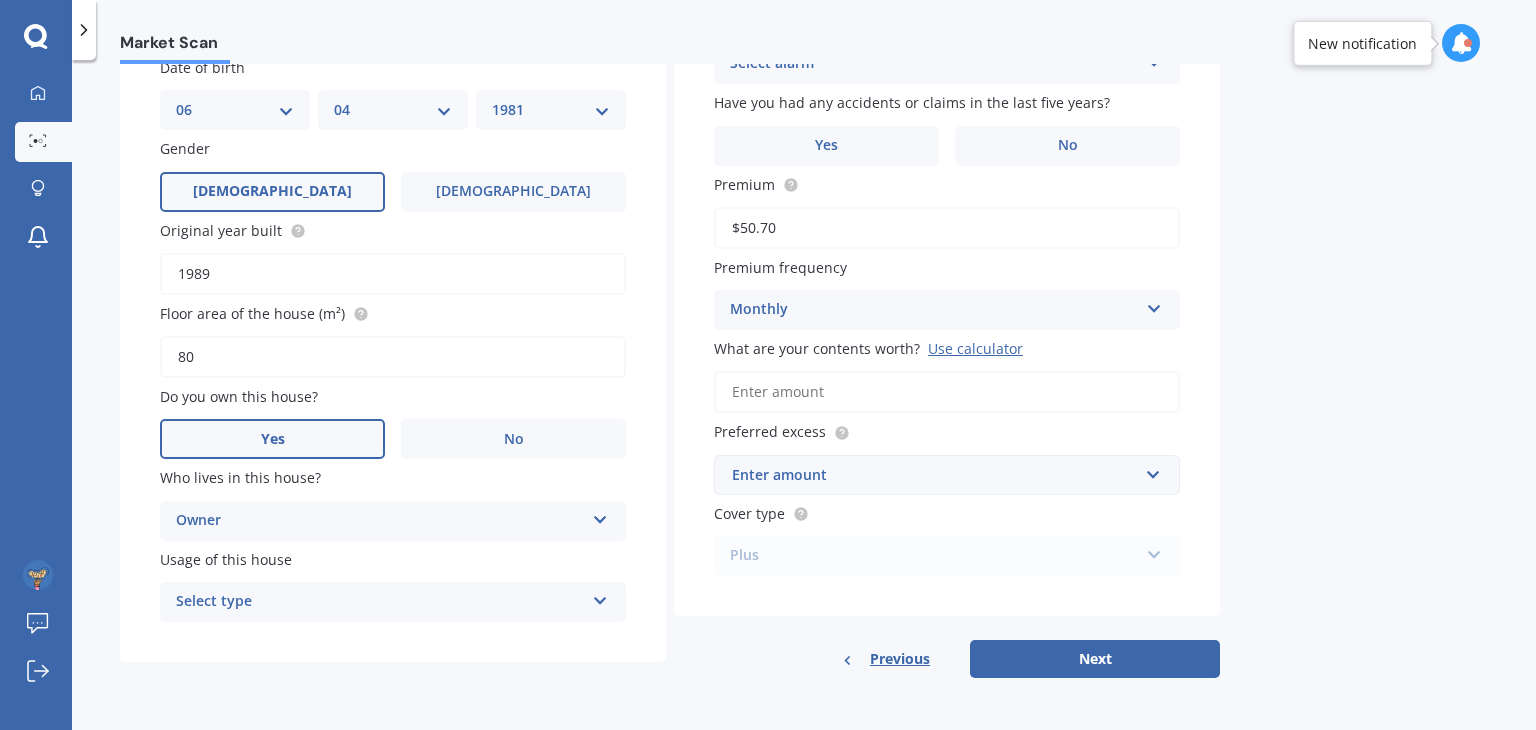 click on "Select type" at bounding box center (380, 602) 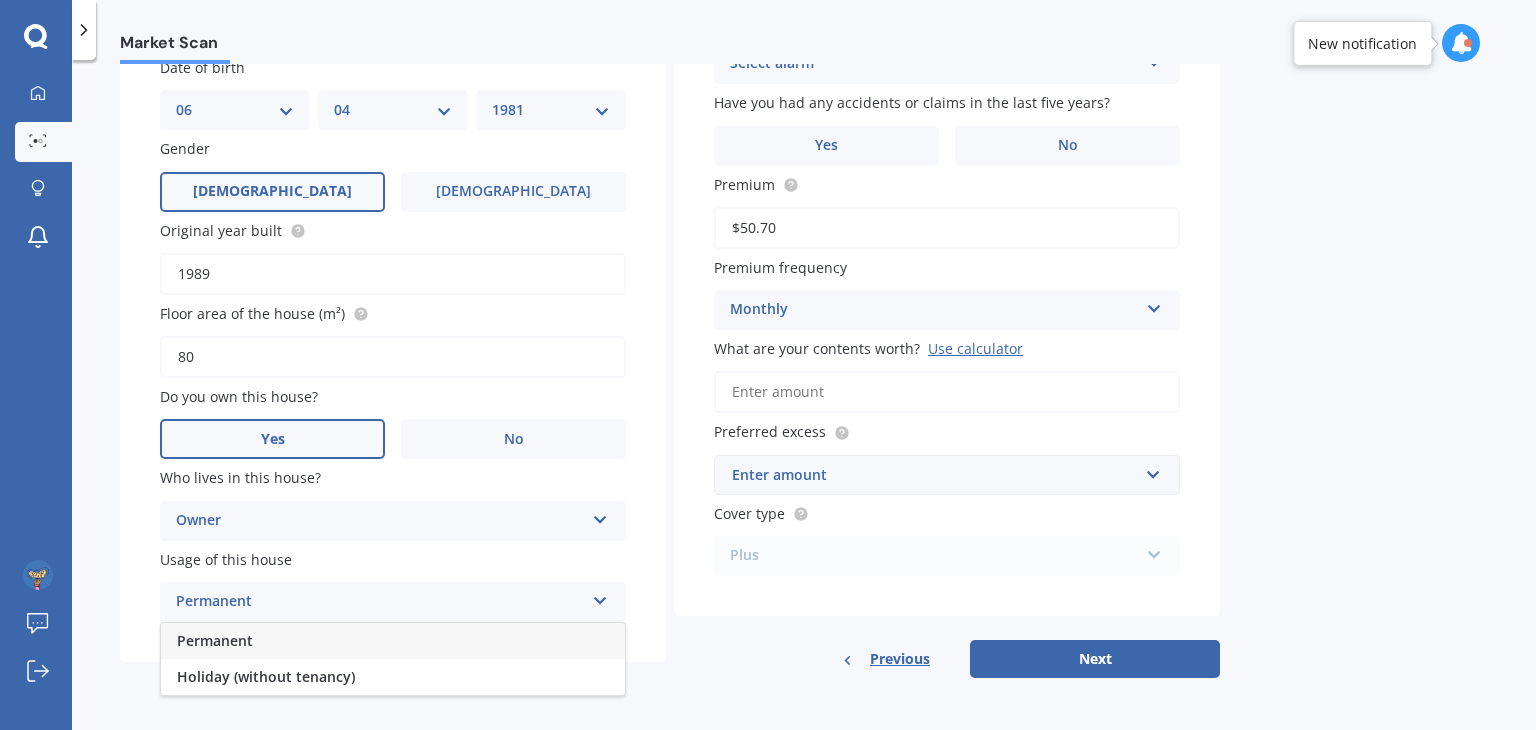 click on "Permanent" at bounding box center (215, 640) 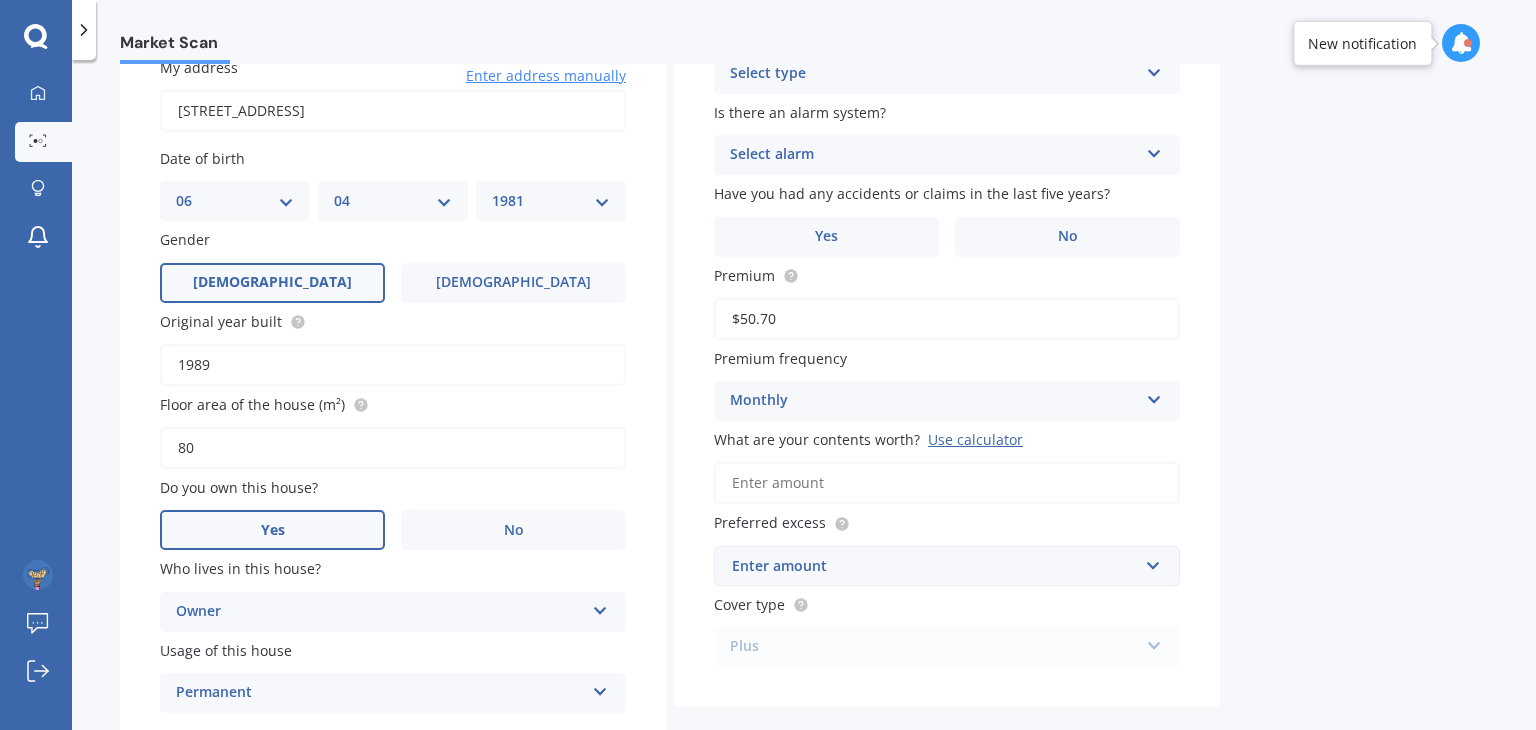 scroll, scrollTop: 0, scrollLeft: 0, axis: both 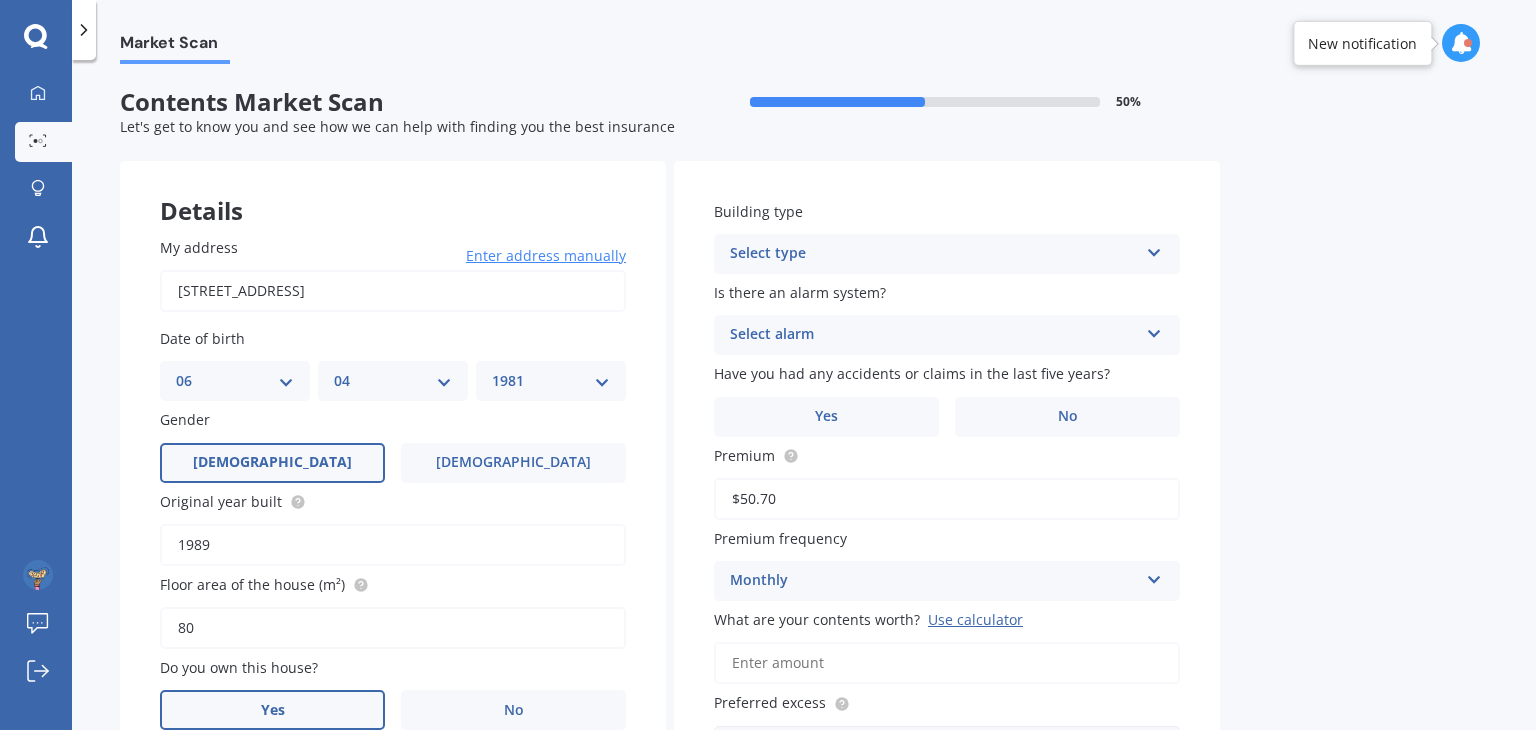 click on "Select type" at bounding box center (934, 254) 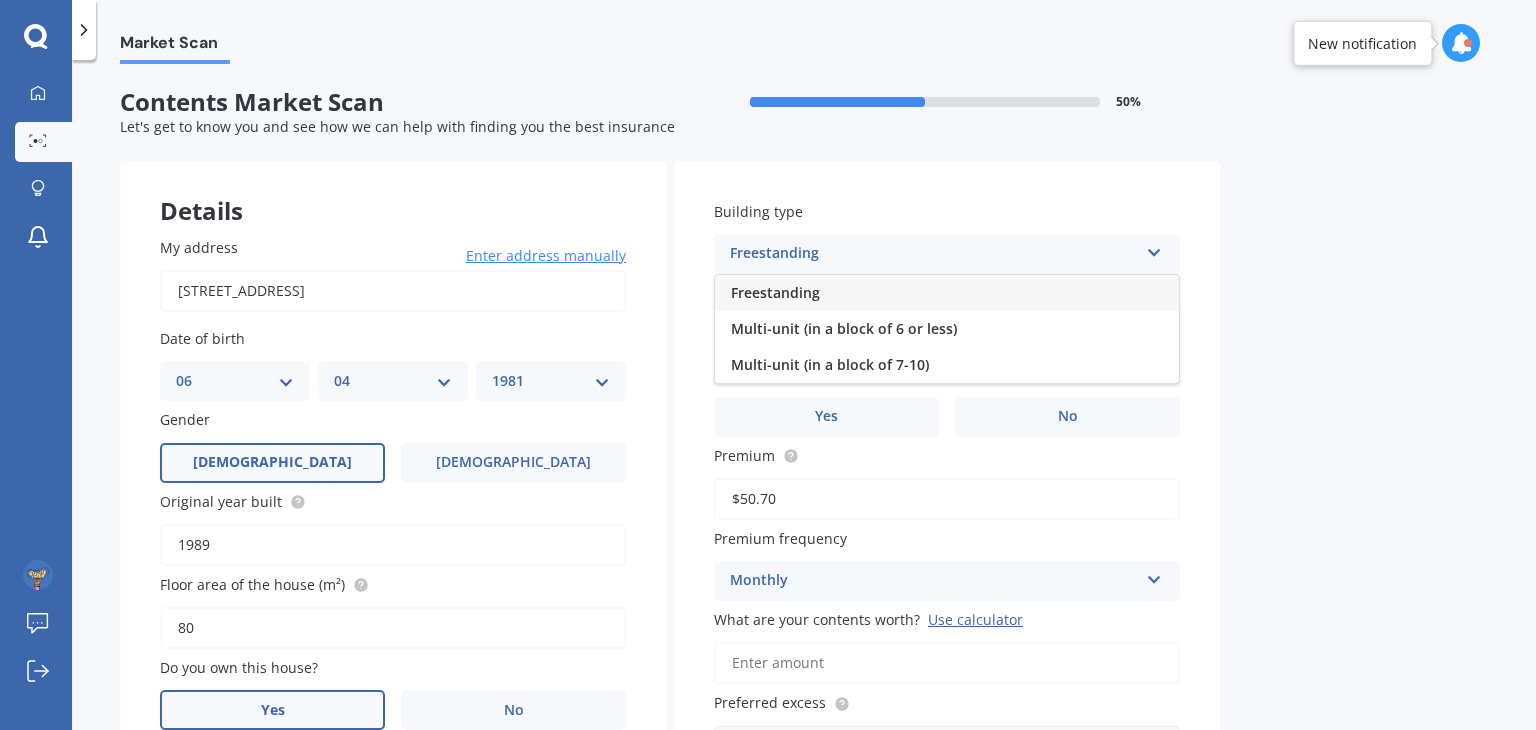 click on "Freestanding" at bounding box center [775, 292] 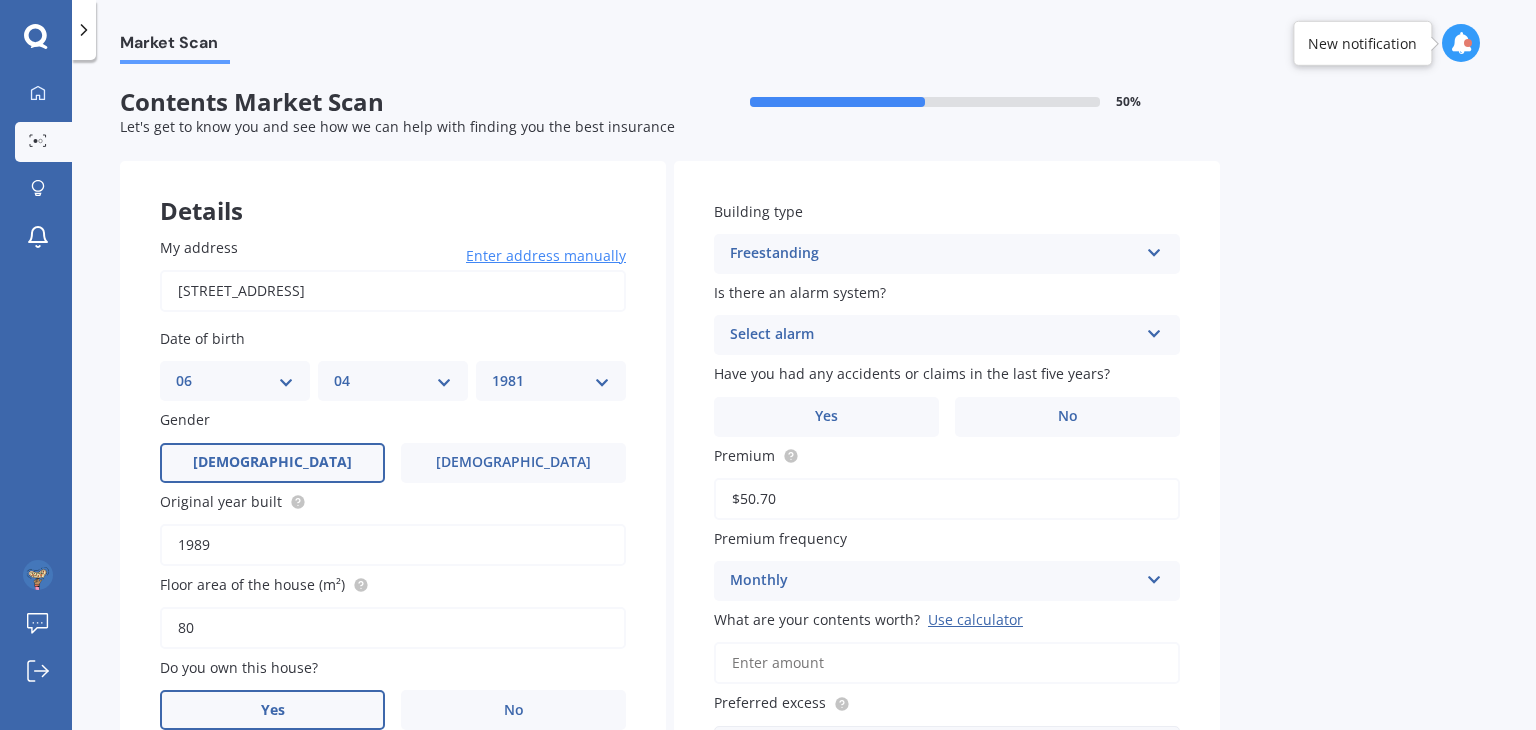 click on "Select alarm" at bounding box center [934, 335] 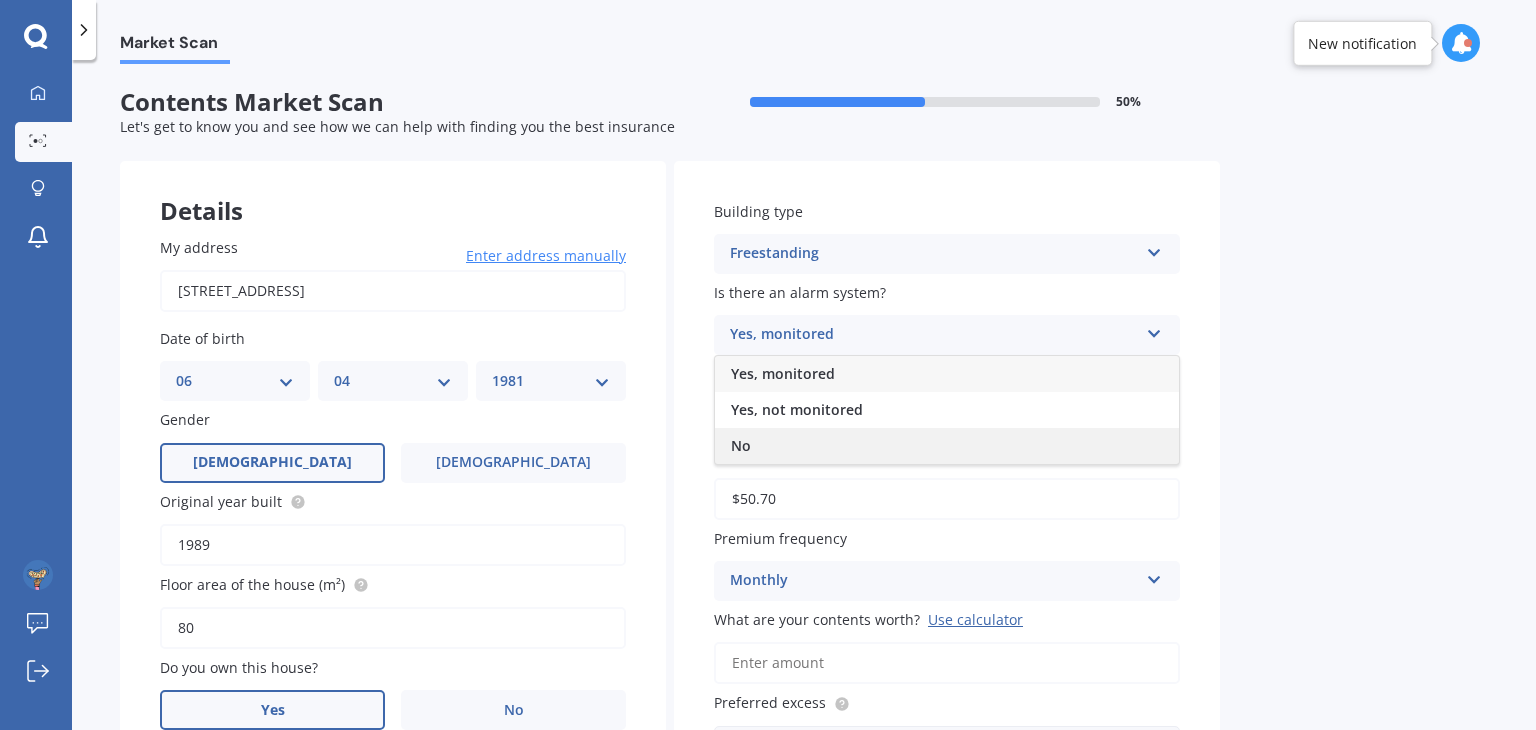 click on "No" at bounding box center [741, 445] 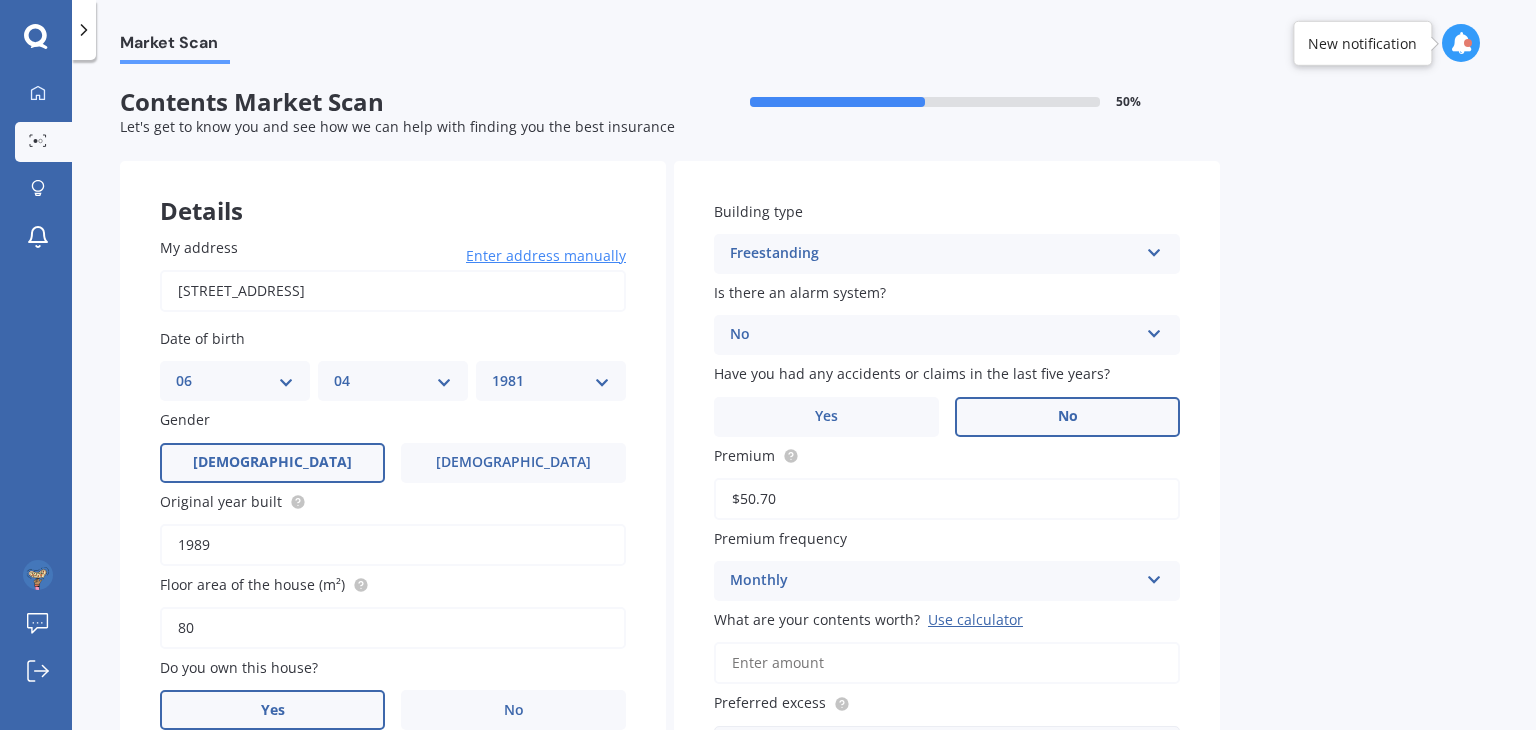 click on "No" at bounding box center [1067, 417] 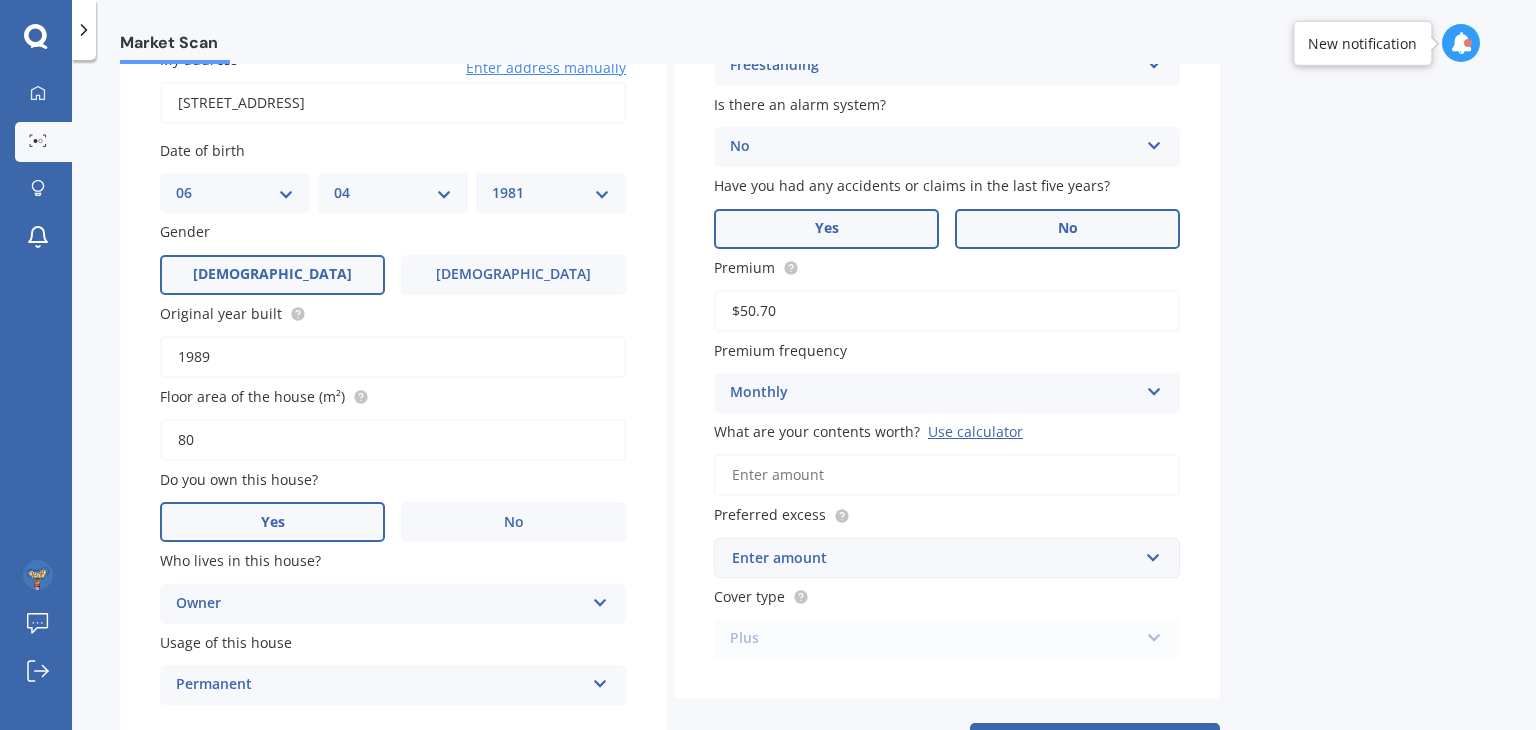 scroll, scrollTop: 200, scrollLeft: 0, axis: vertical 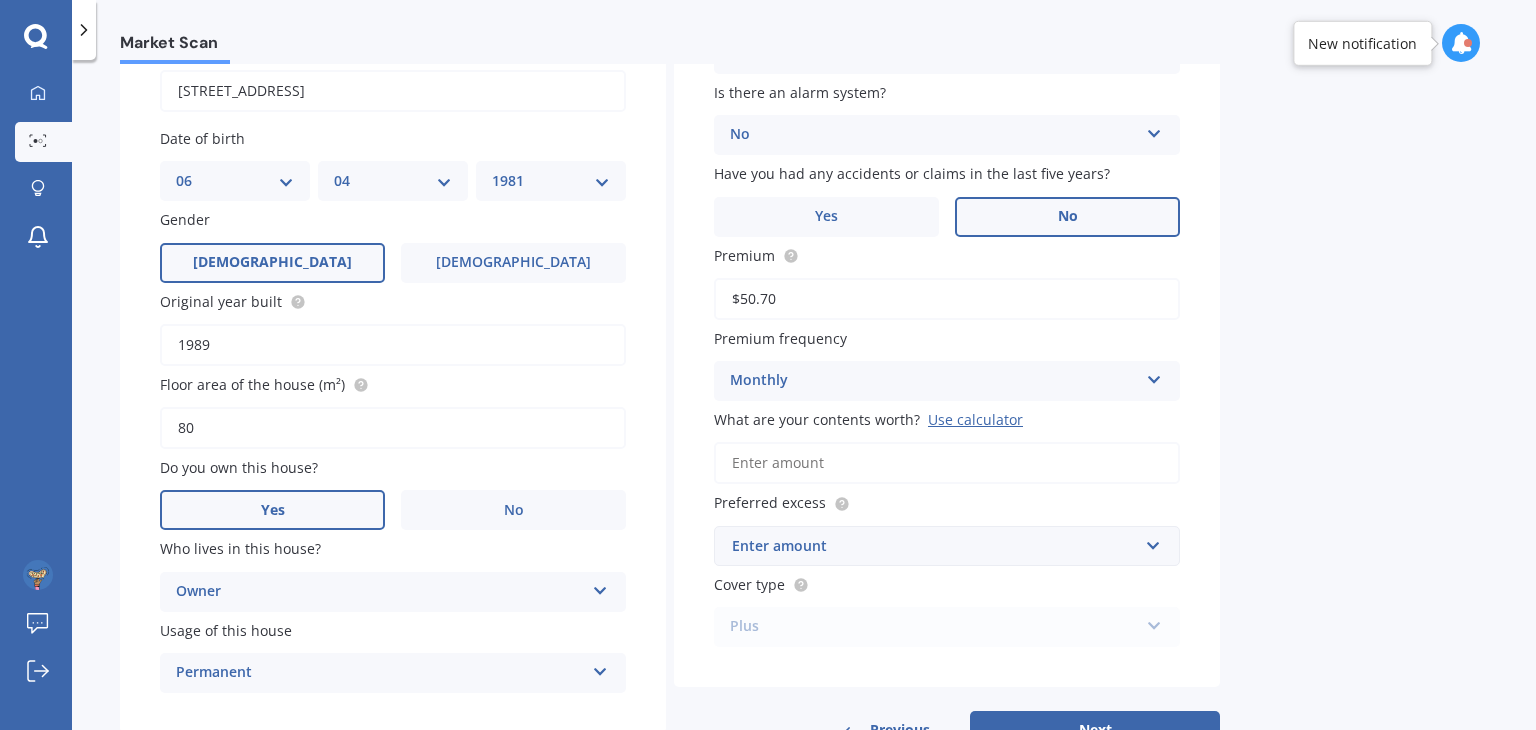 click on "What are your contents worth? Use calculator" at bounding box center (947, 463) 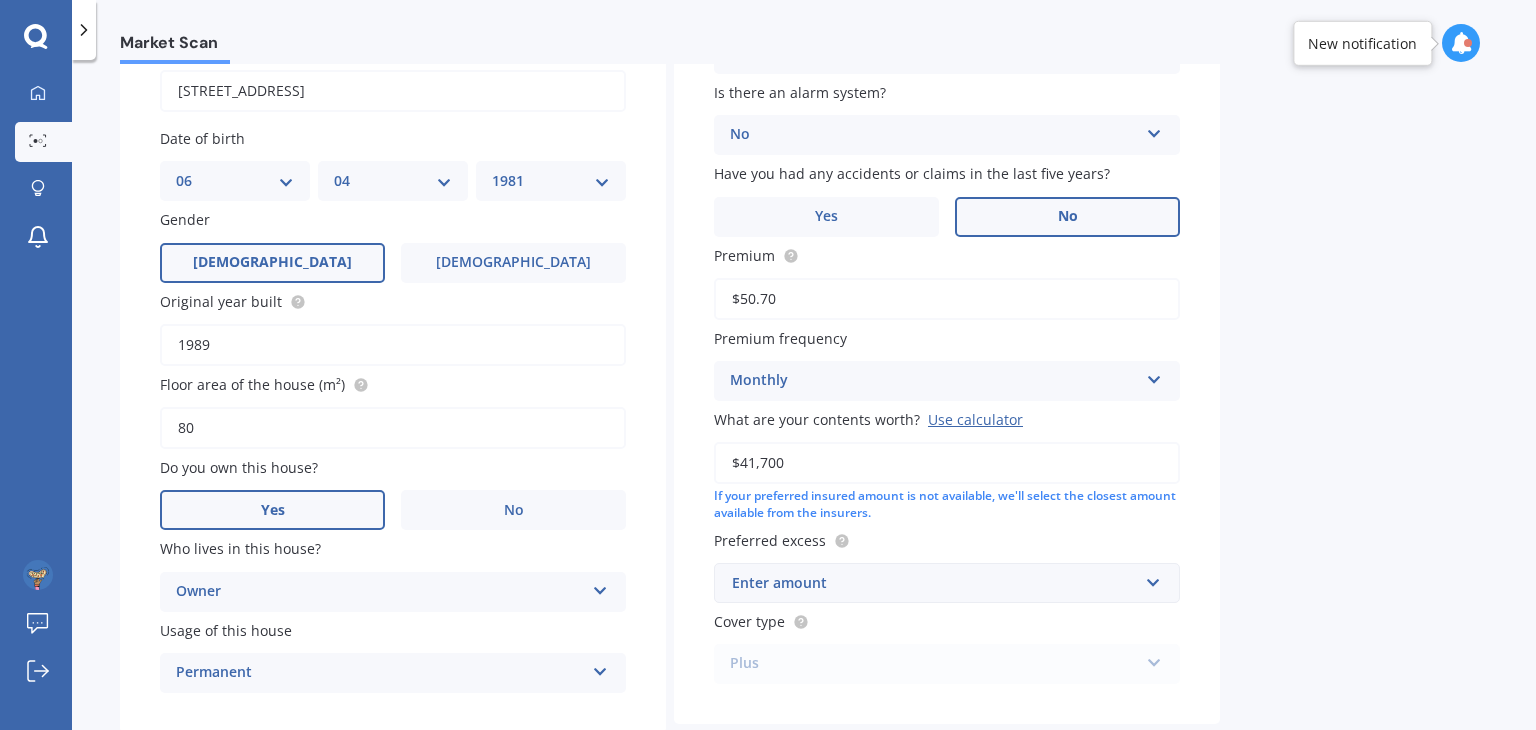 type on "$41,700" 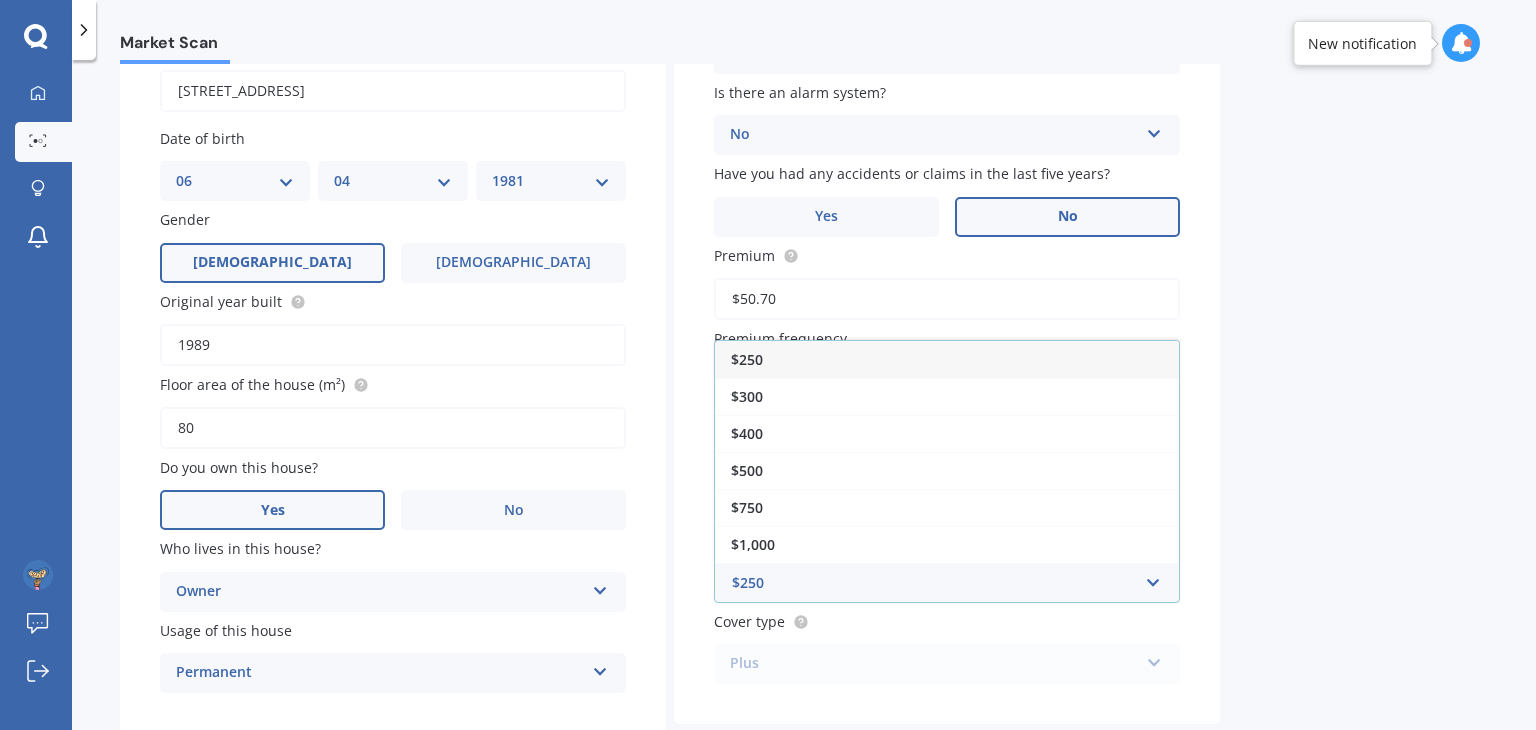 click on "$250" at bounding box center (747, 359) 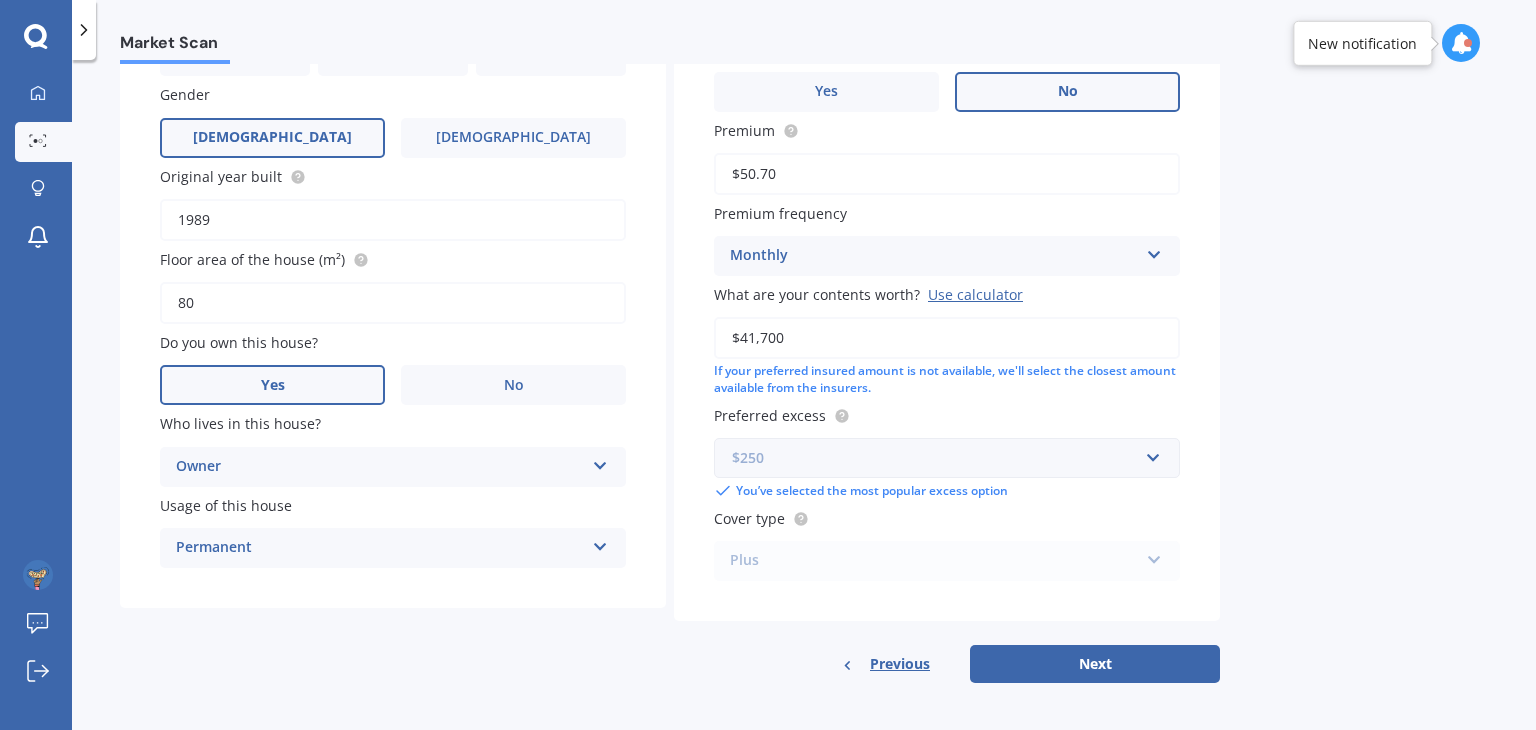 scroll, scrollTop: 331, scrollLeft: 0, axis: vertical 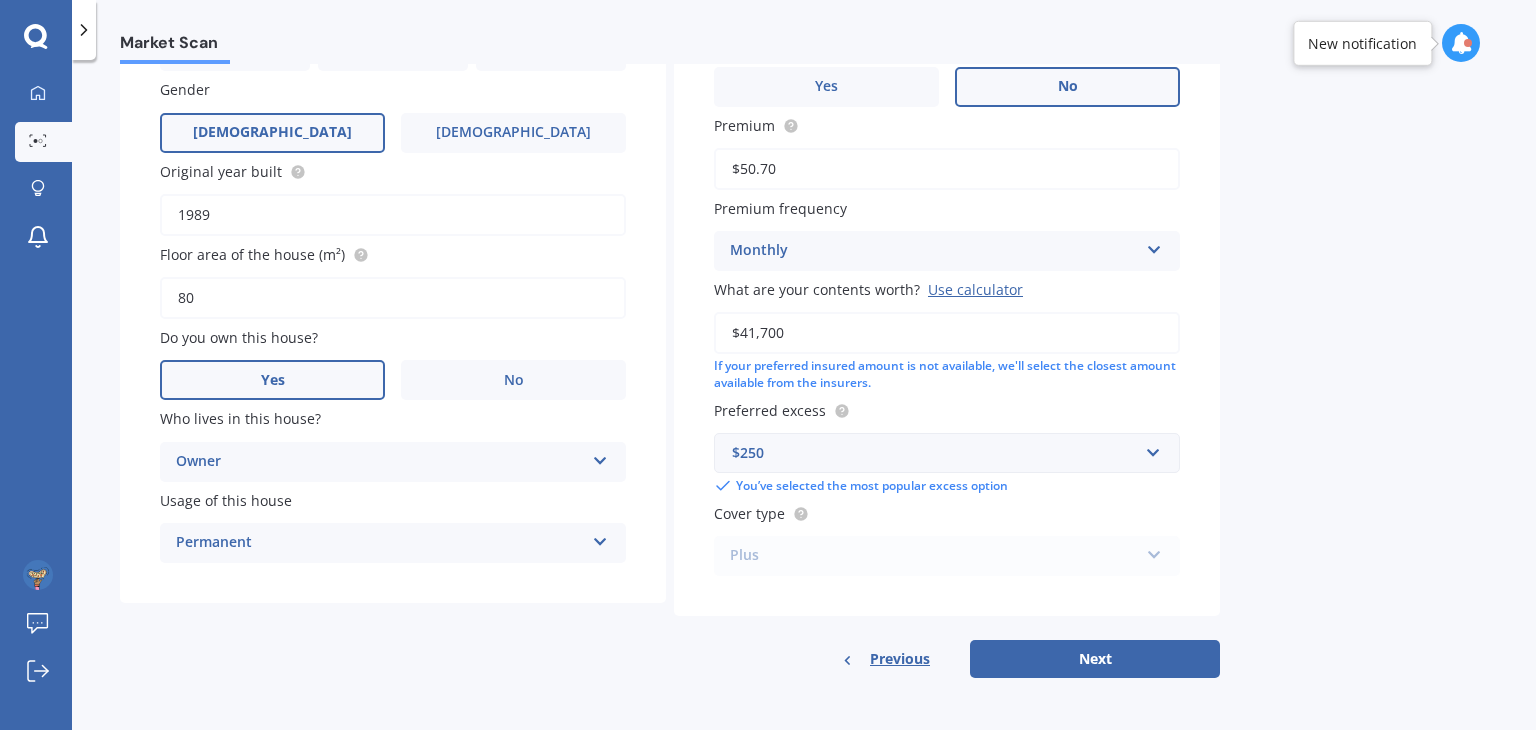 click on "Plus Standard Plus Premium" at bounding box center [947, 556] 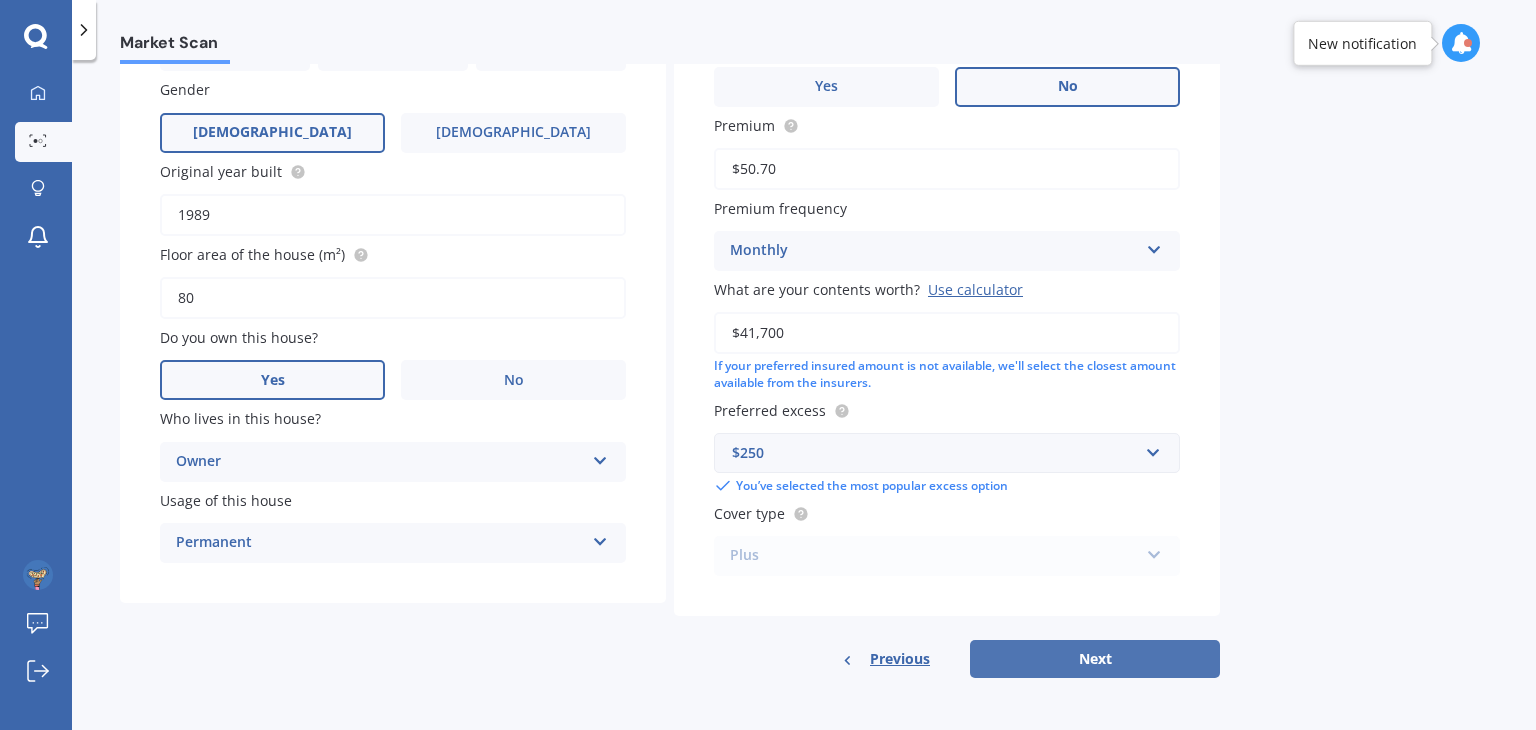 click on "Next" at bounding box center (1095, 659) 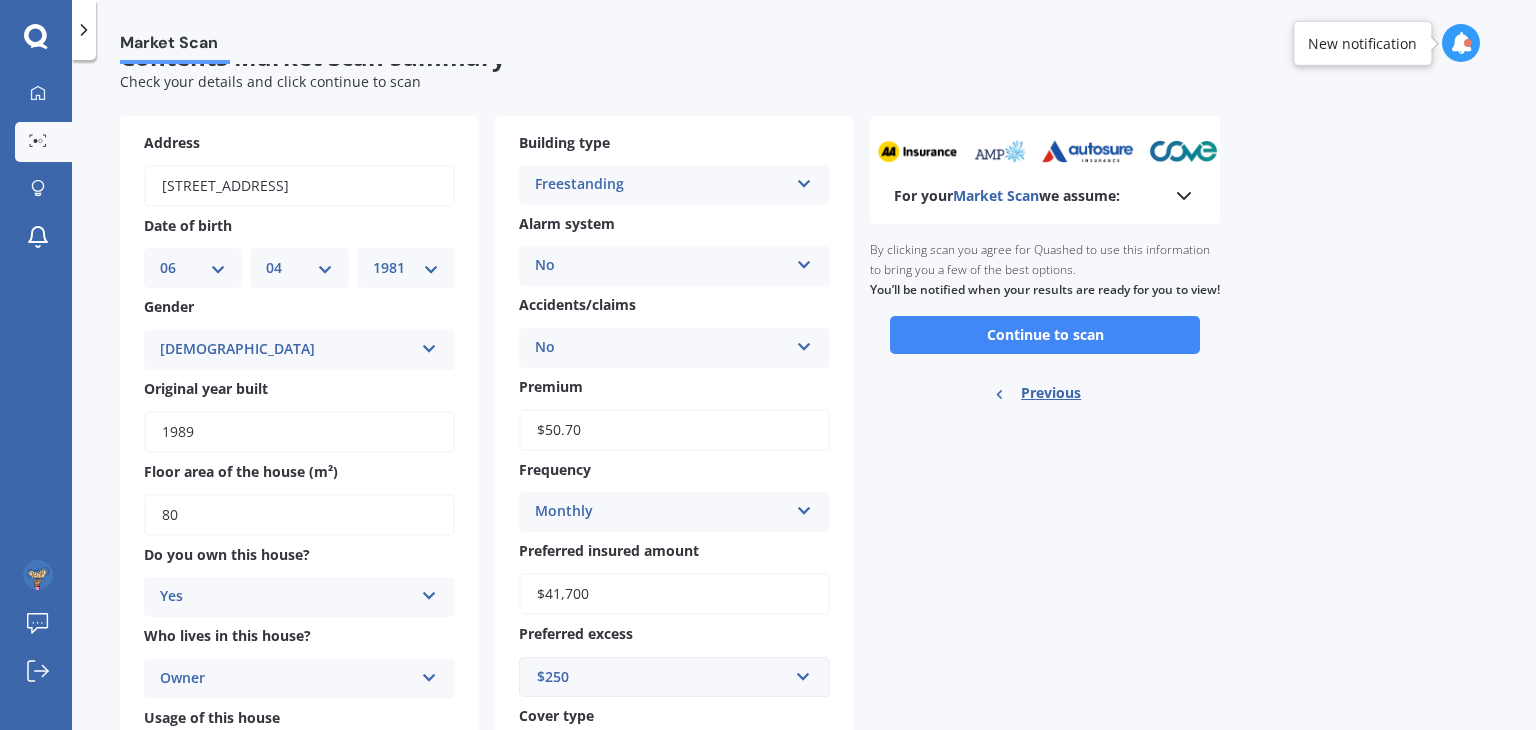 scroll, scrollTop: 0, scrollLeft: 0, axis: both 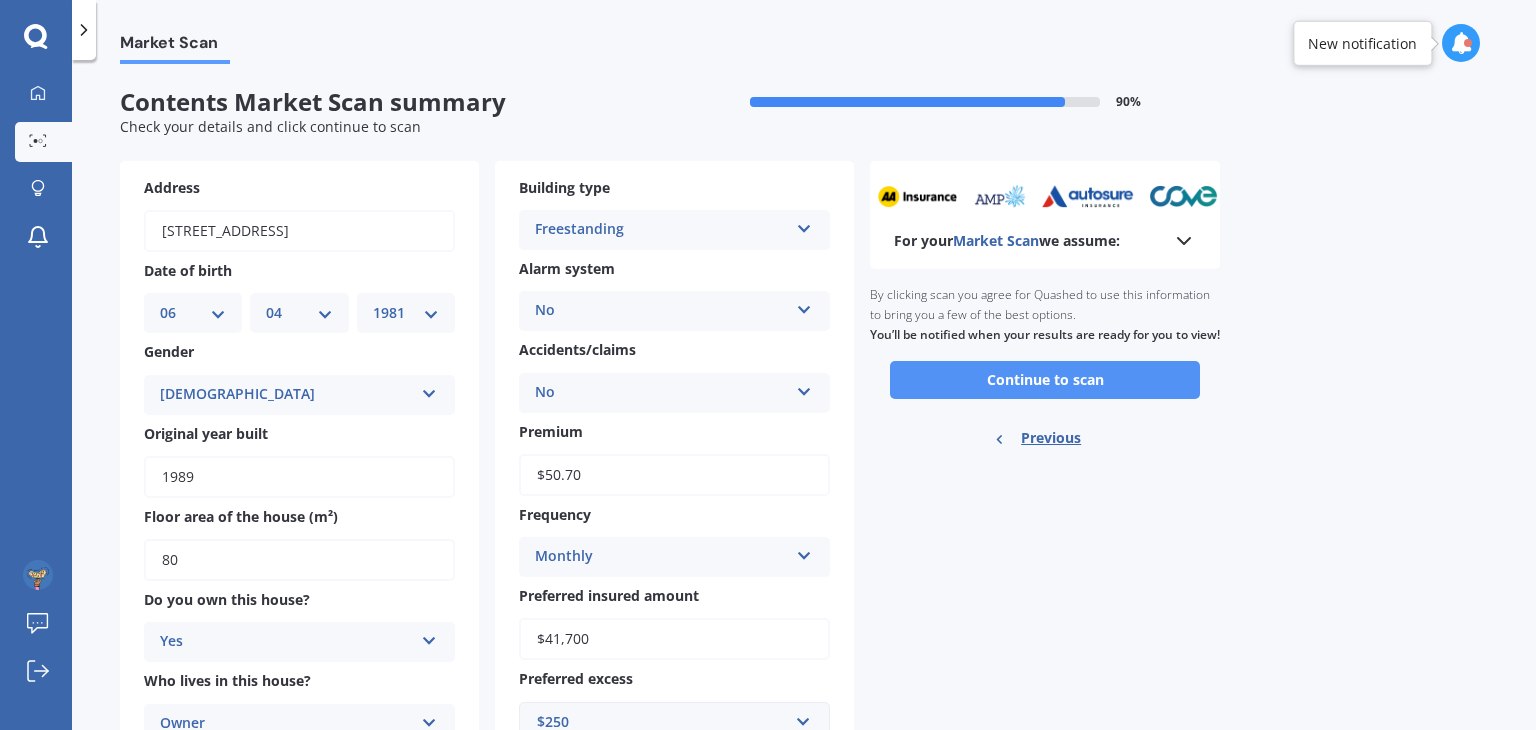 click on "Continue to scan" at bounding box center [1045, 380] 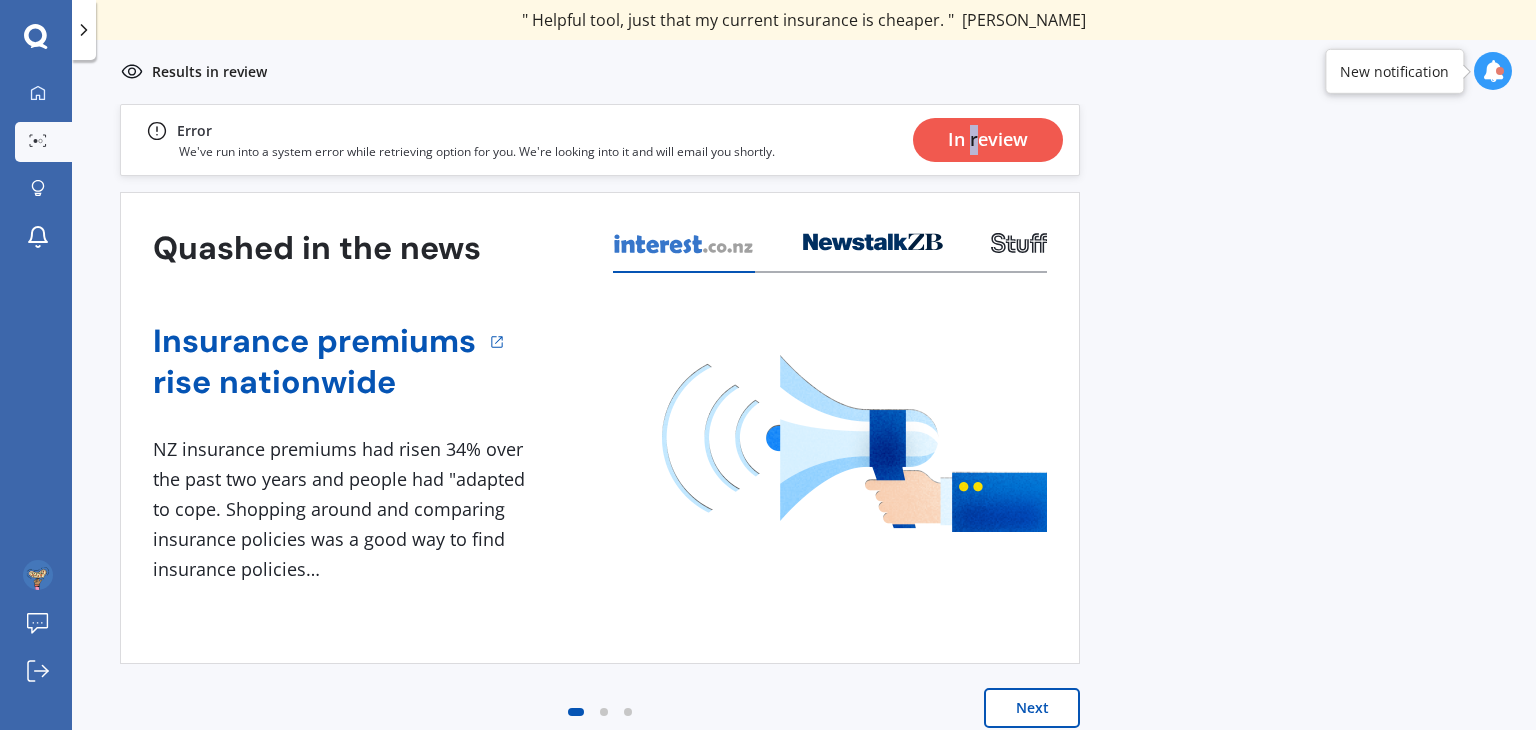 click on "In review" at bounding box center (988, 140) 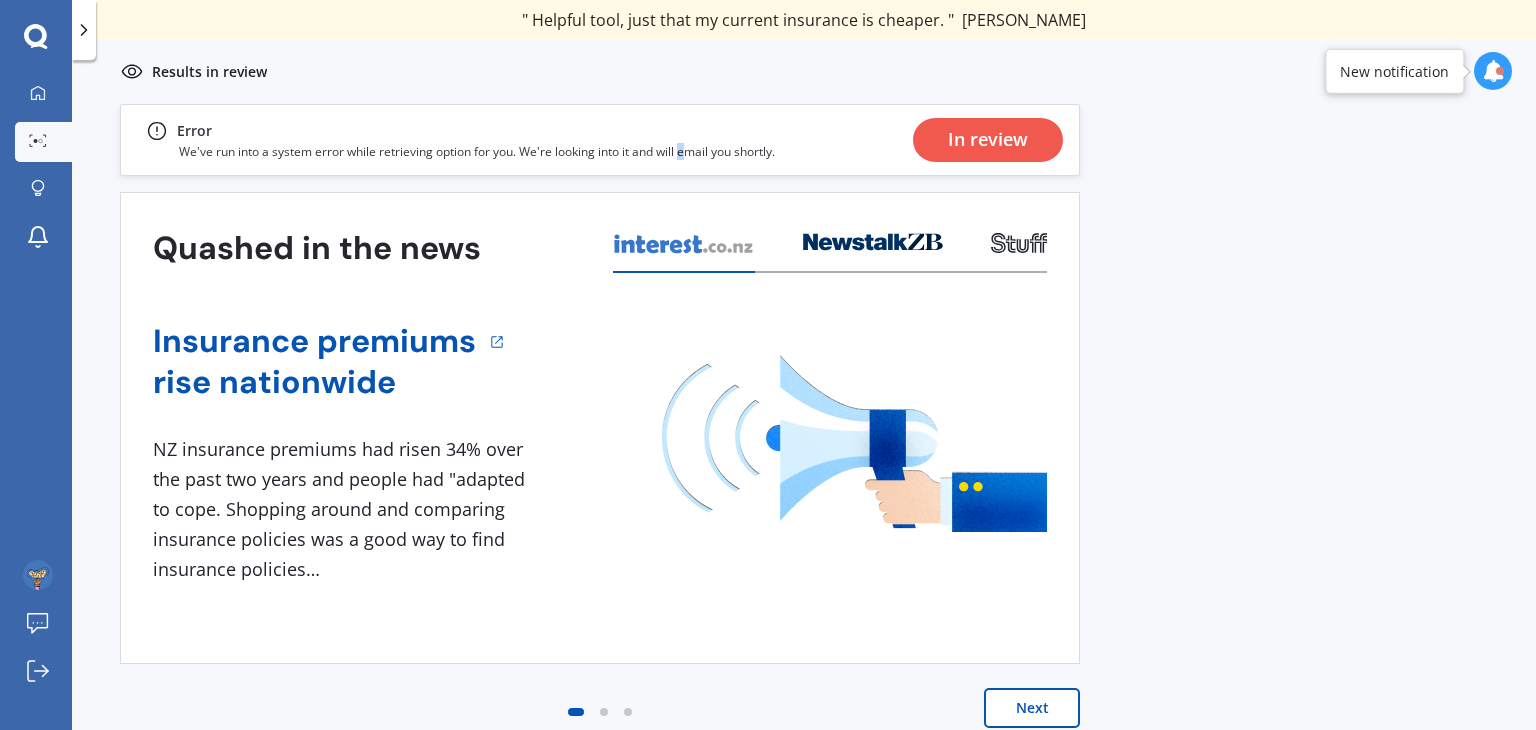 click on "Error We've run into a system error while retrieving option for you. We're looking into it and will email you shortly. In review" at bounding box center (600, 140) 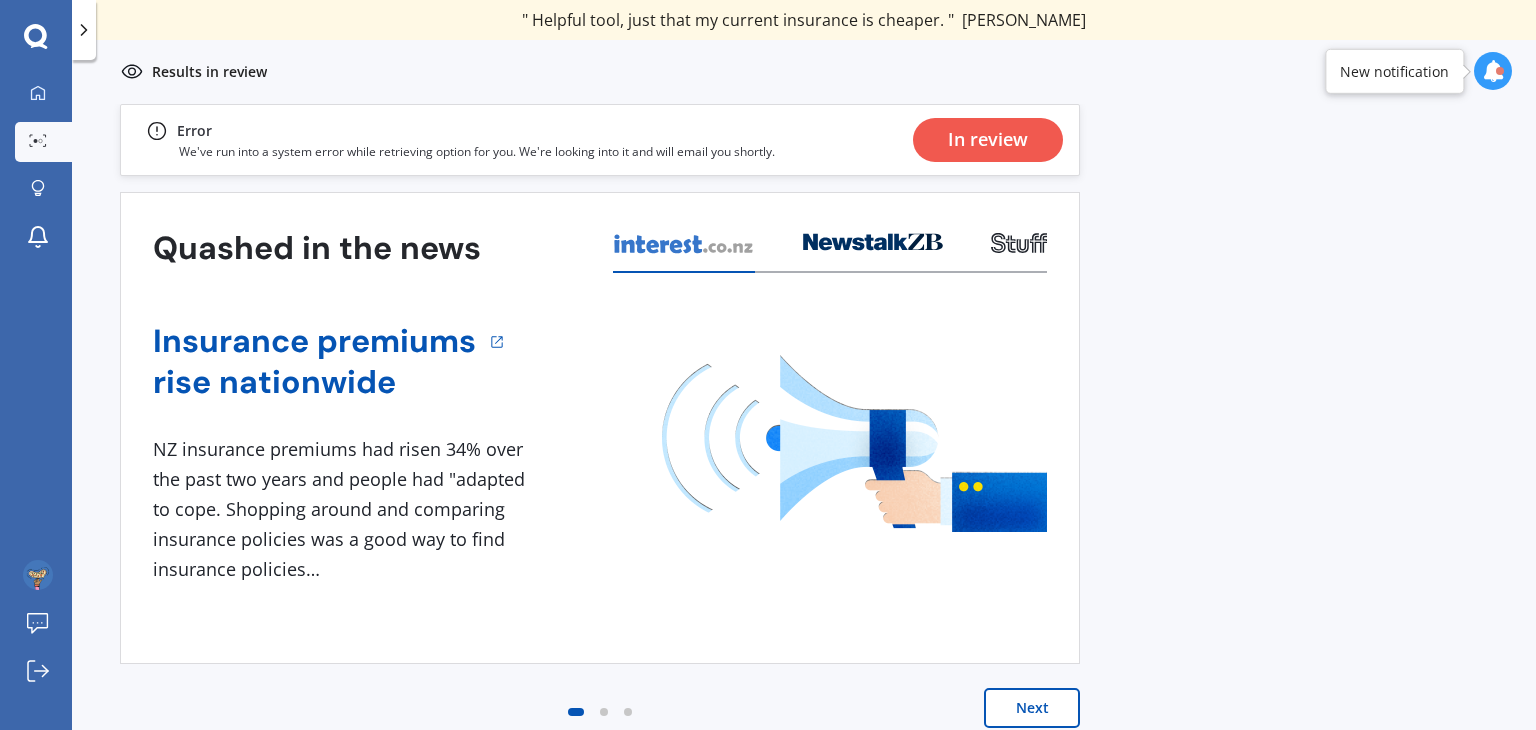 drag, startPoint x: 705, startPoint y: 137, endPoint x: 691, endPoint y: 130, distance: 15.652476 